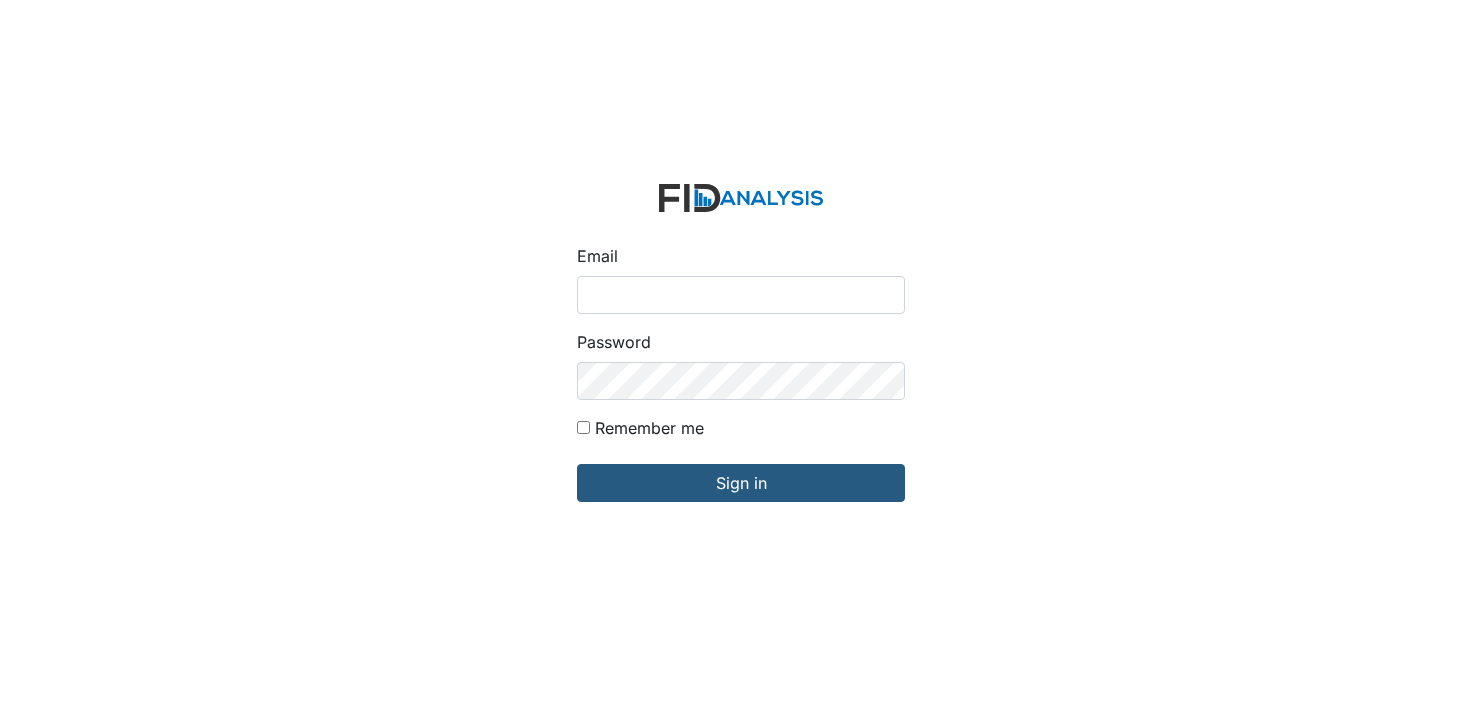scroll, scrollTop: 0, scrollLeft: 0, axis: both 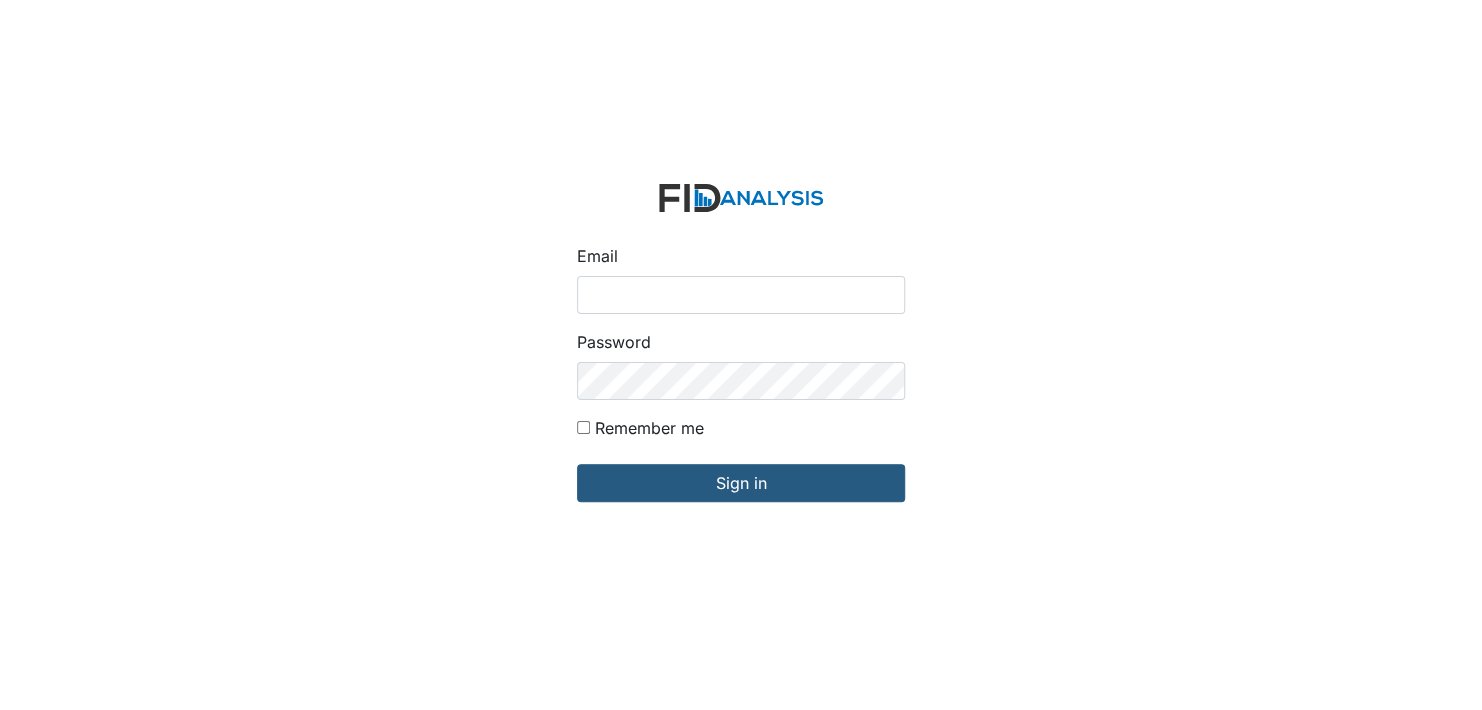 click on "Email" at bounding box center (741, 295) 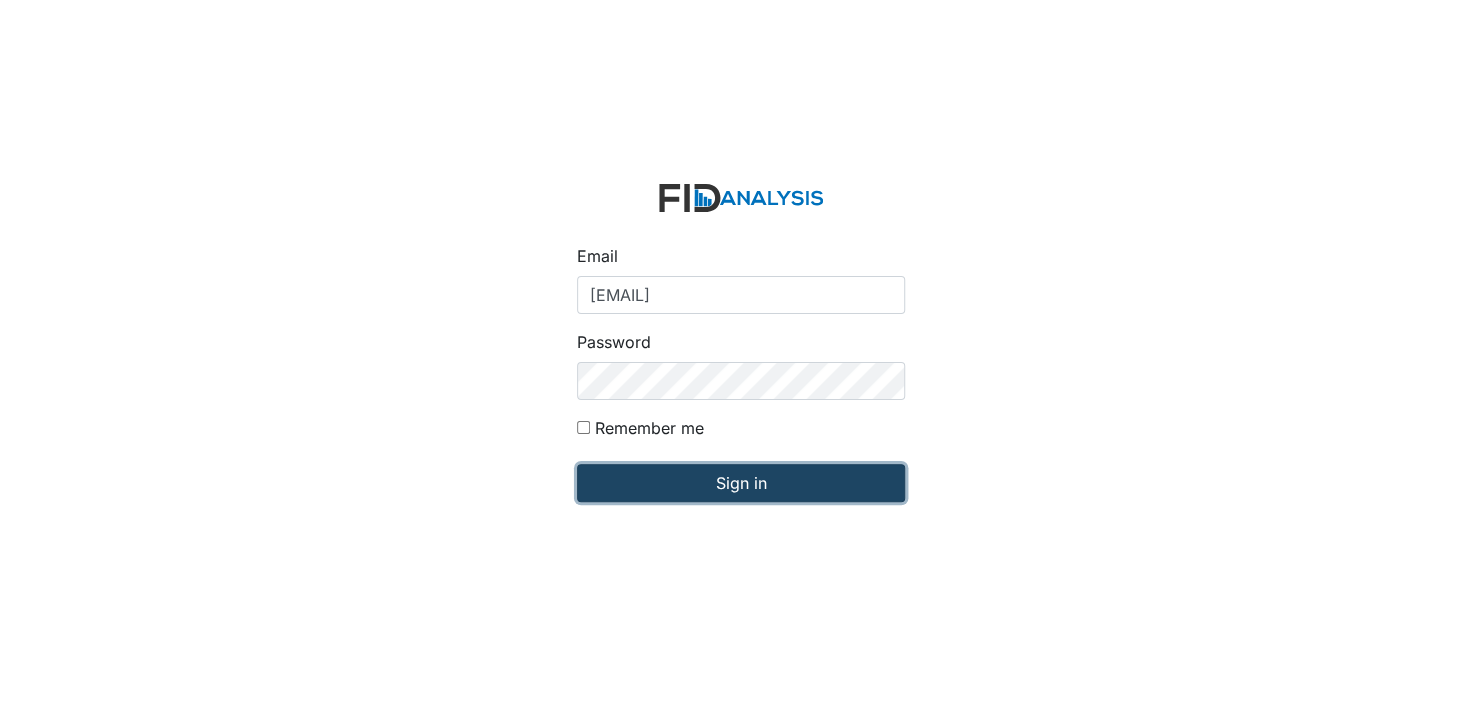 click on "Sign in" at bounding box center [741, 483] 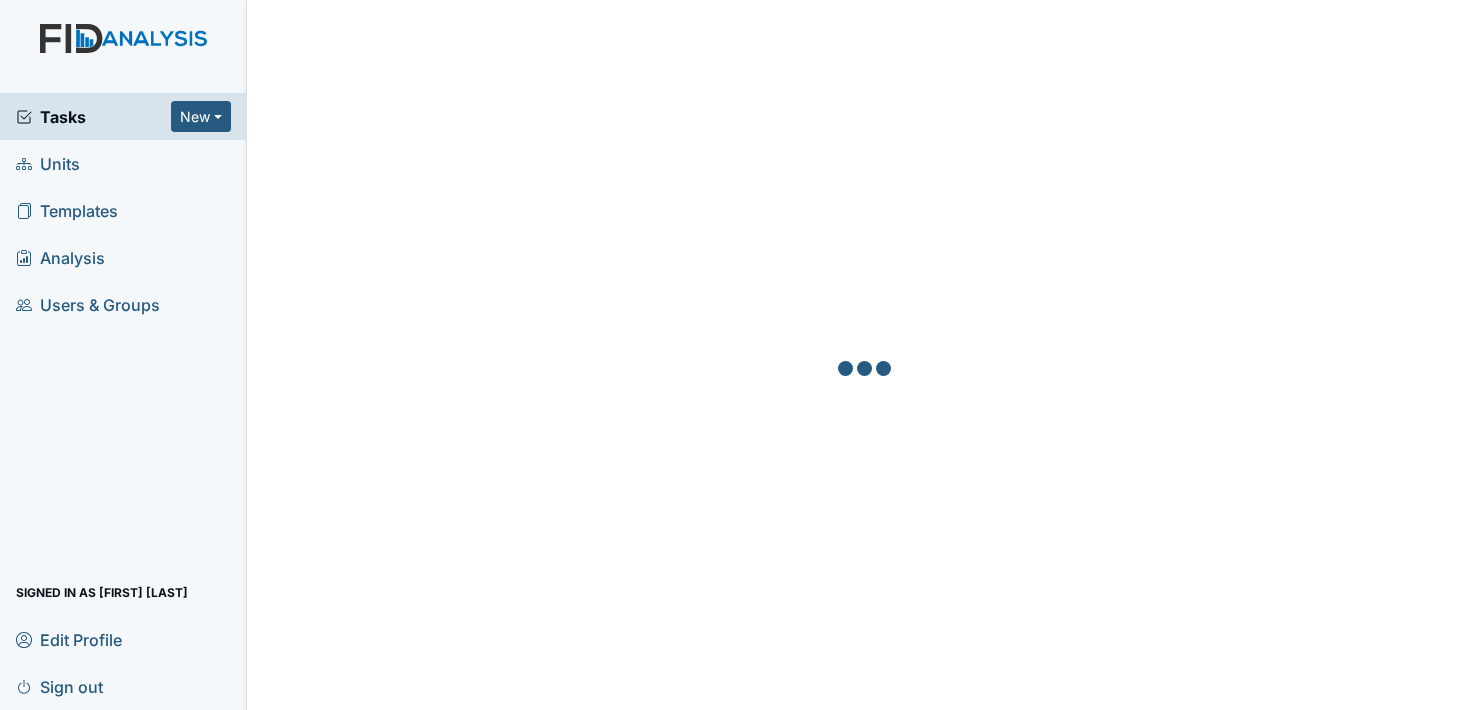 scroll, scrollTop: 0, scrollLeft: 0, axis: both 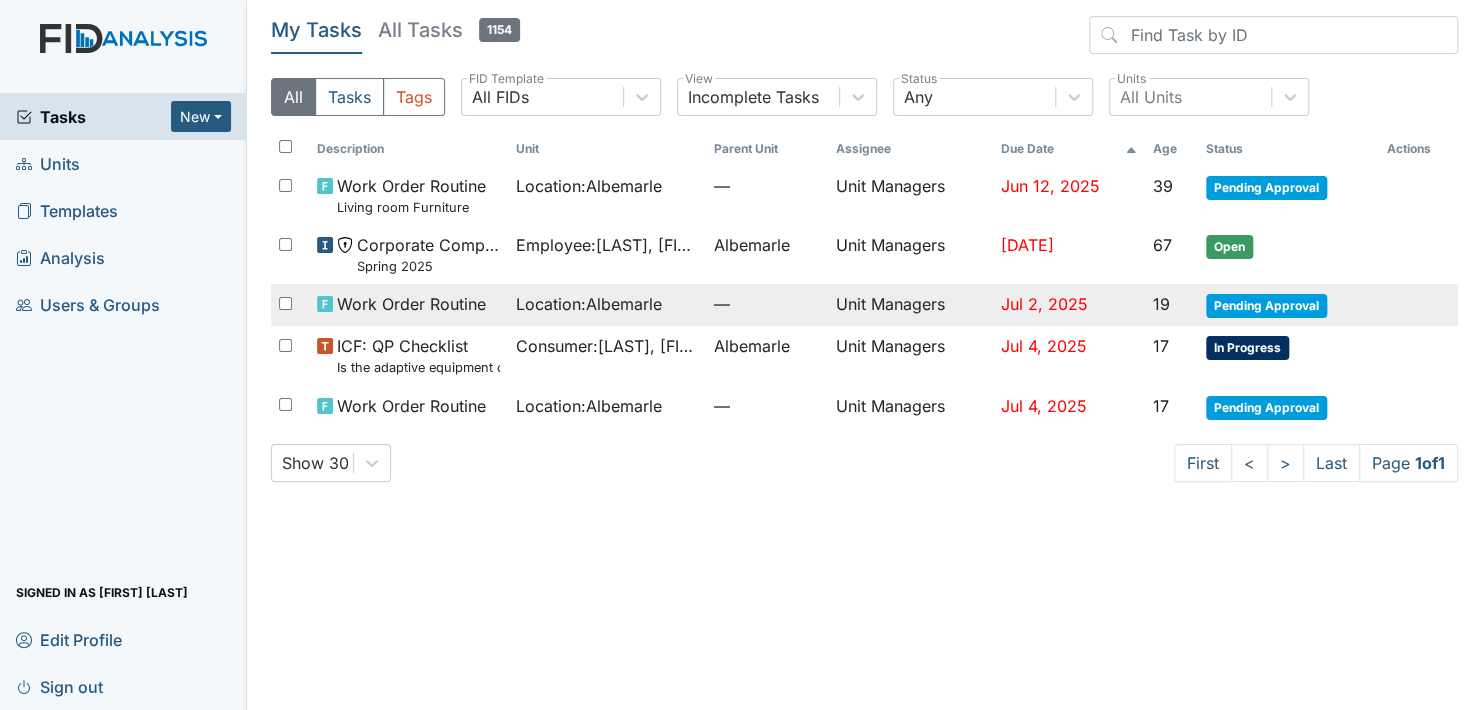 click on "Pending Approval" at bounding box center [1266, 188] 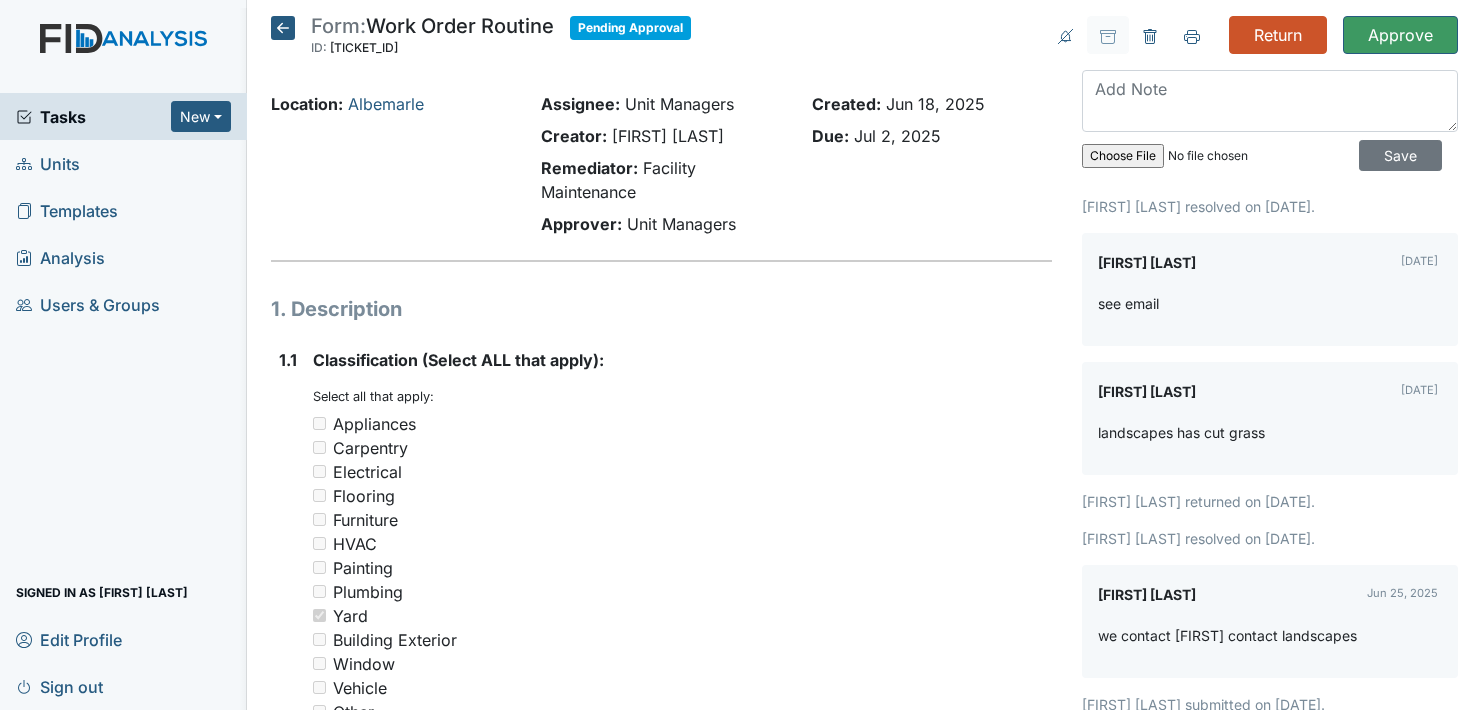 scroll, scrollTop: 0, scrollLeft: 0, axis: both 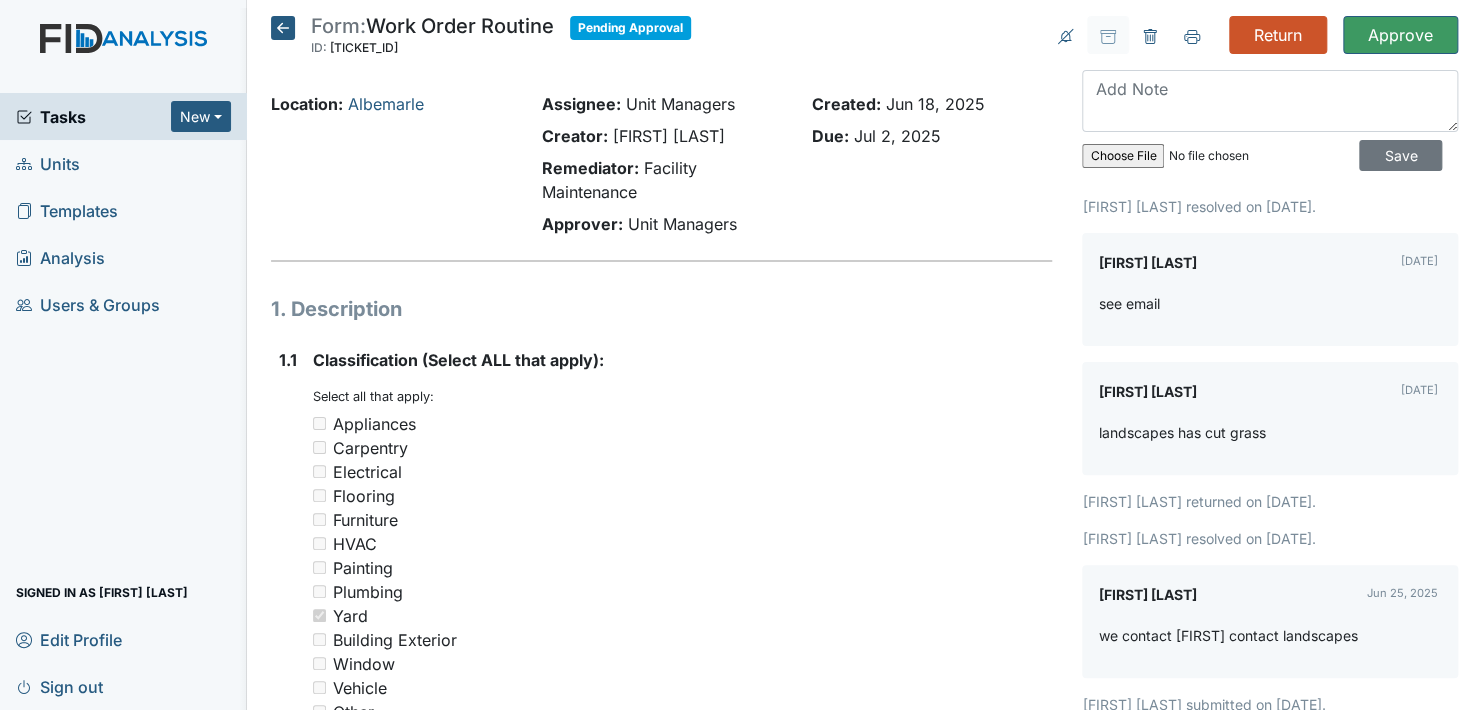 click at bounding box center [283, 28] 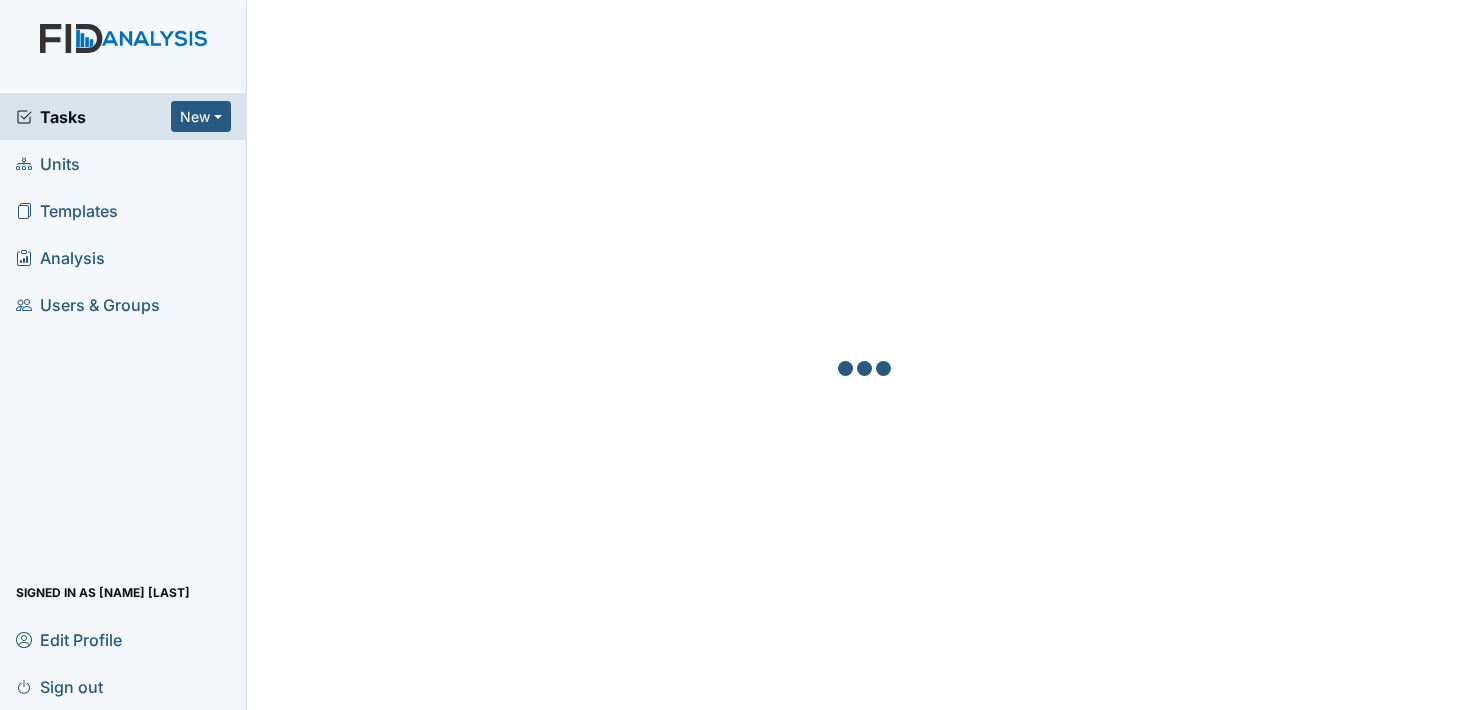 scroll, scrollTop: 0, scrollLeft: 0, axis: both 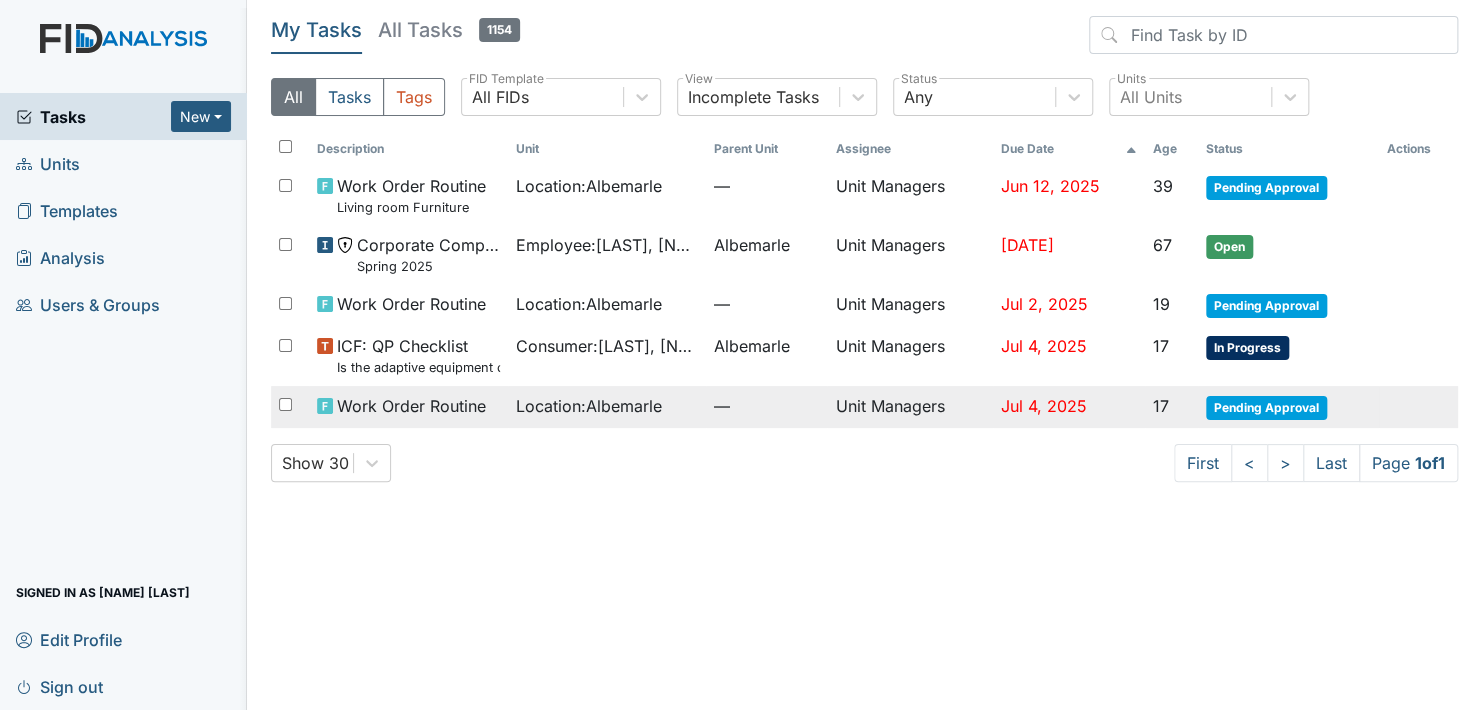 click on "Pending Approval" at bounding box center (1266, 188) 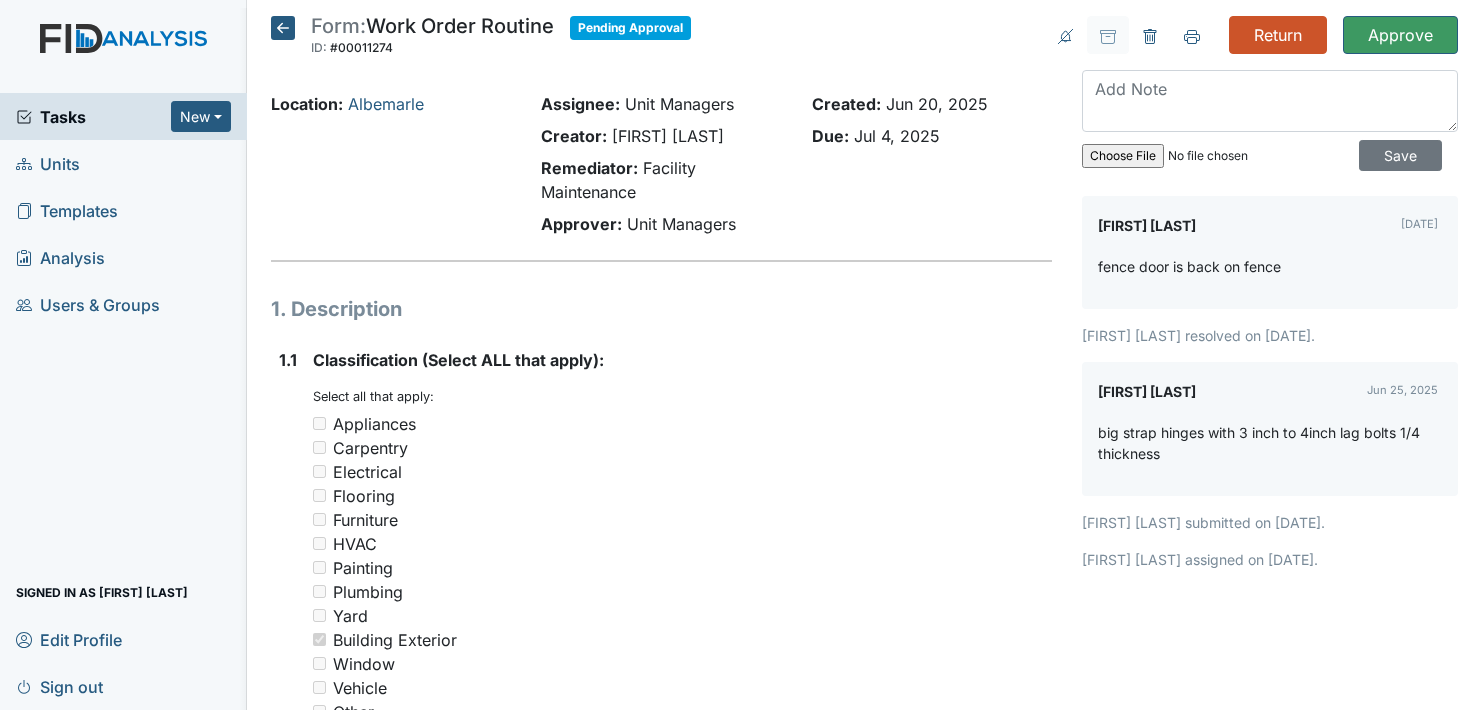 scroll, scrollTop: 0, scrollLeft: 0, axis: both 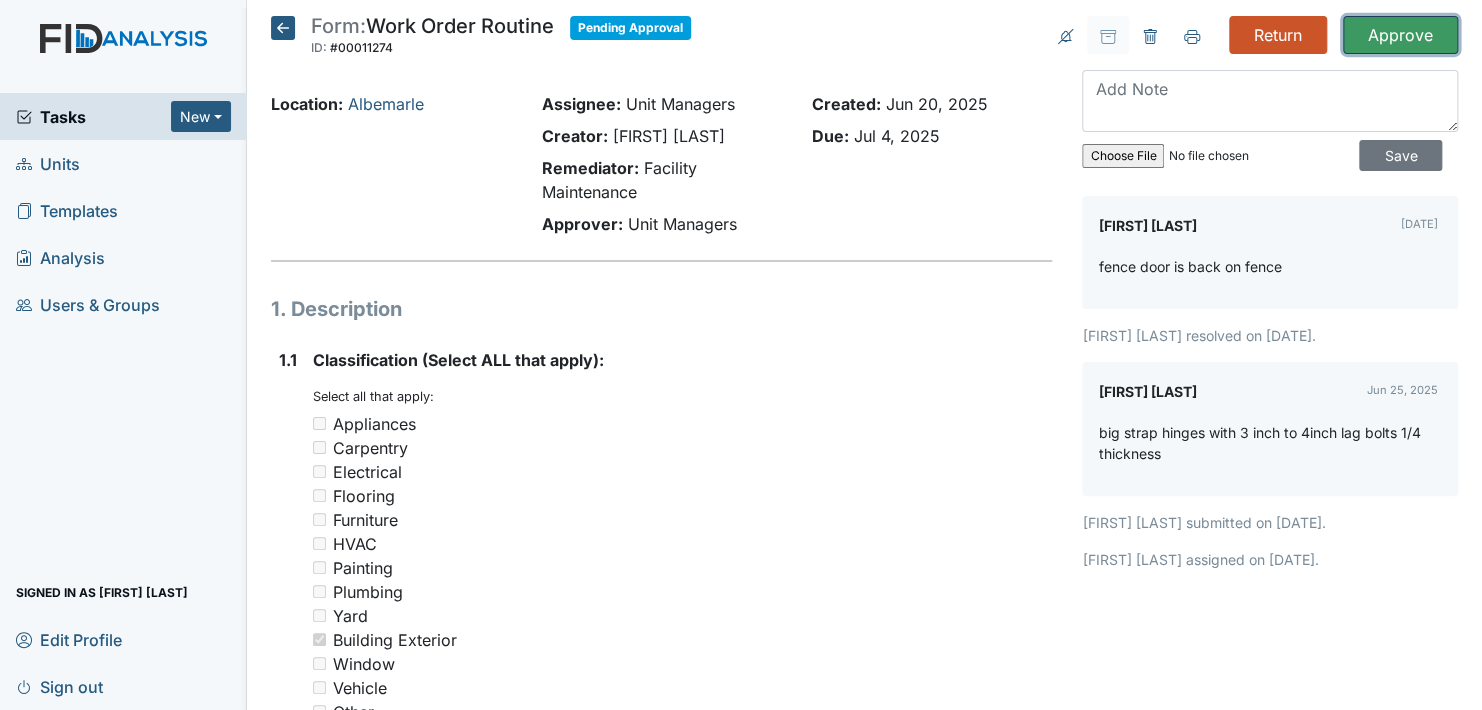 click on "Approve" at bounding box center [1400, 35] 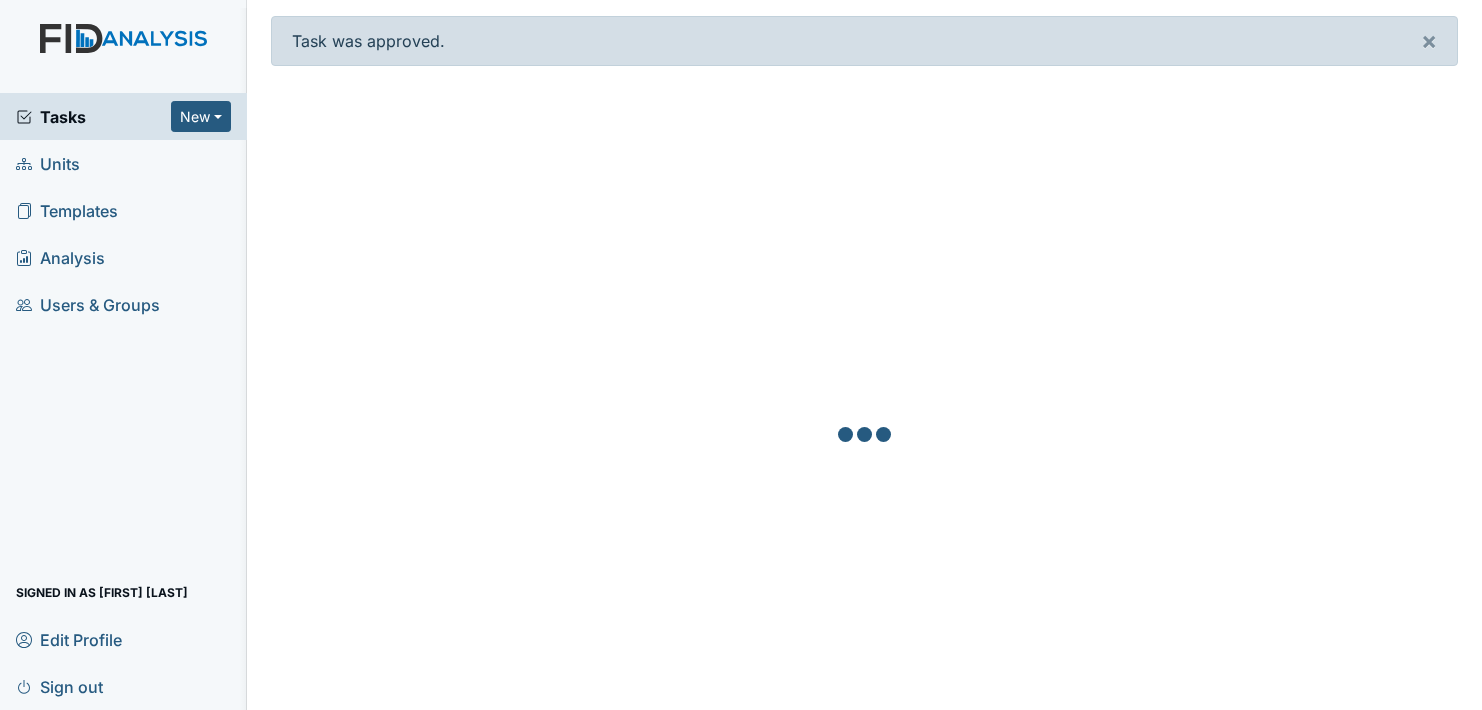 scroll, scrollTop: 0, scrollLeft: 0, axis: both 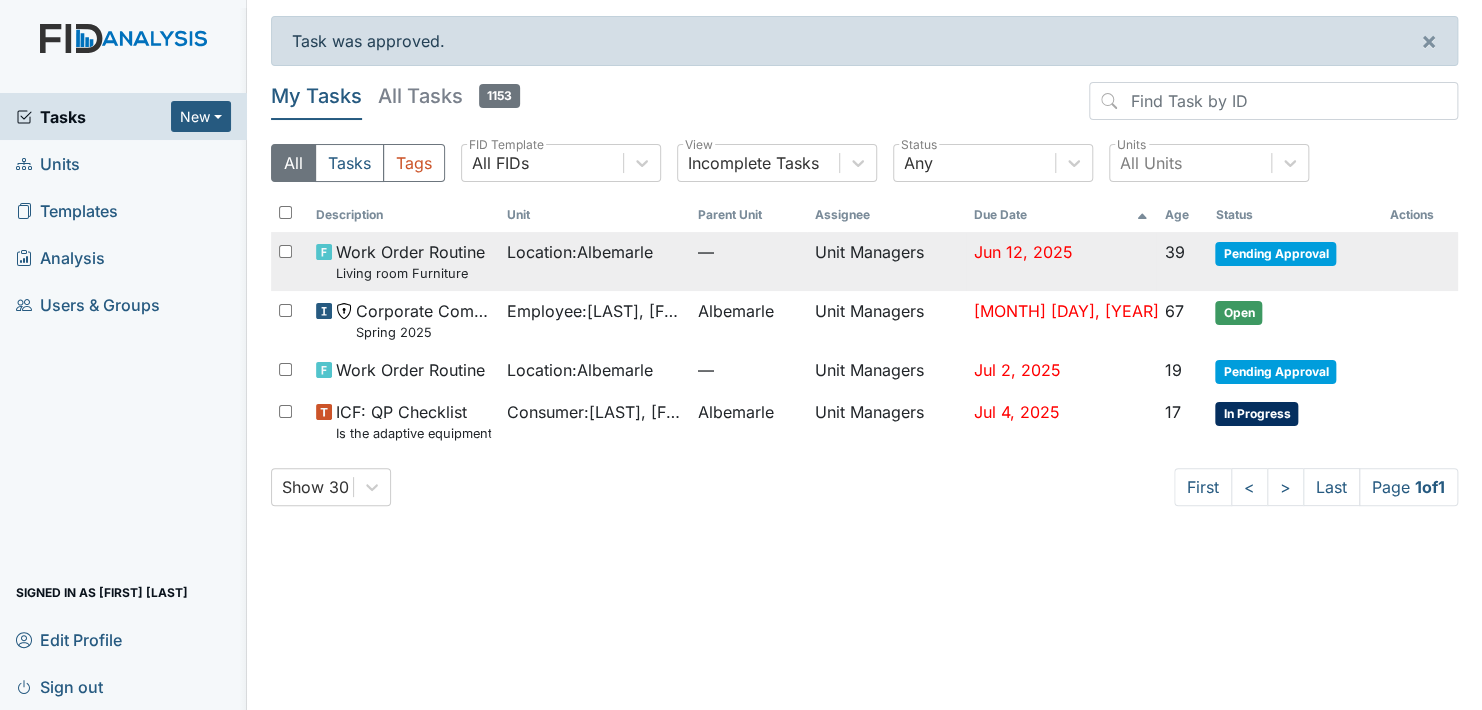click on "Pending Approval" at bounding box center (1275, 254) 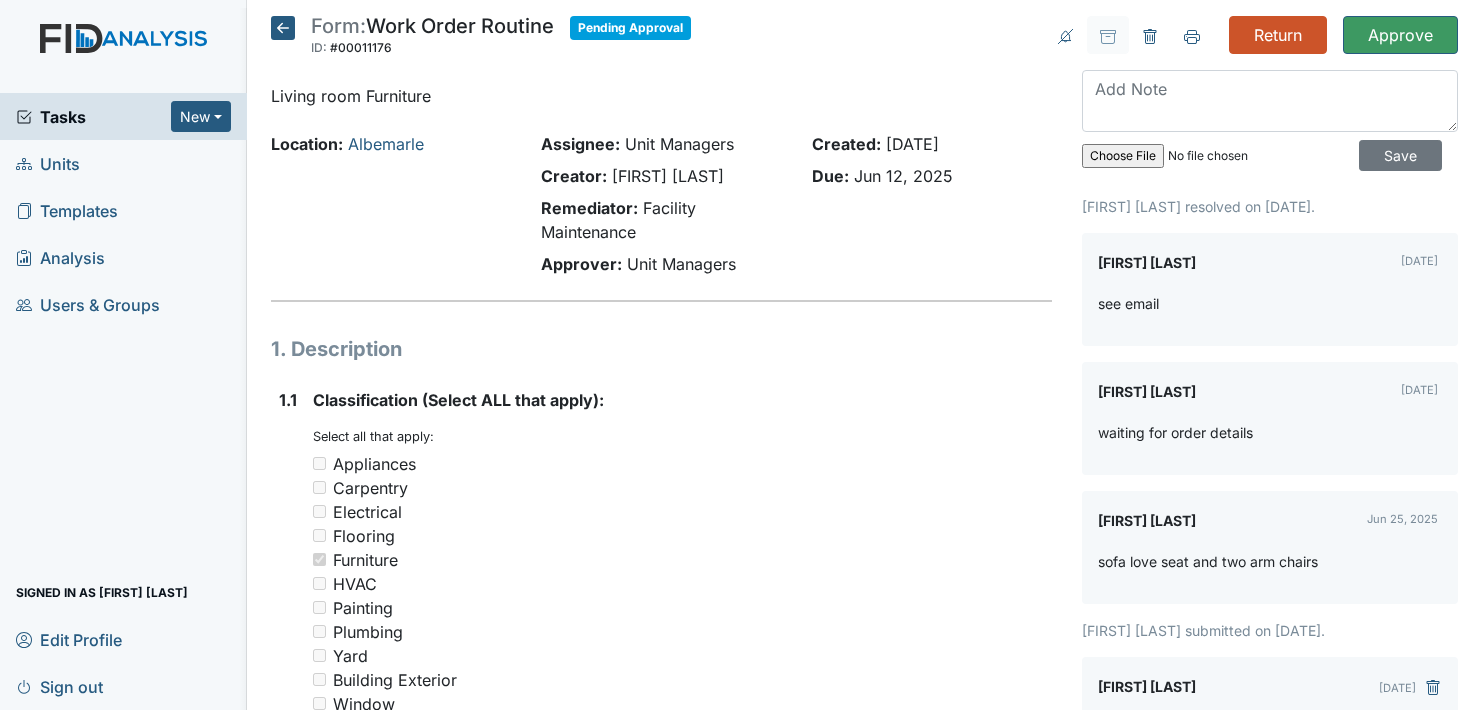 scroll, scrollTop: 0, scrollLeft: 0, axis: both 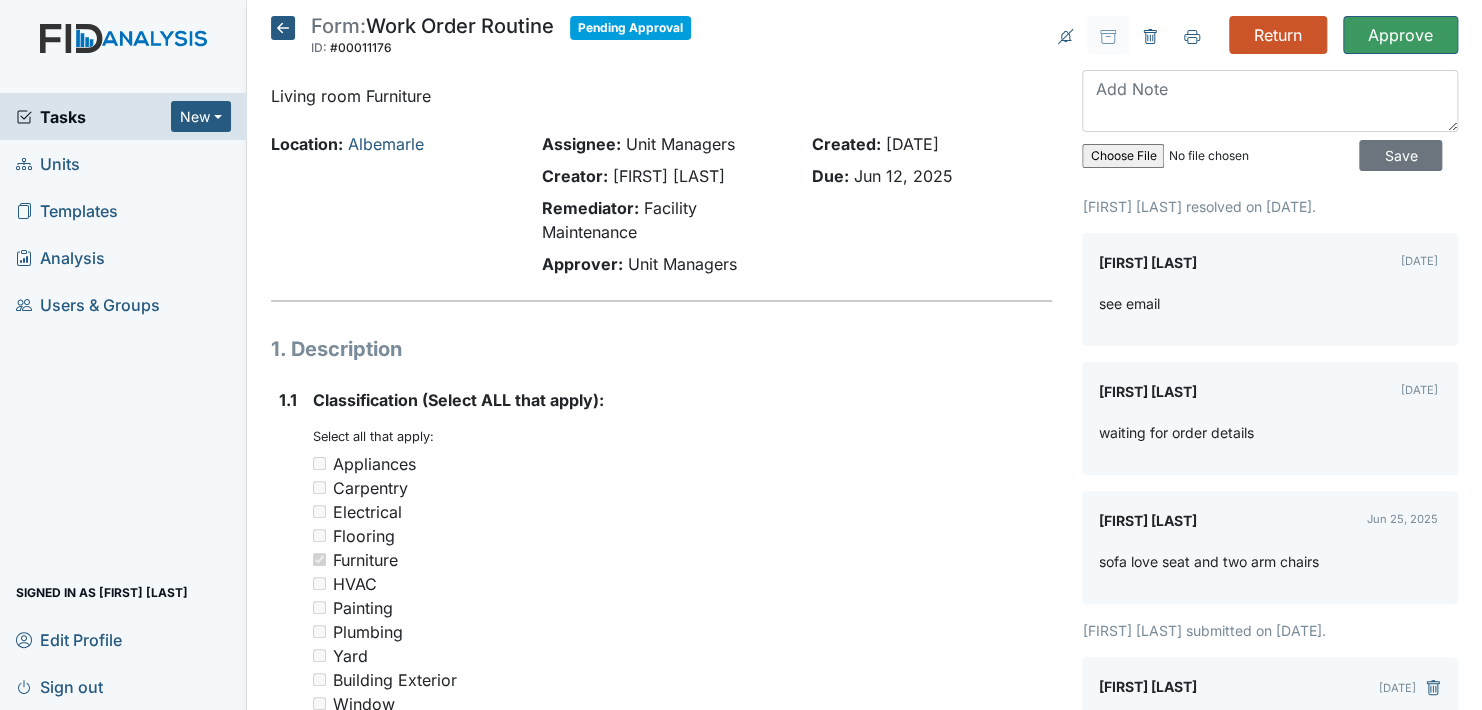 click at bounding box center (283, 28) 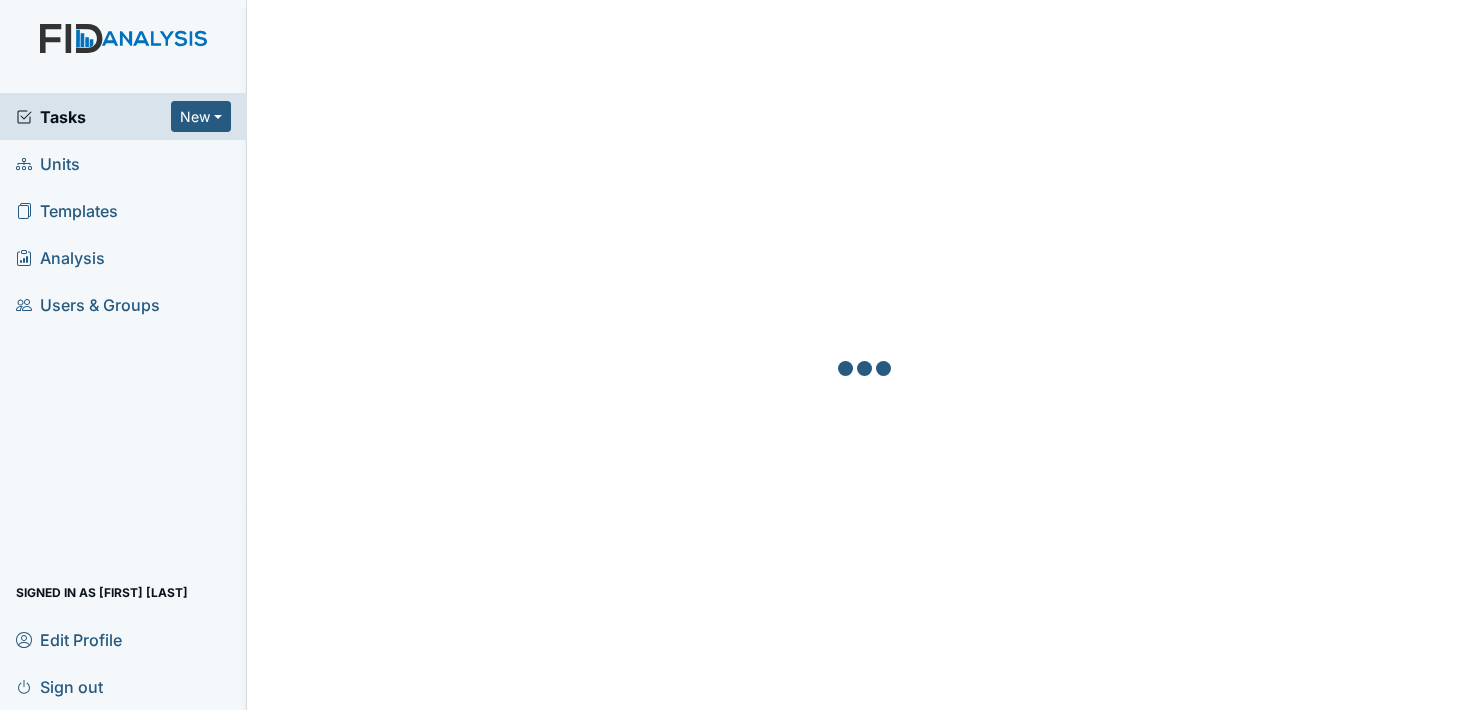 scroll, scrollTop: 0, scrollLeft: 0, axis: both 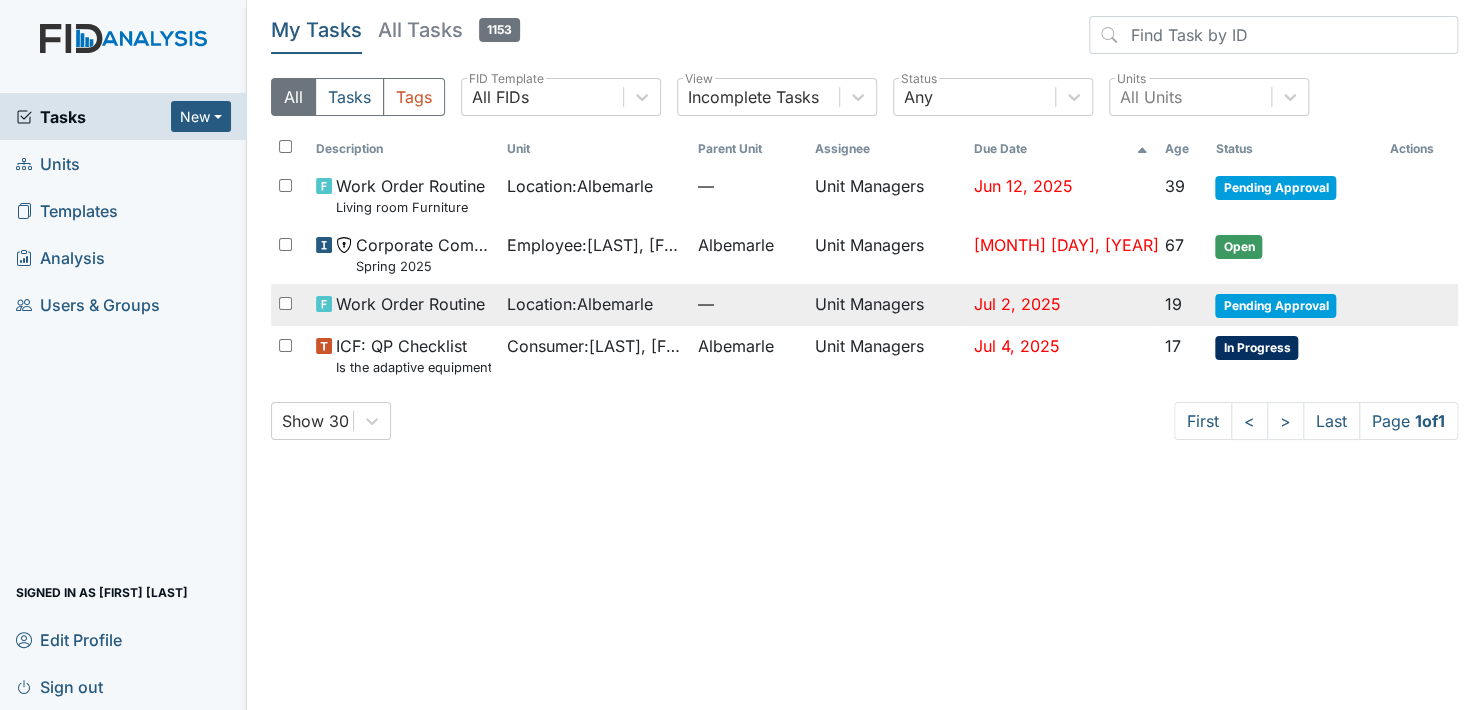 click on "Pending Approval" at bounding box center [1275, 188] 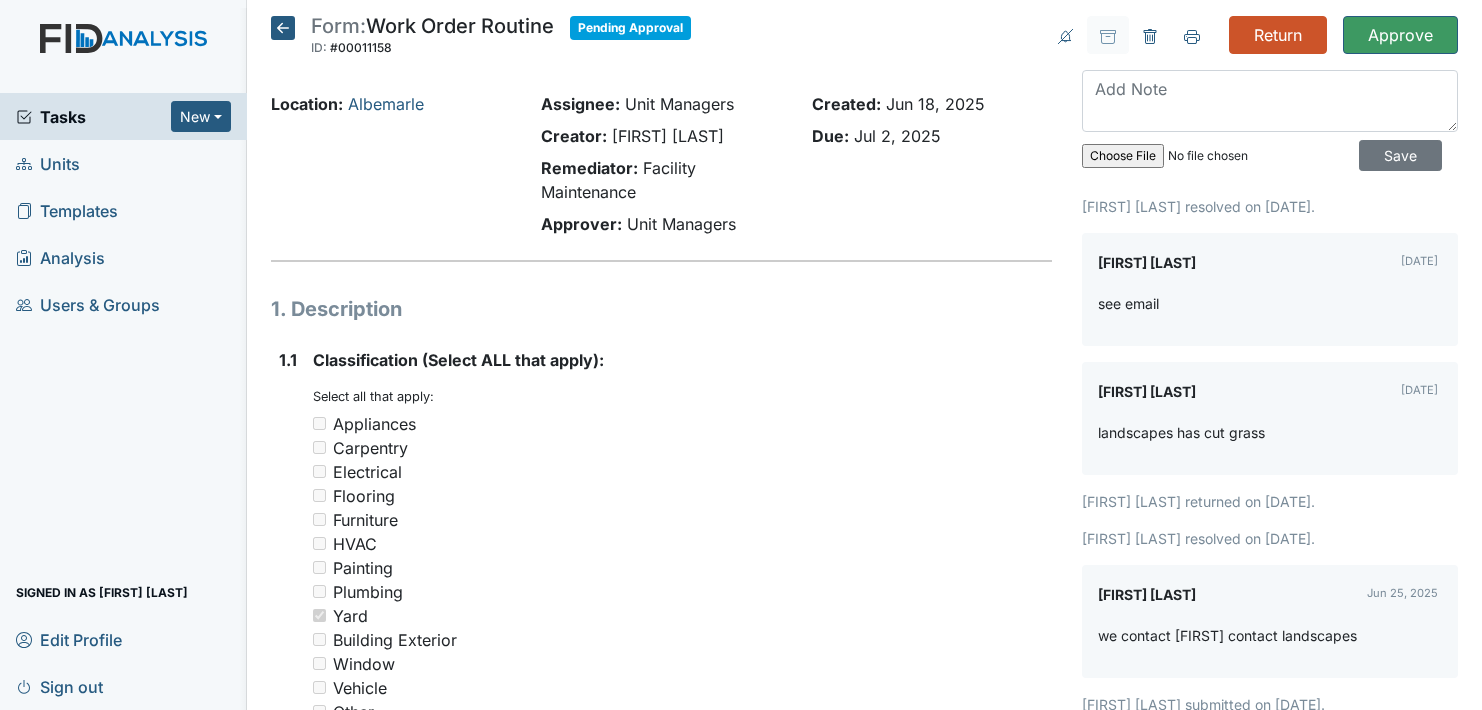 scroll, scrollTop: 0, scrollLeft: 0, axis: both 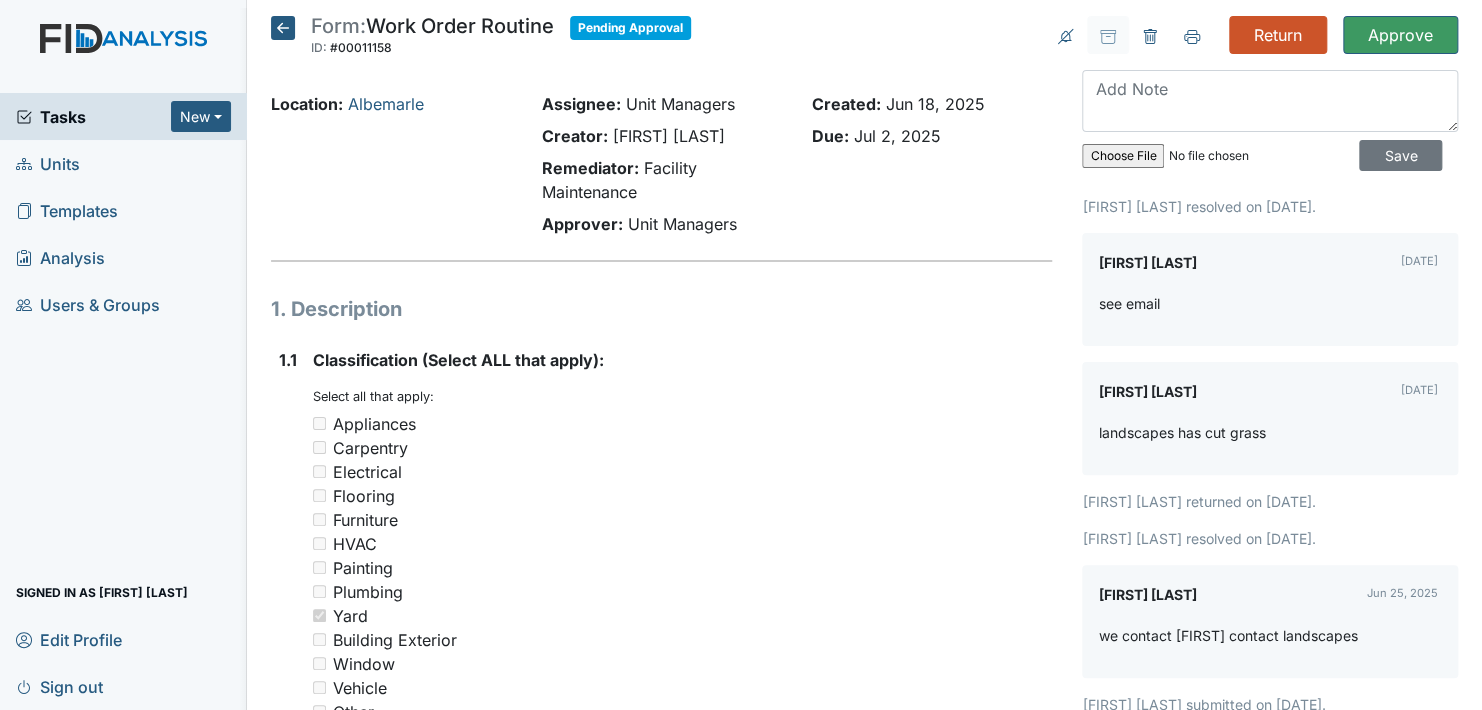 click at bounding box center [283, 28] 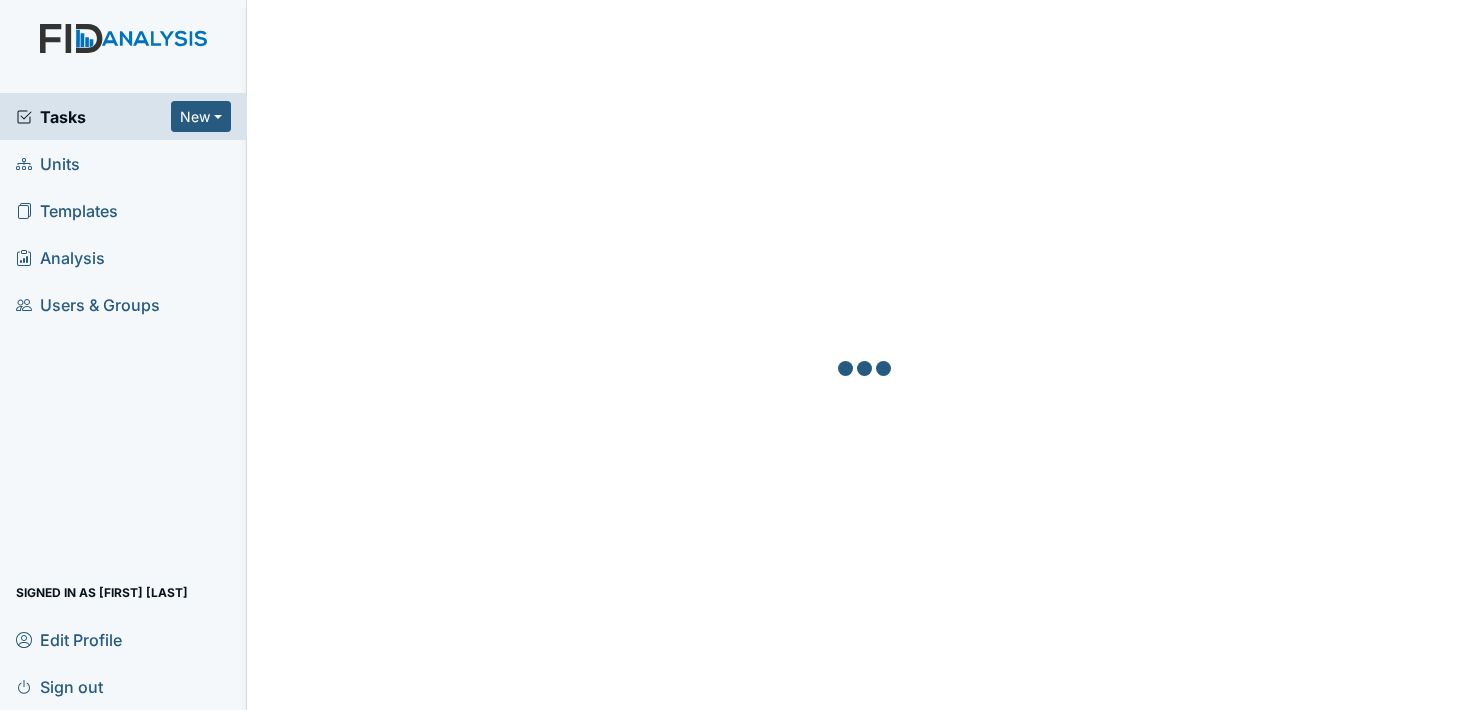 scroll, scrollTop: 0, scrollLeft: 0, axis: both 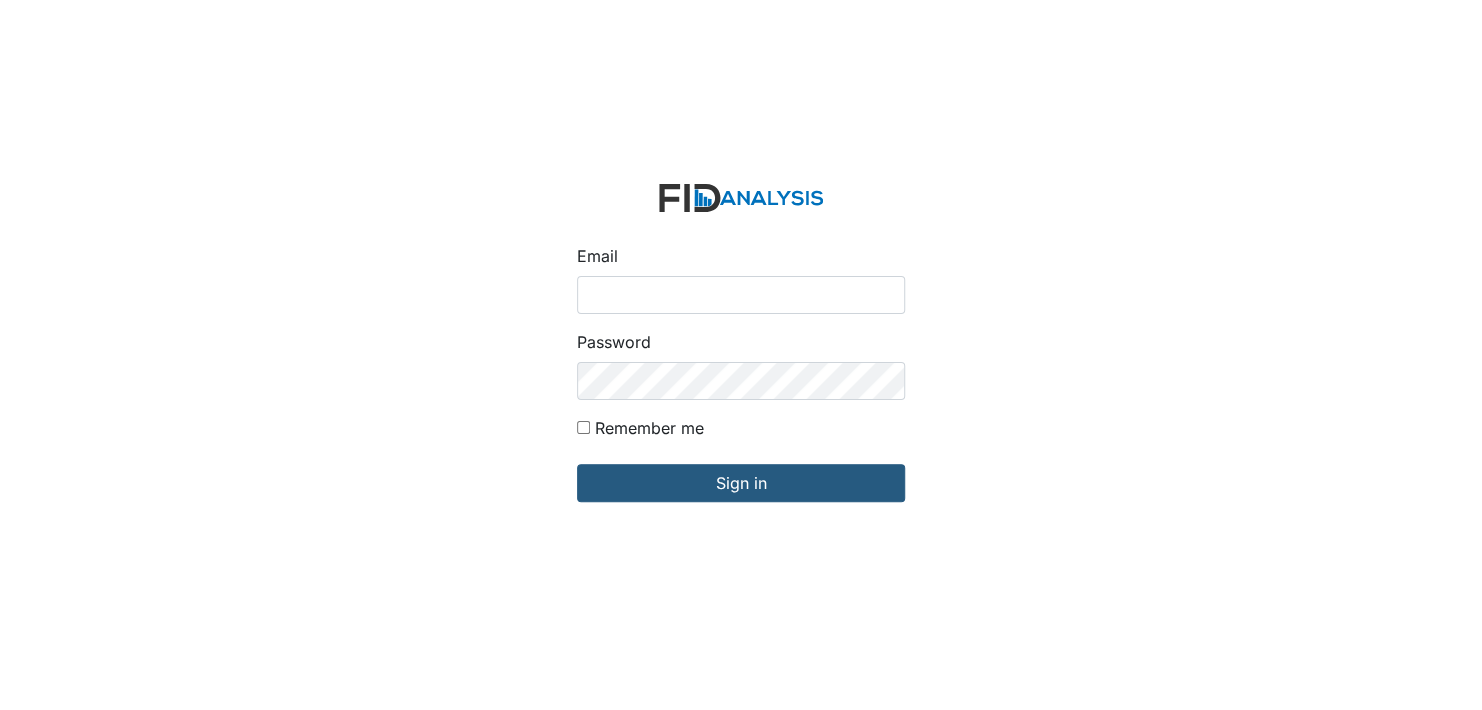 click on "Email" at bounding box center [741, 295] 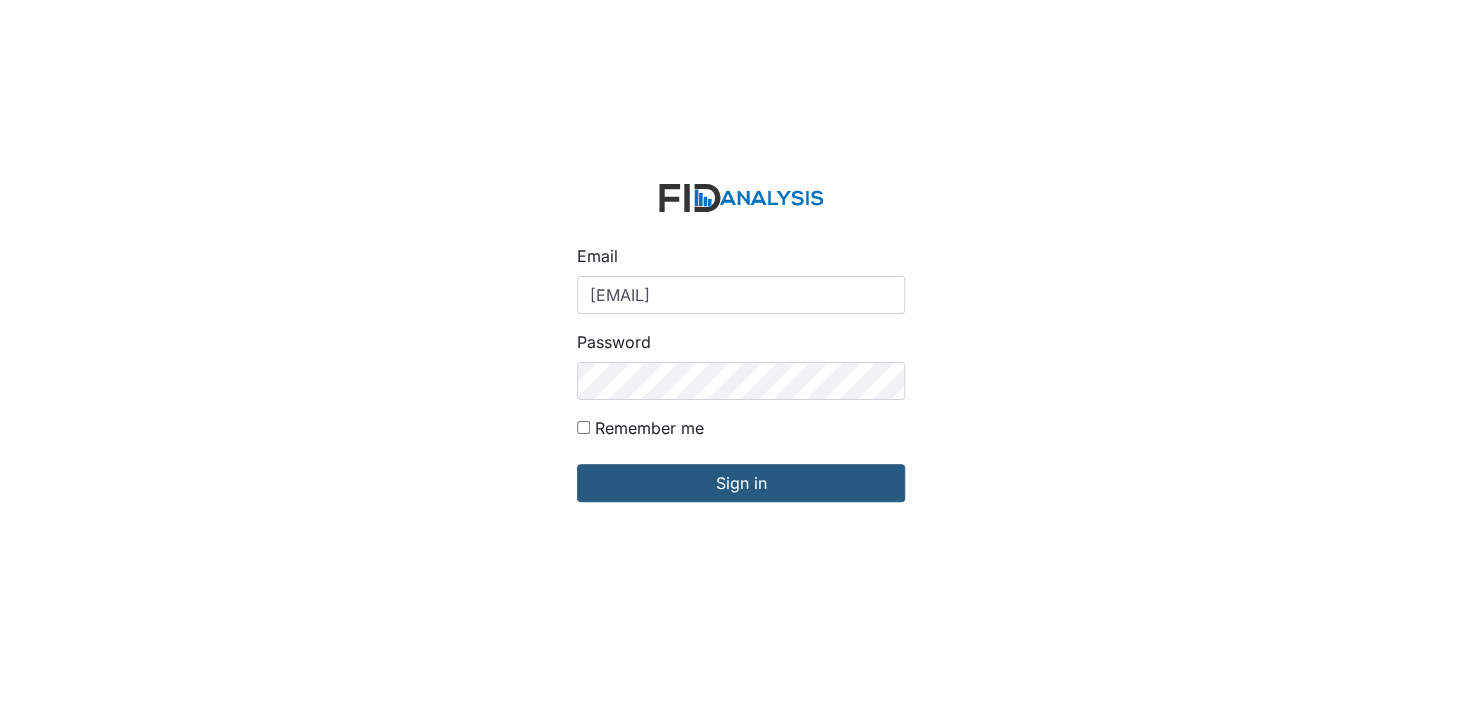 click on "Email
vcobb@lifeincorporated.com
Password
Remember me
Sign in" at bounding box center [741, 355] 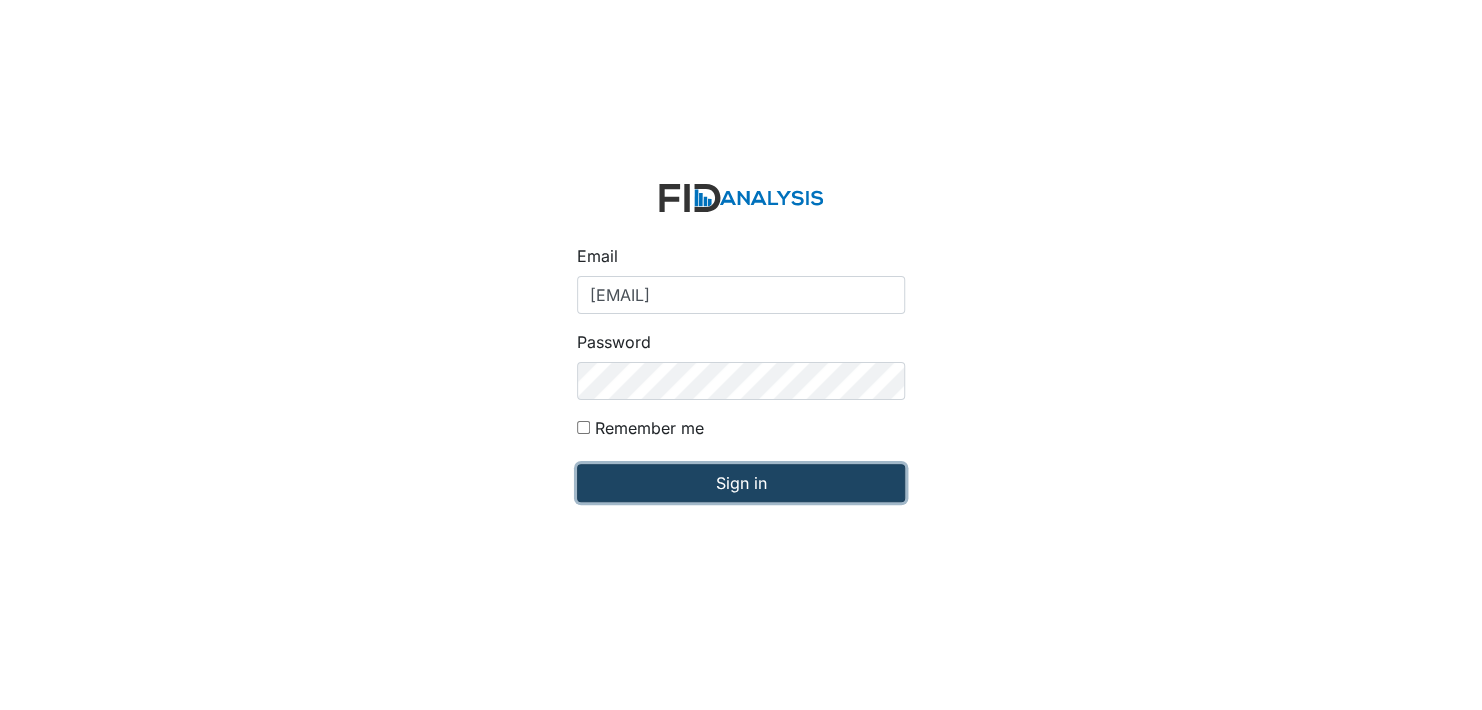 click on "Sign in" at bounding box center (741, 483) 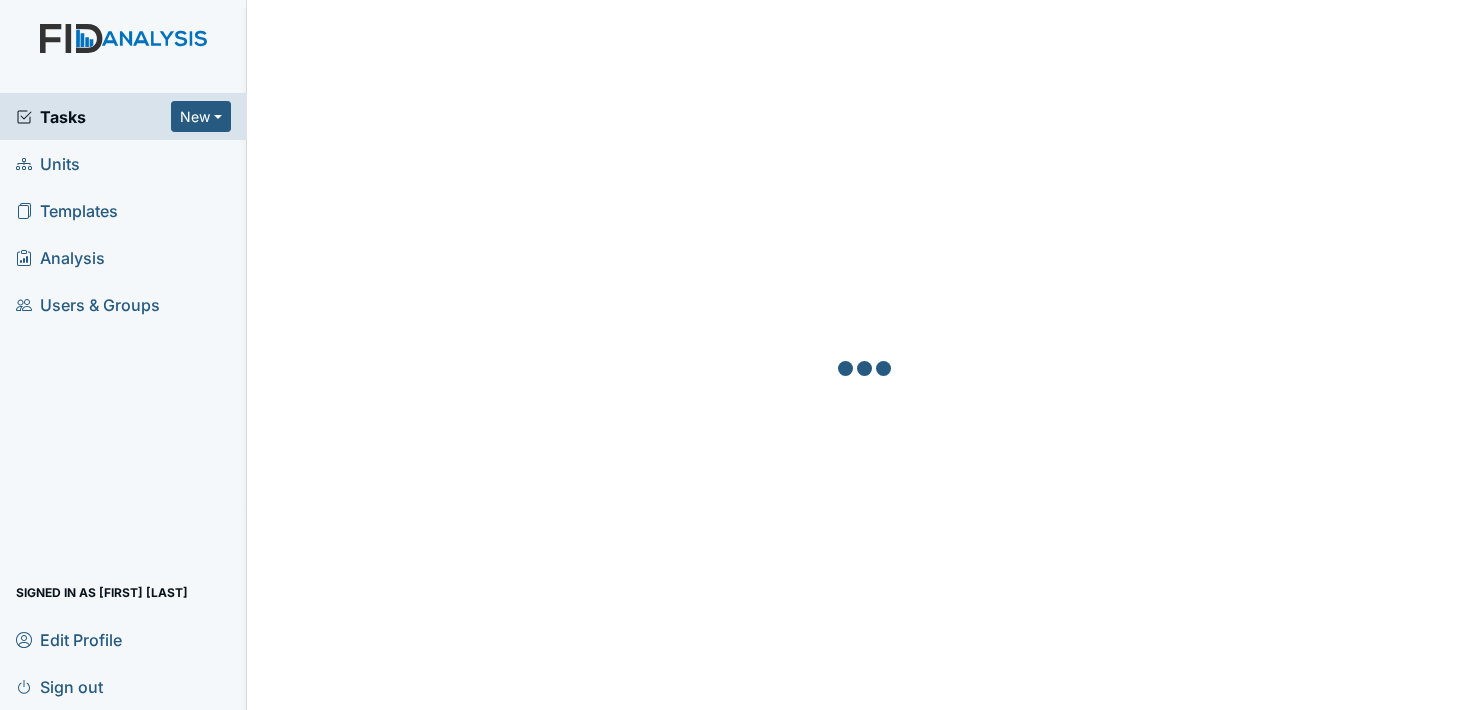 scroll, scrollTop: 0, scrollLeft: 0, axis: both 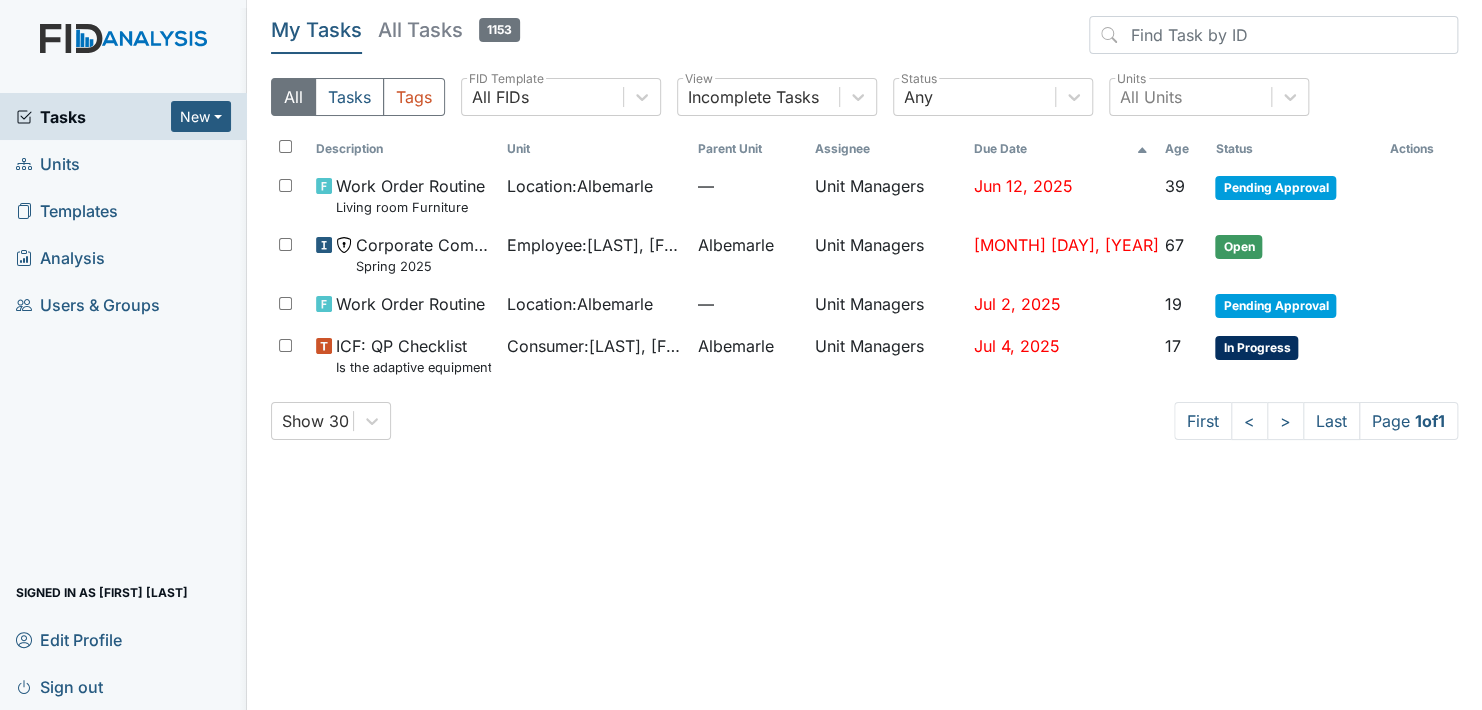 click on "Units" at bounding box center (123, 163) 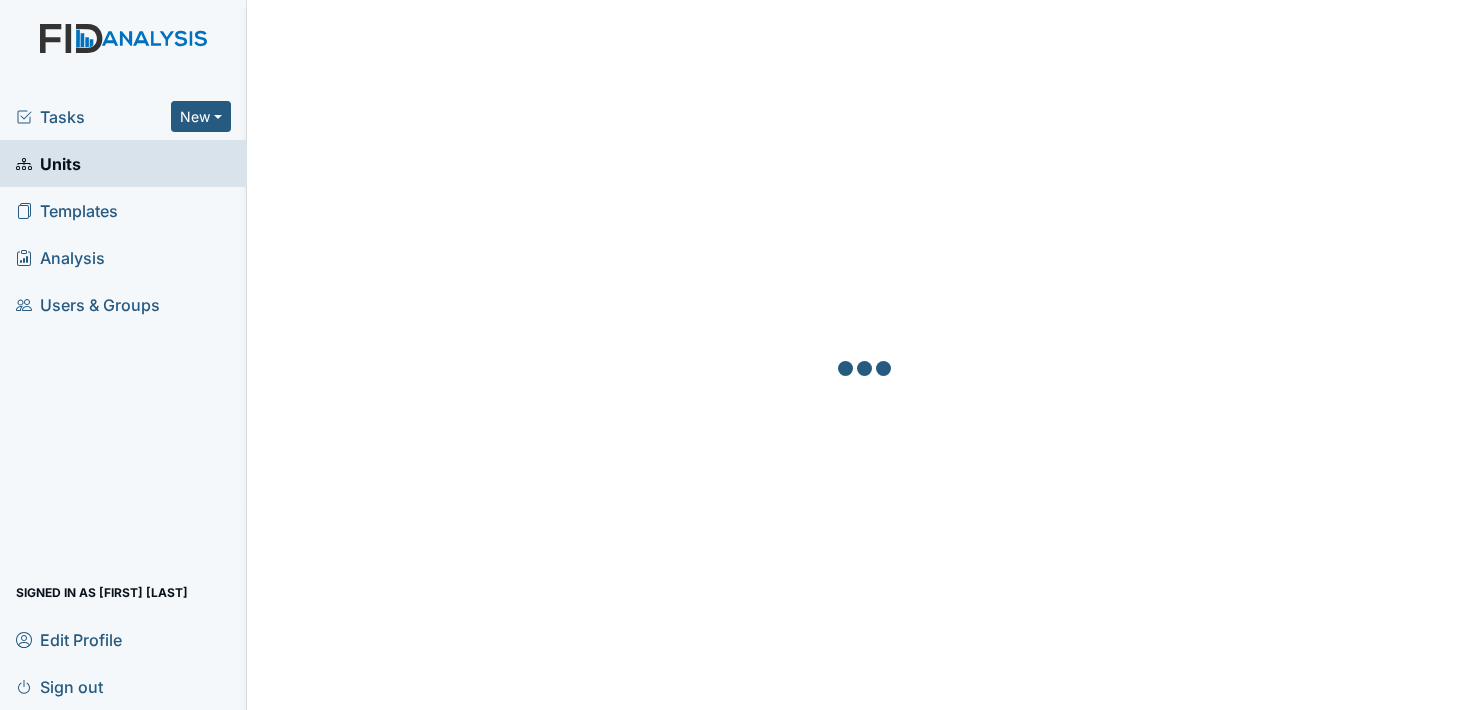 scroll, scrollTop: 0, scrollLeft: 0, axis: both 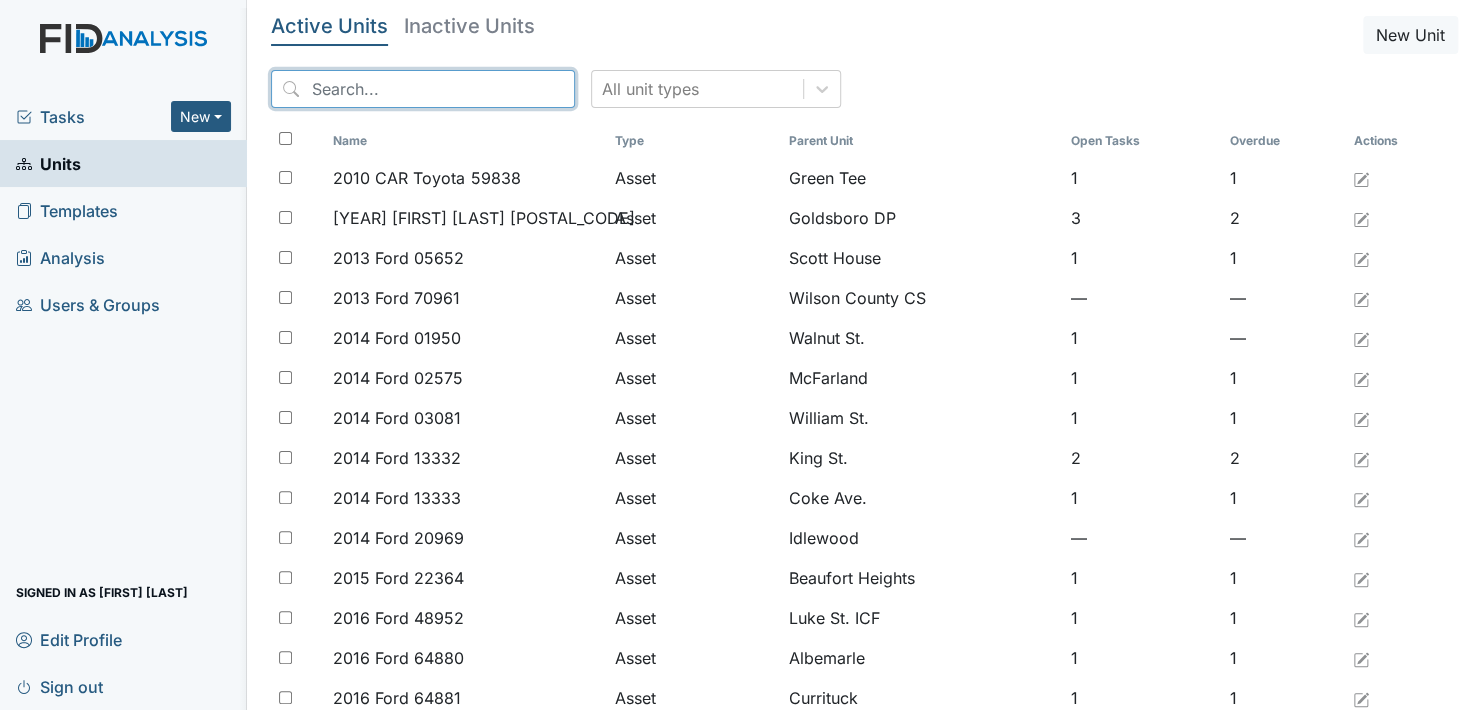 click at bounding box center (423, 89) 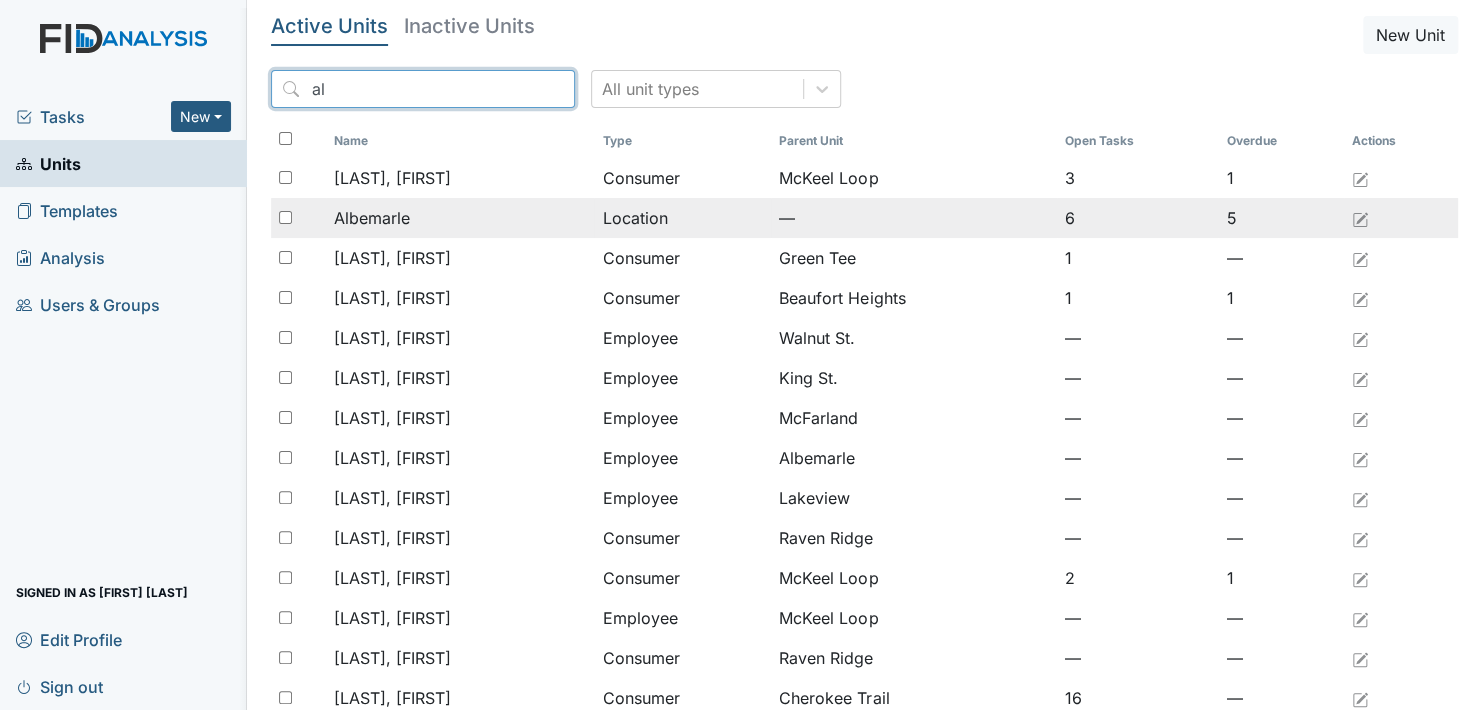 type on "al" 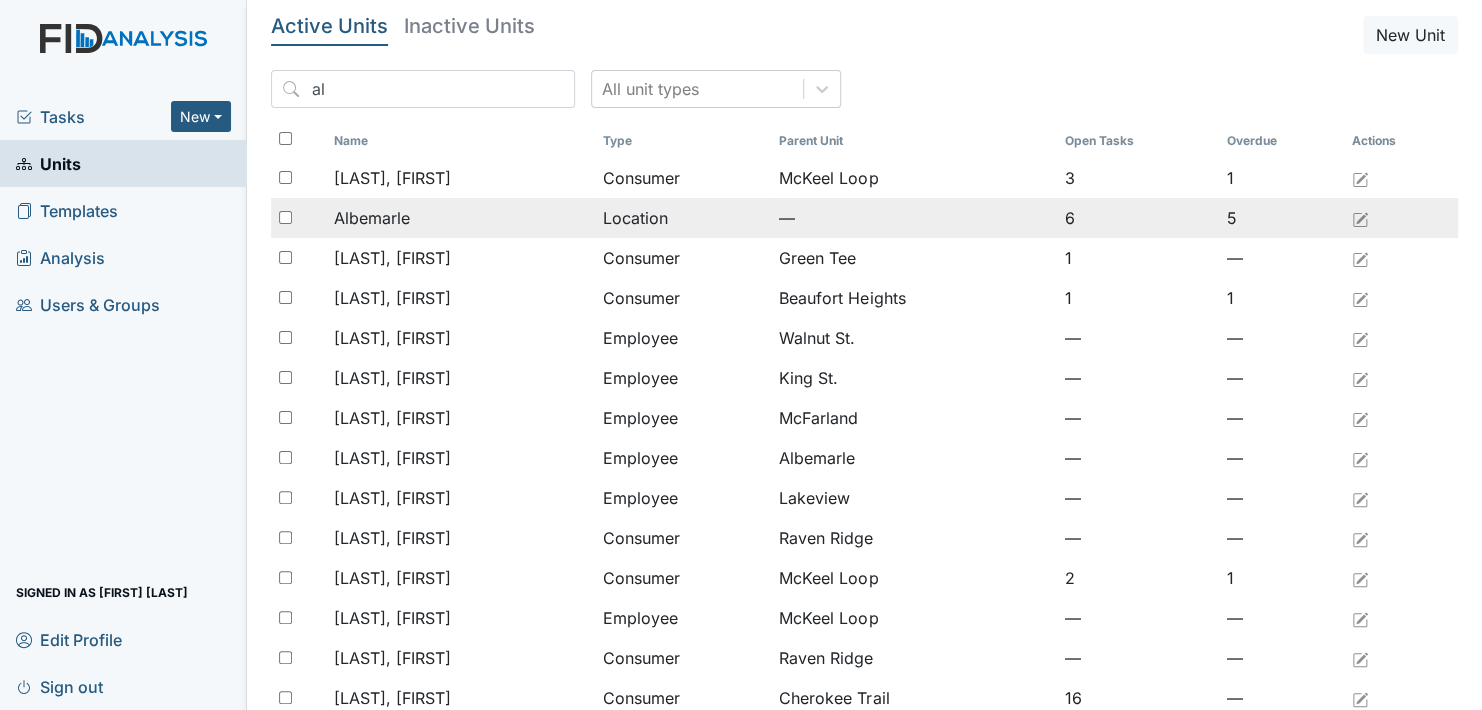 click on "Albemarle" at bounding box center [392, 178] 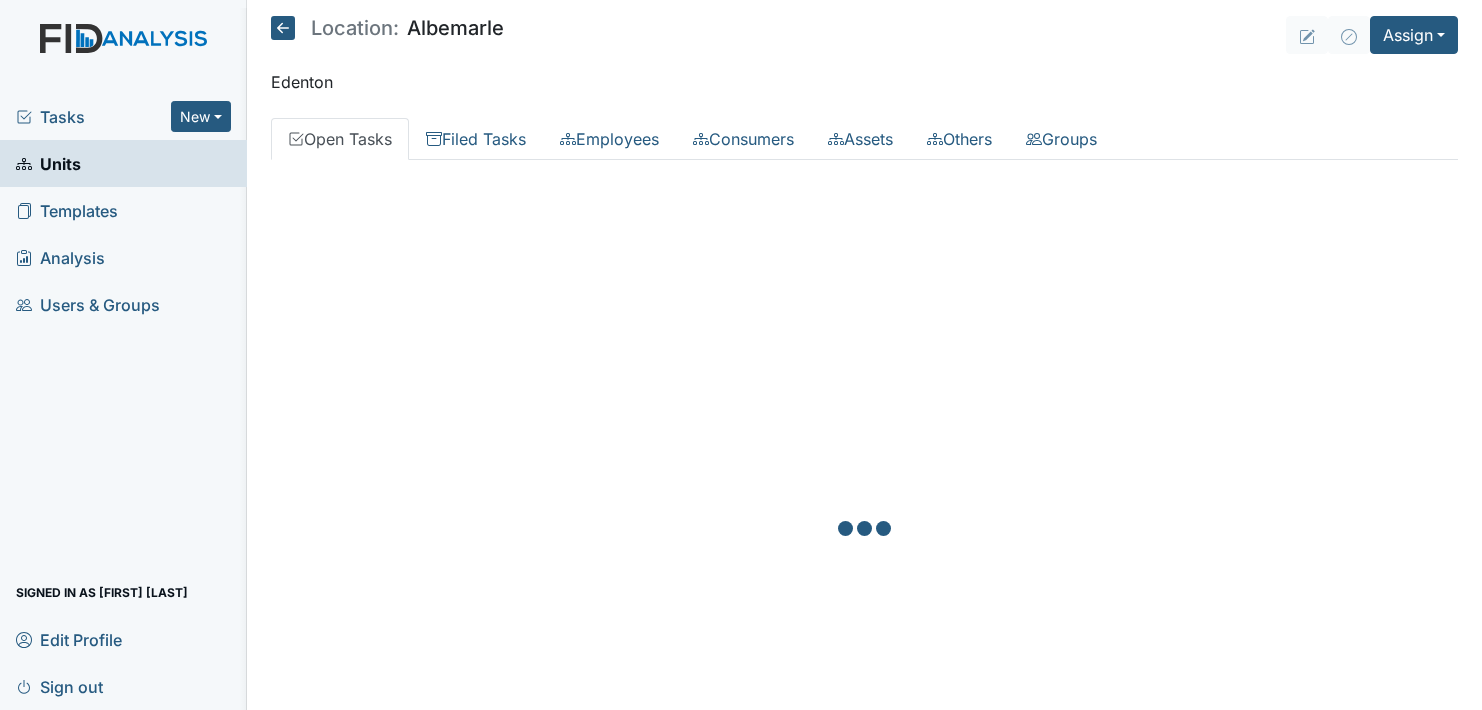 scroll, scrollTop: 0, scrollLeft: 0, axis: both 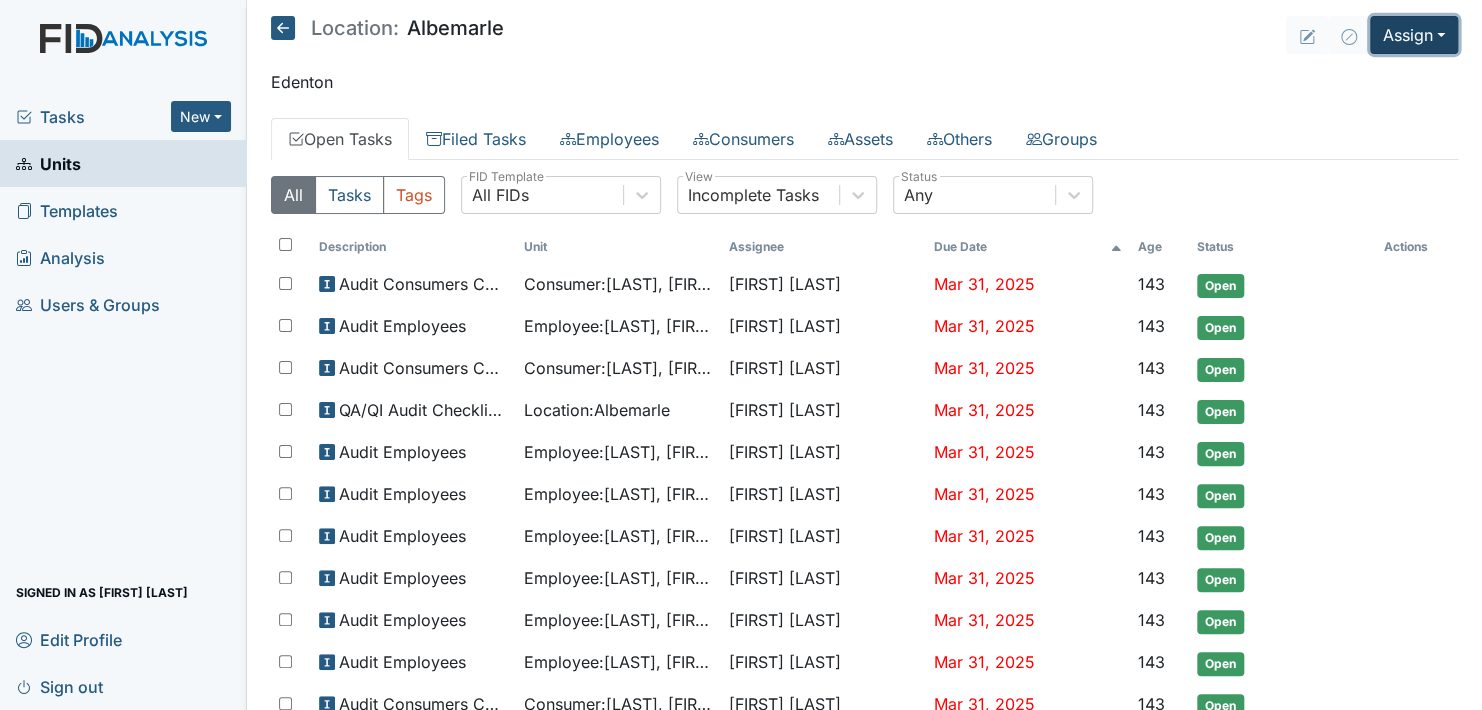 click on "Assign" at bounding box center (1414, 35) 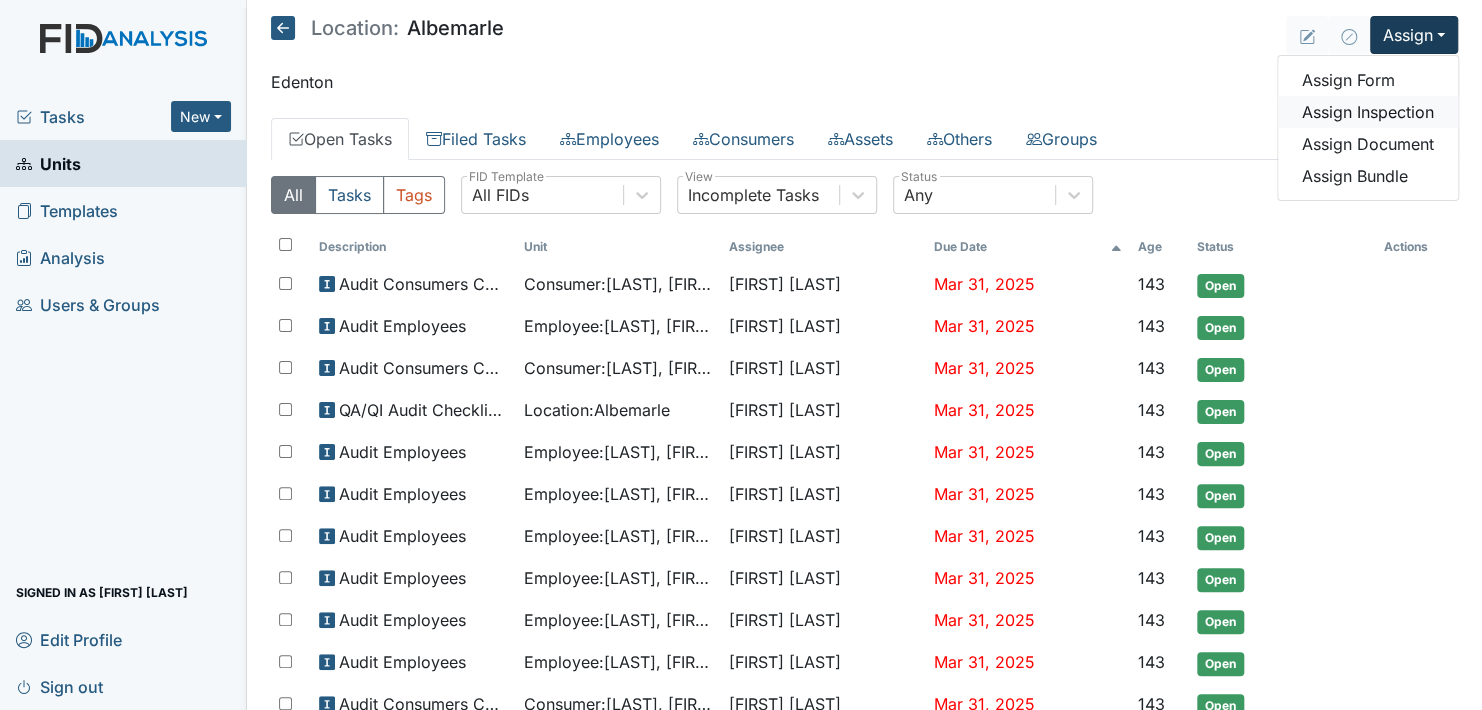 click on "Assign Inspection" at bounding box center (1368, 112) 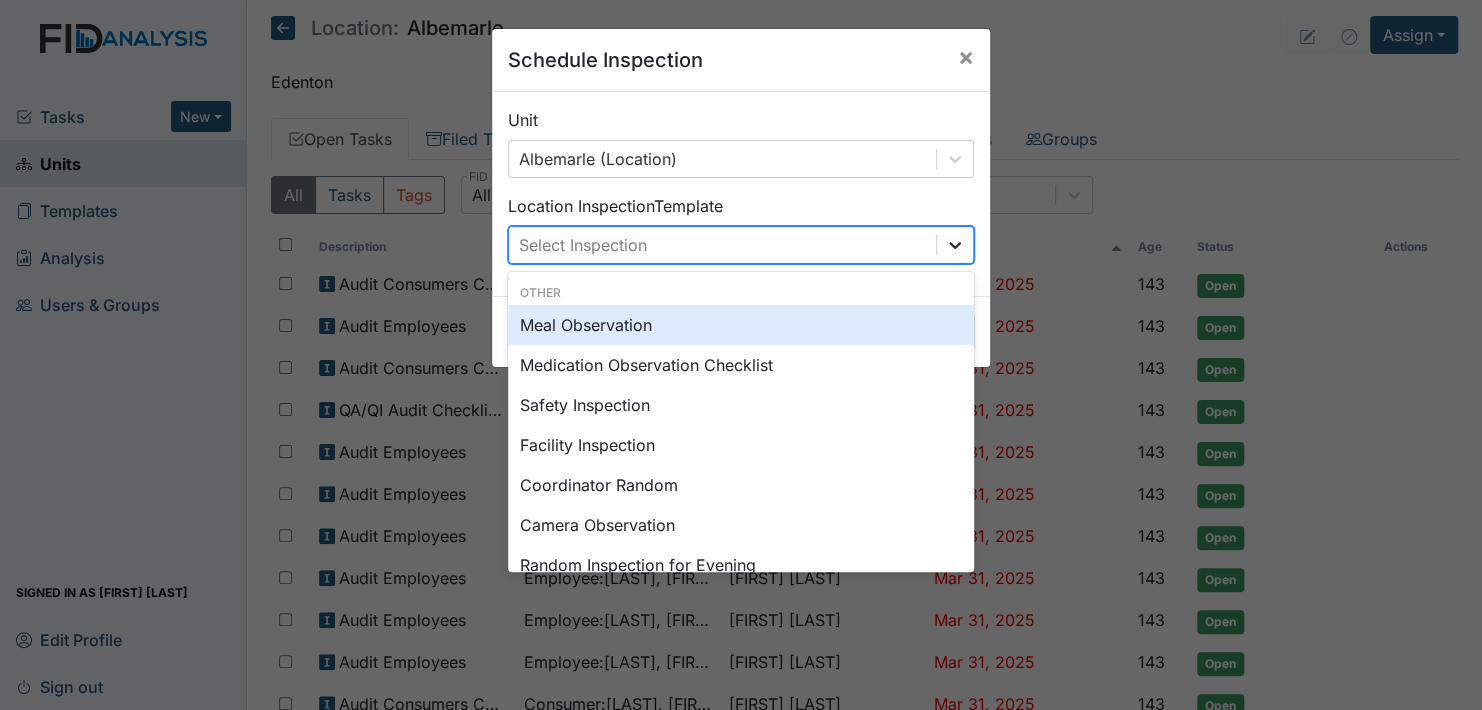 click at bounding box center (955, 245) 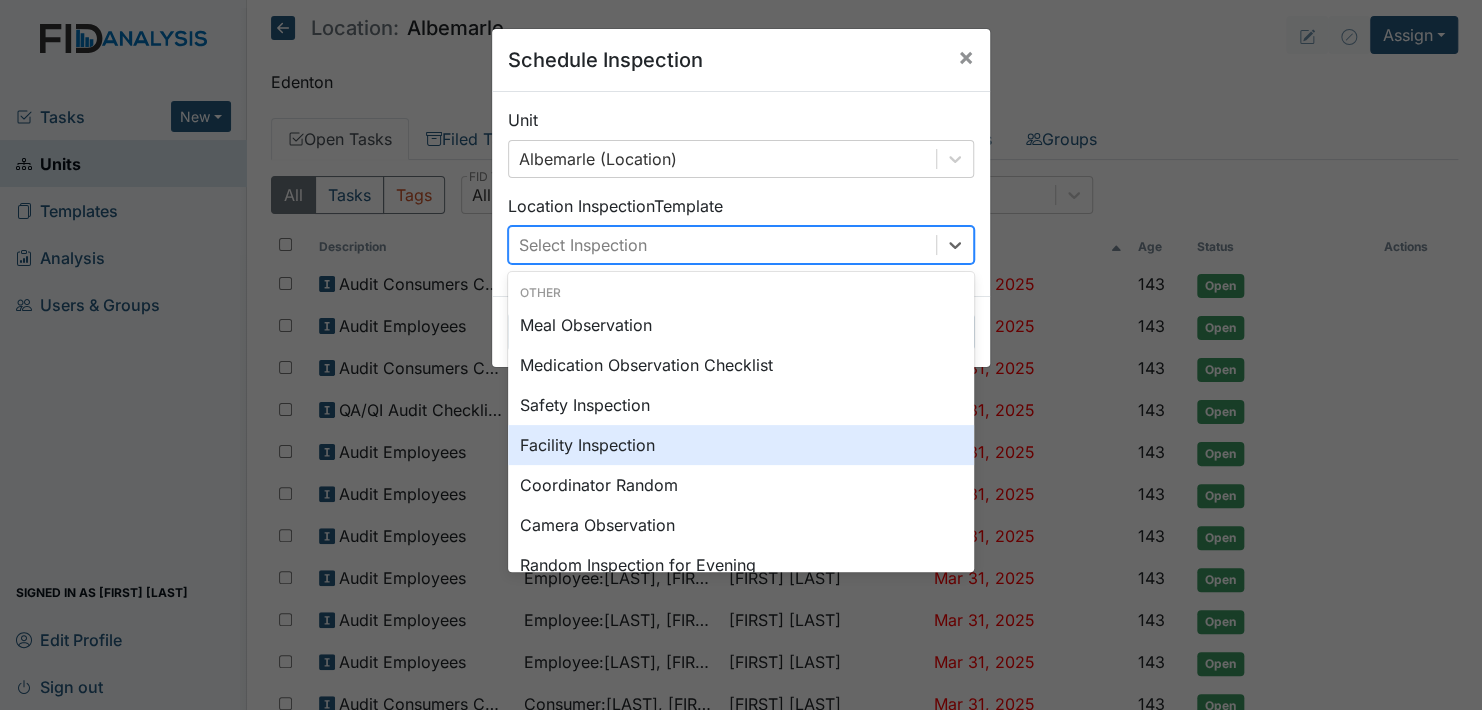 click on "Facility Inspection" at bounding box center [741, 445] 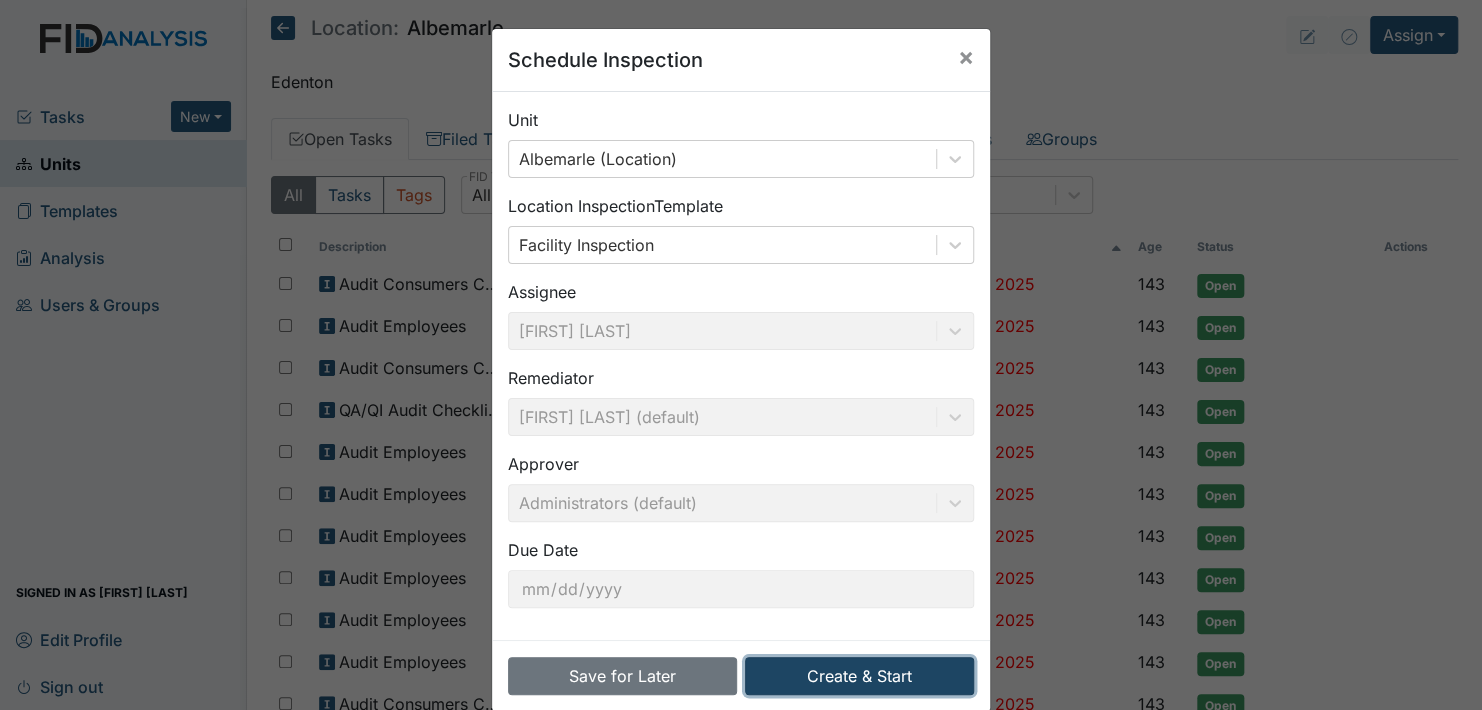 click on "Create & Start" at bounding box center [859, 676] 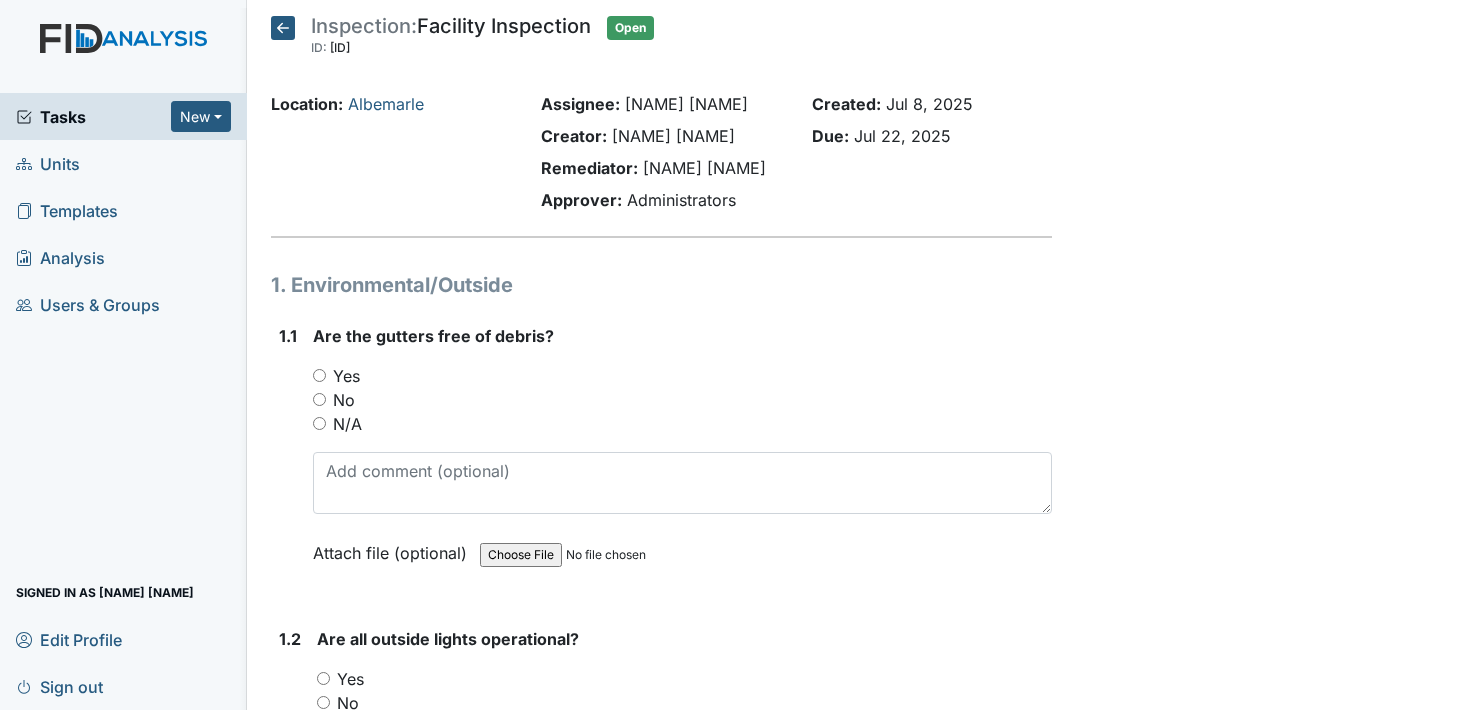 scroll, scrollTop: 0, scrollLeft: 0, axis: both 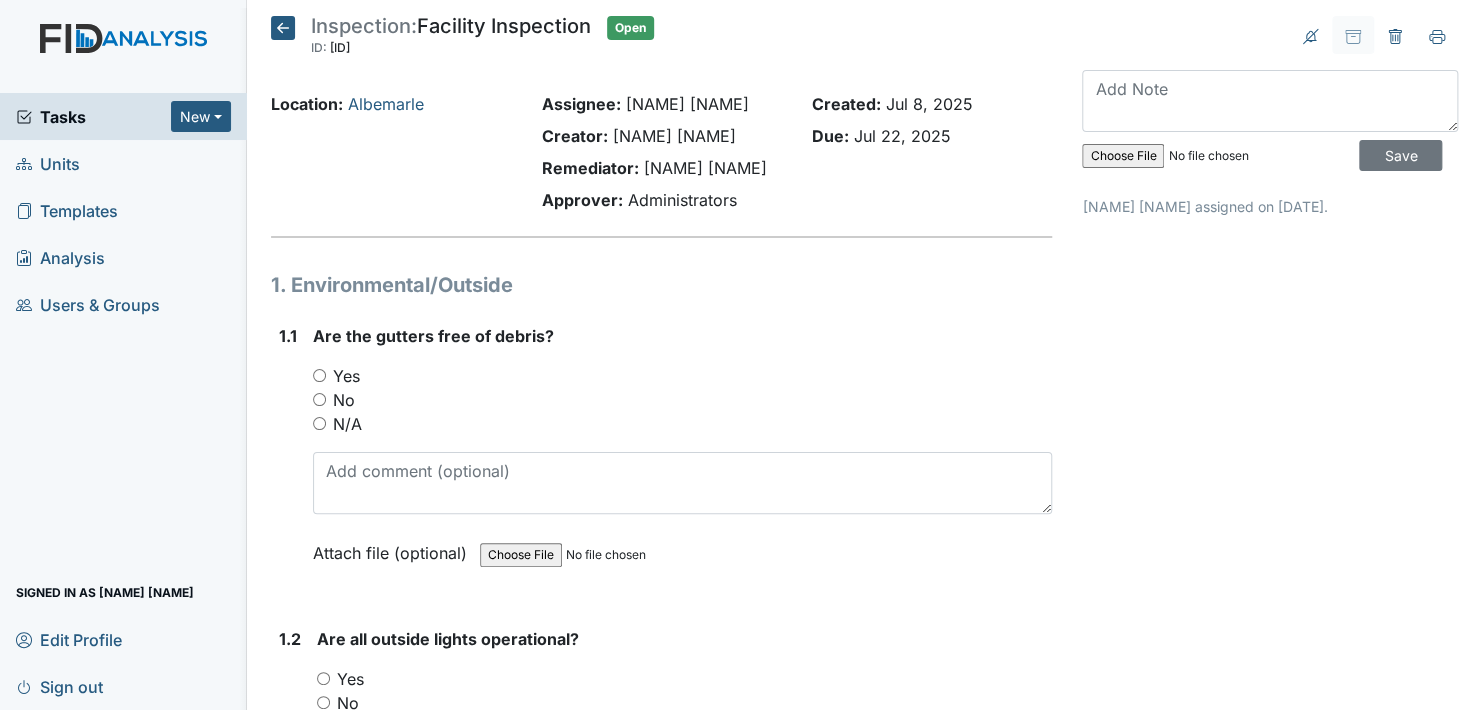 click on "Yes" at bounding box center [319, 375] 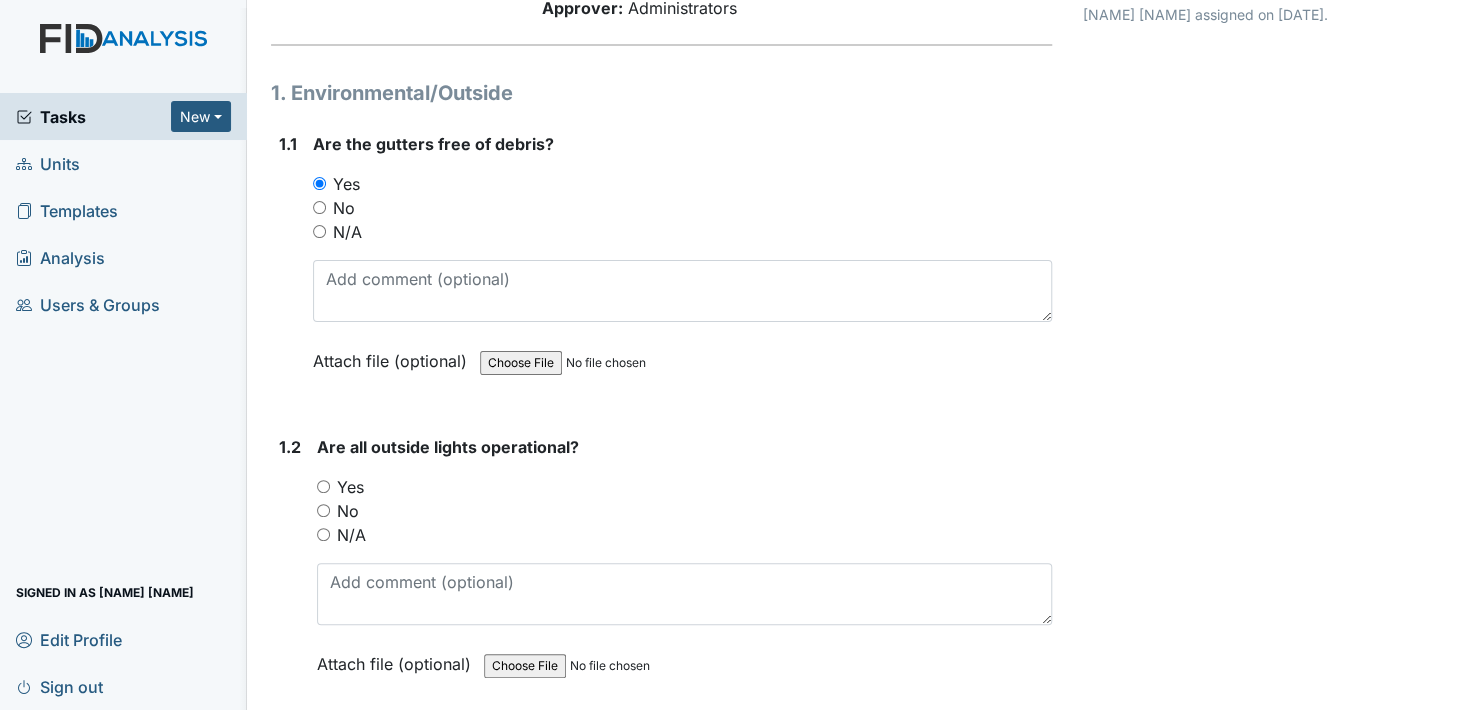 scroll, scrollTop: 200, scrollLeft: 0, axis: vertical 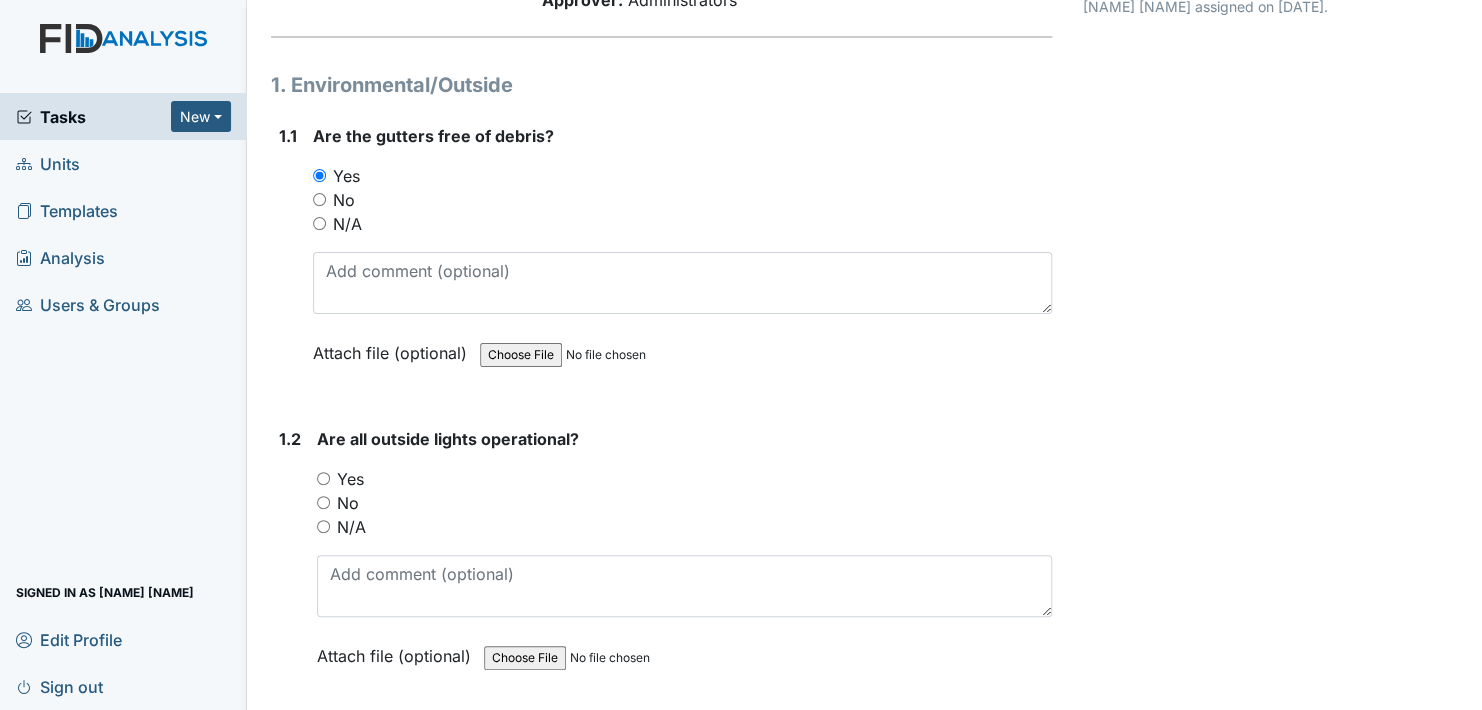 click on "Yes" at bounding box center (323, 478) 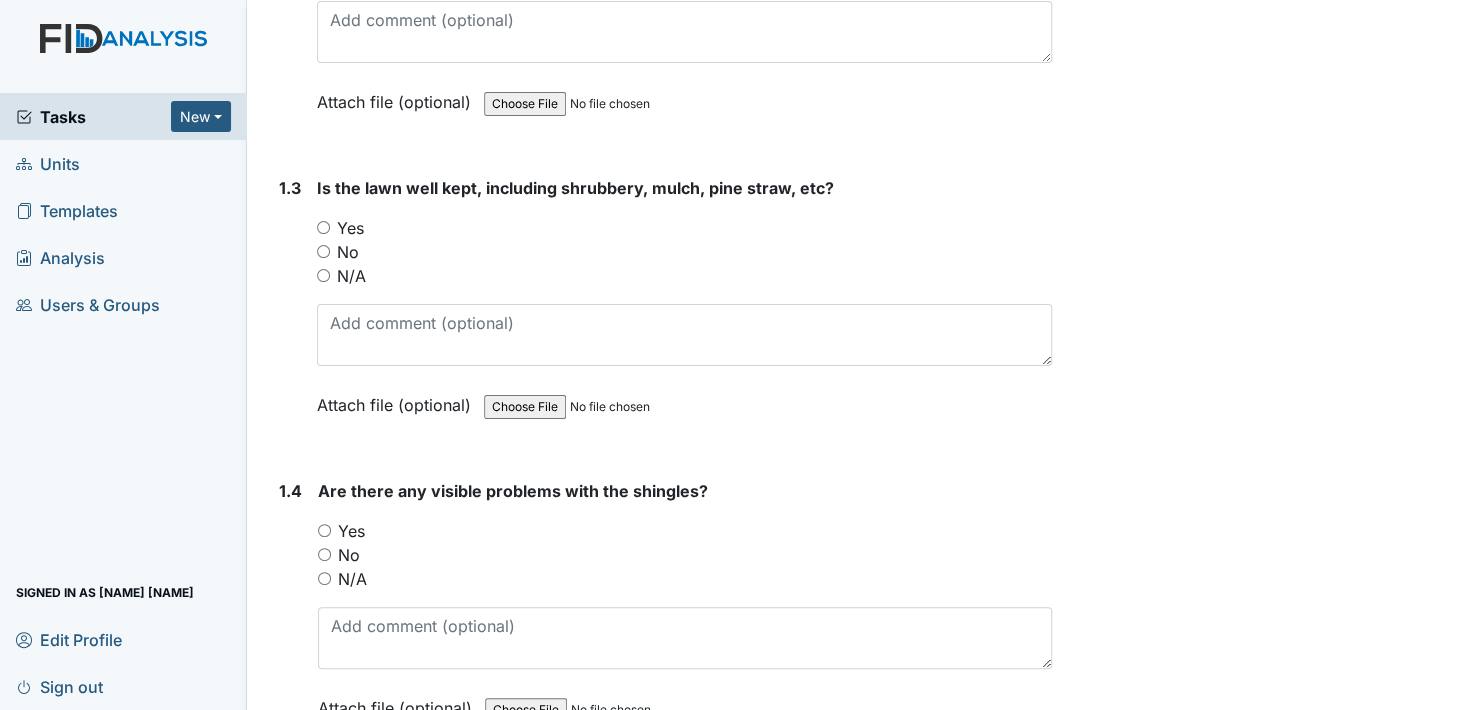 scroll, scrollTop: 800, scrollLeft: 0, axis: vertical 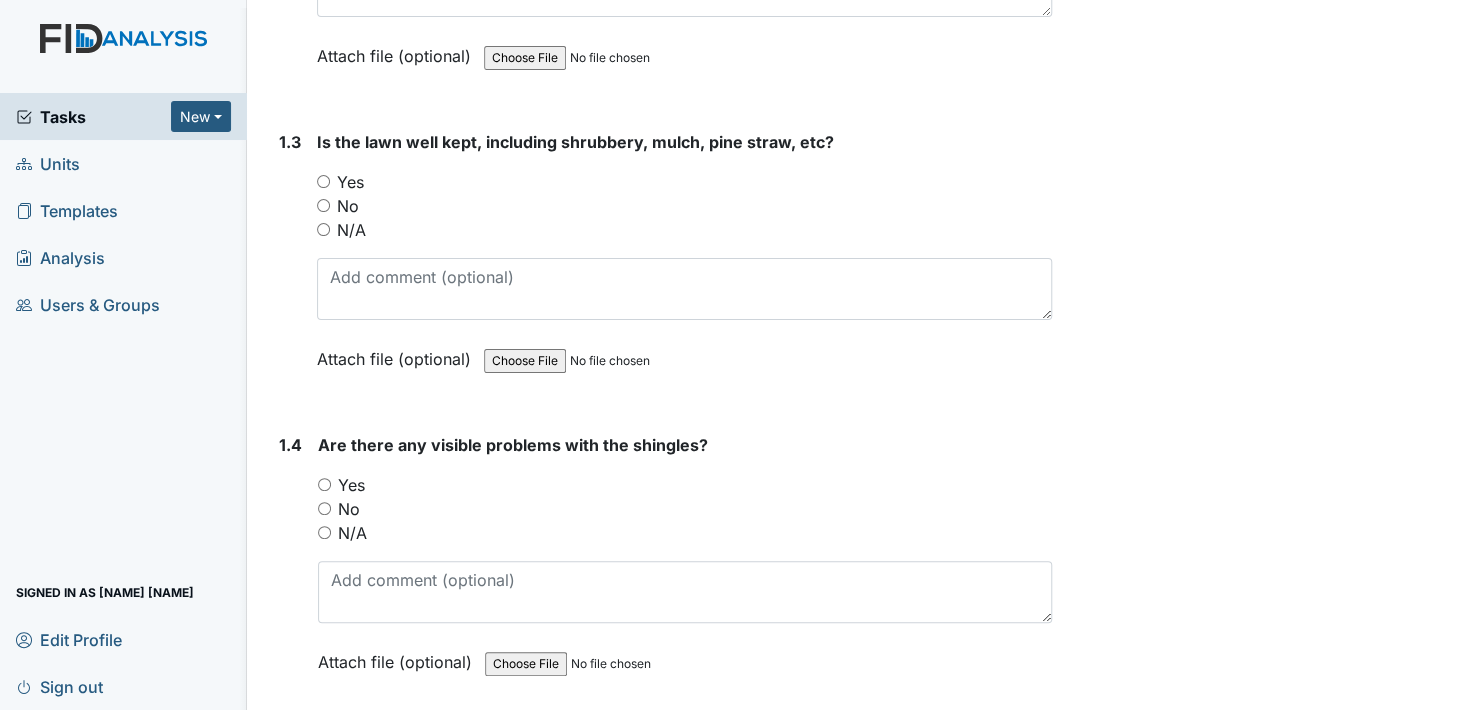 click on "No" at bounding box center [324, 508] 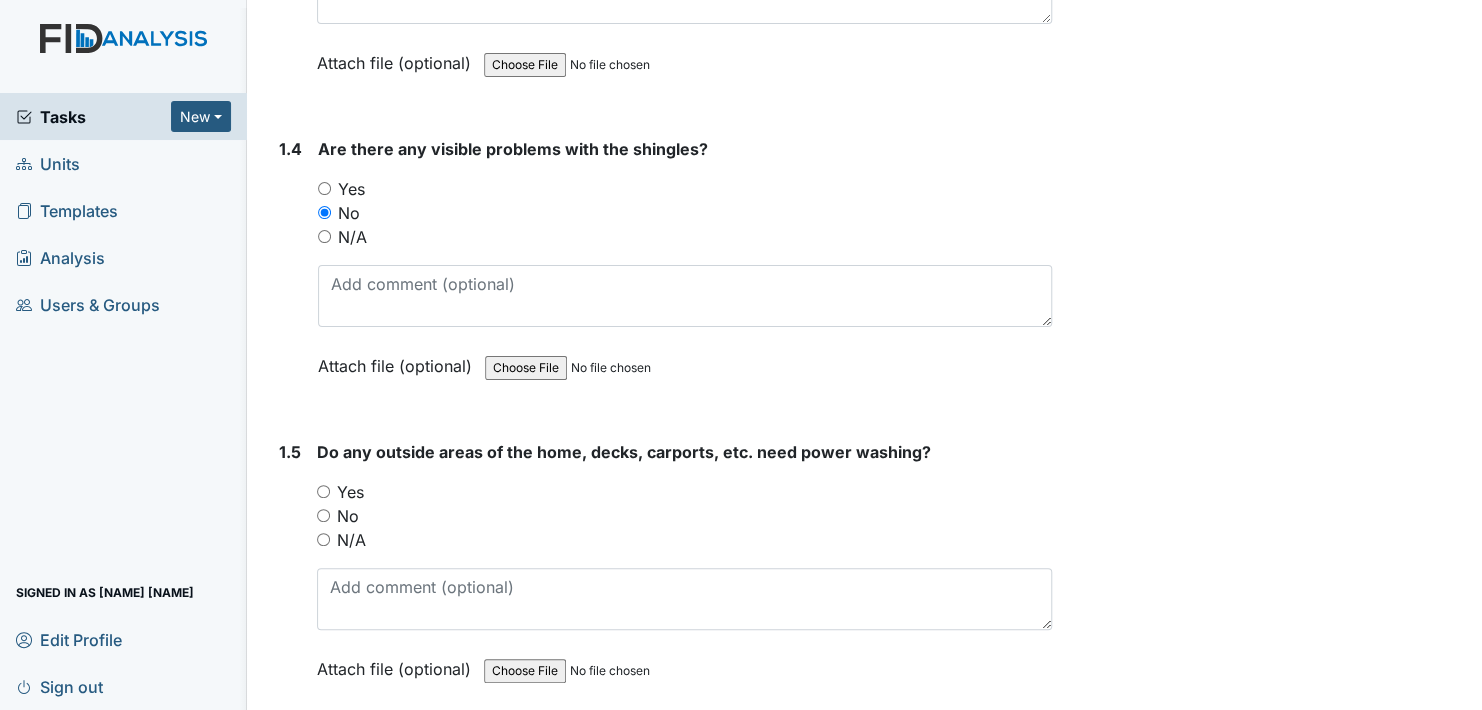 scroll, scrollTop: 1100, scrollLeft: 0, axis: vertical 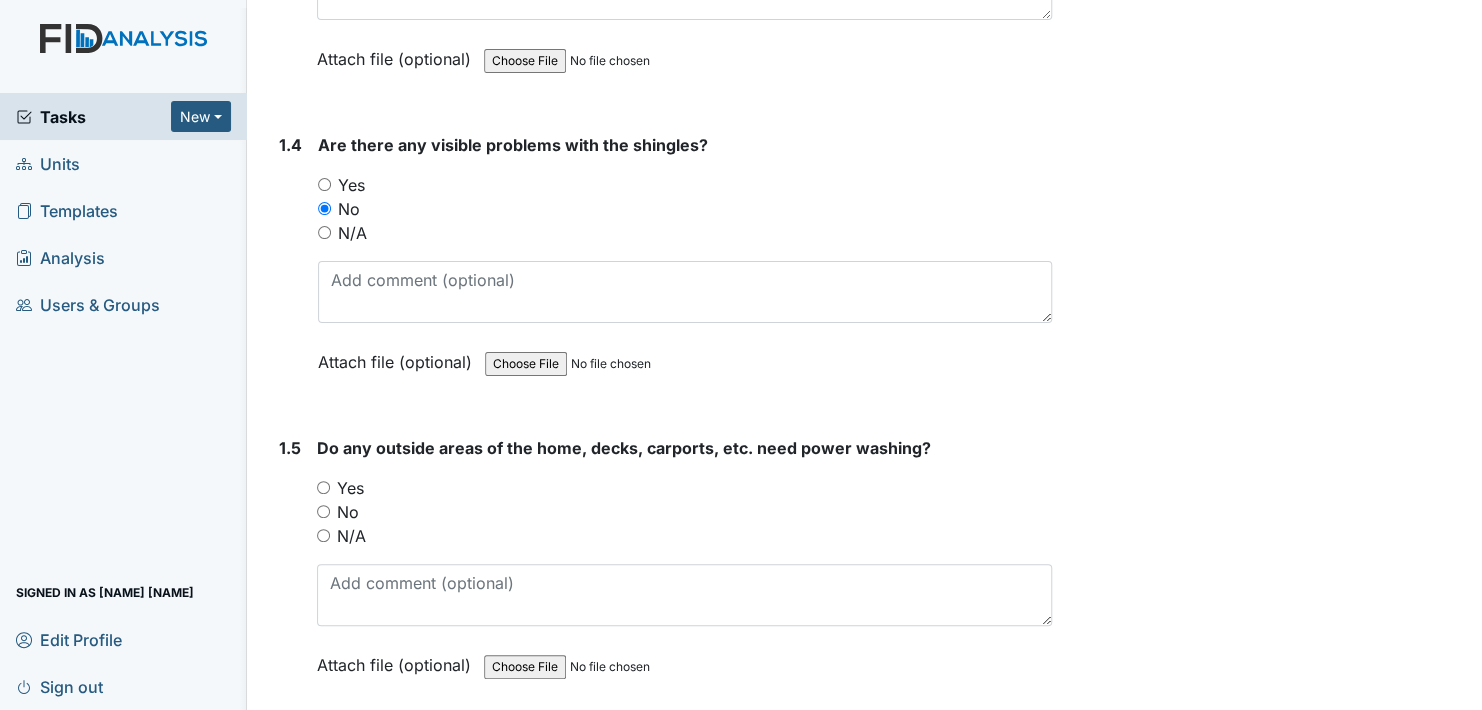 click on "No" at bounding box center [323, 511] 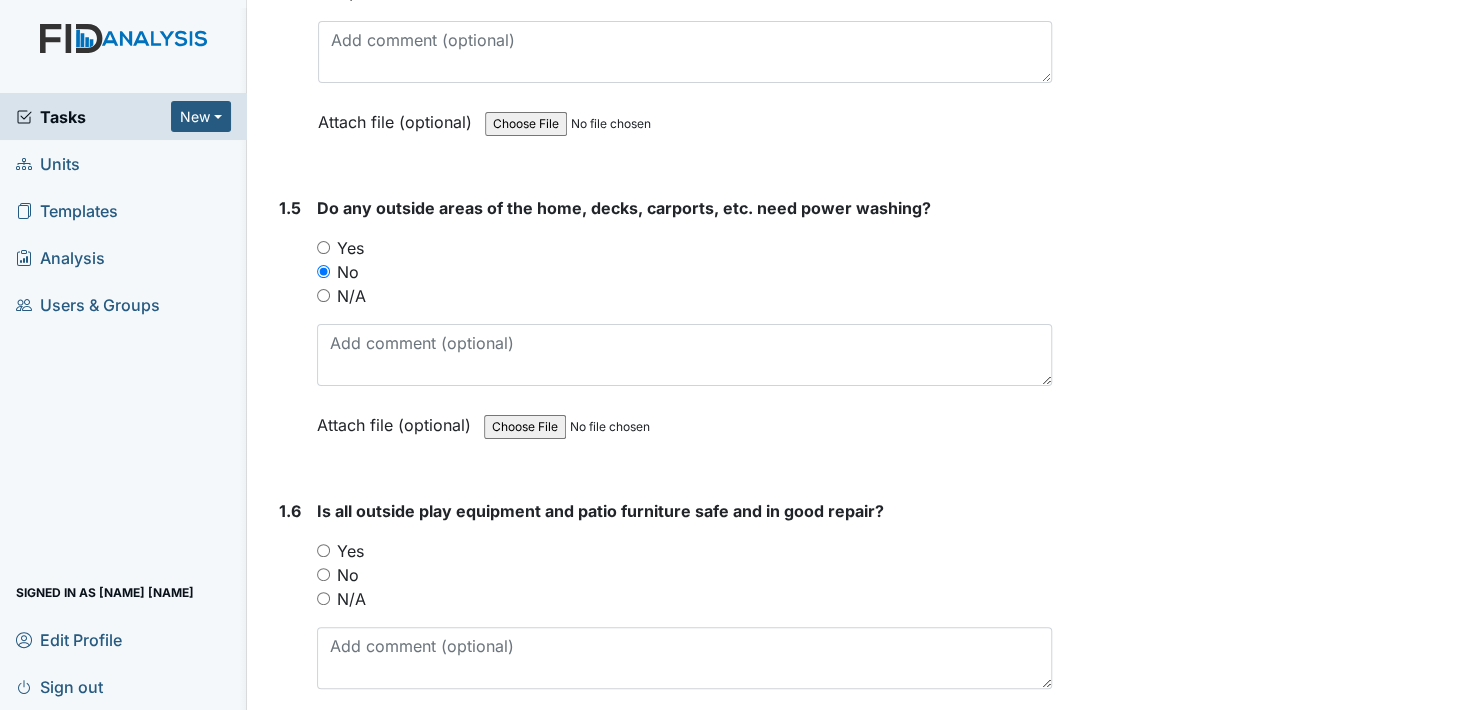 scroll, scrollTop: 1400, scrollLeft: 0, axis: vertical 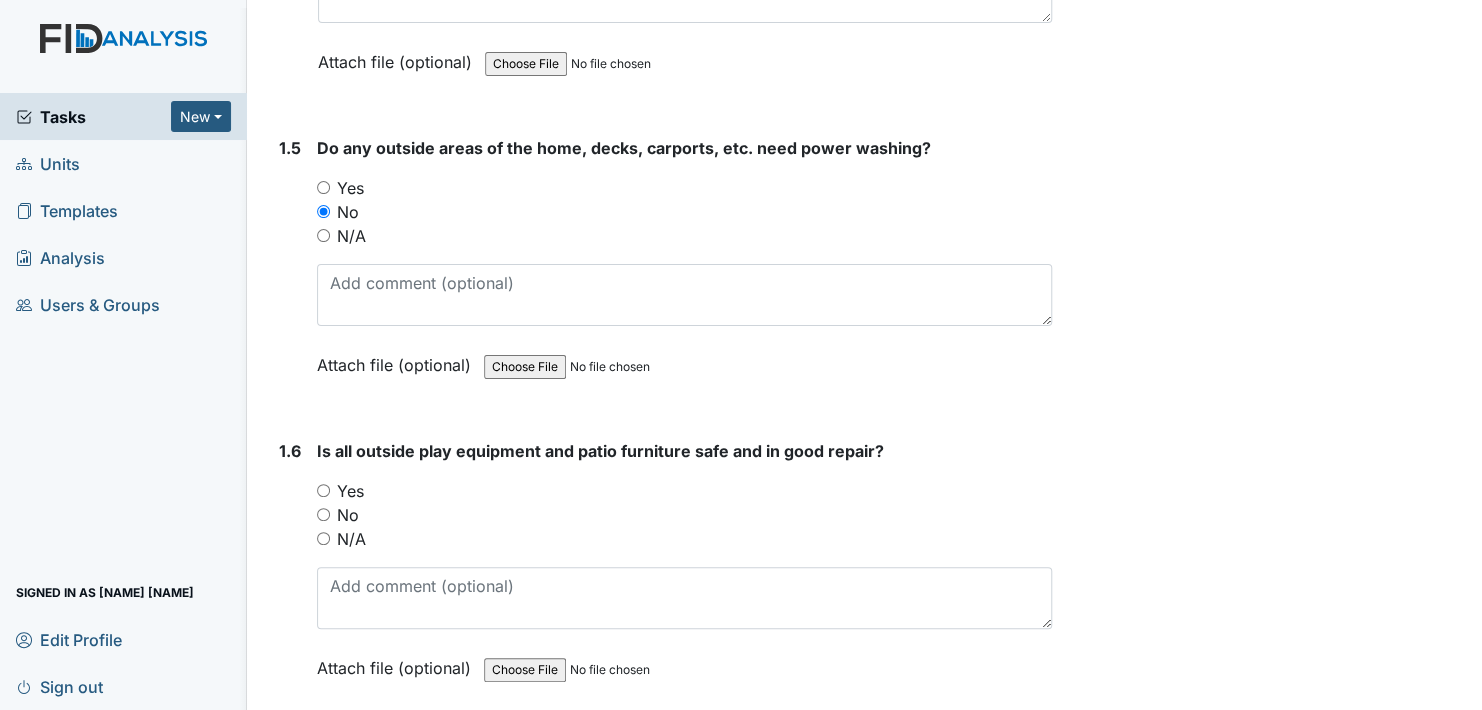 click on "Yes" at bounding box center (323, 490) 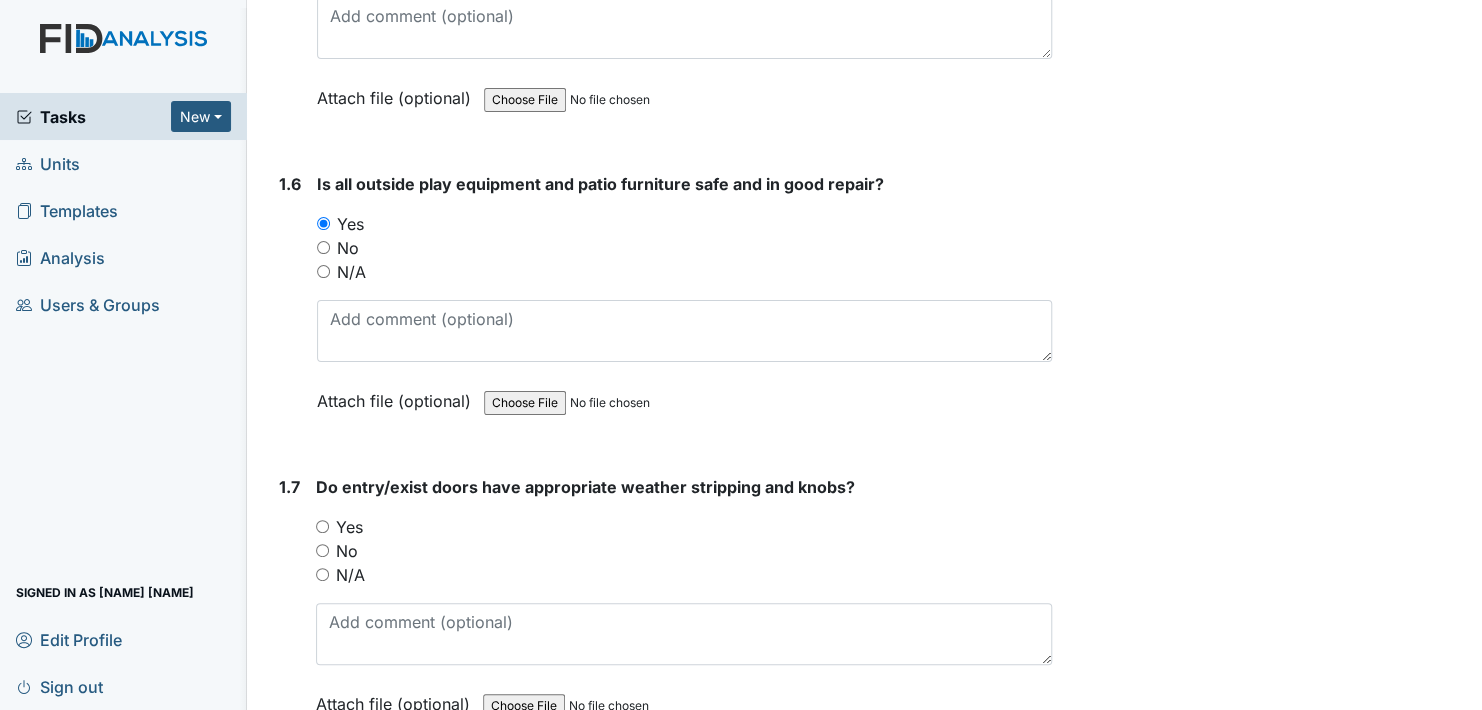 scroll, scrollTop: 1700, scrollLeft: 0, axis: vertical 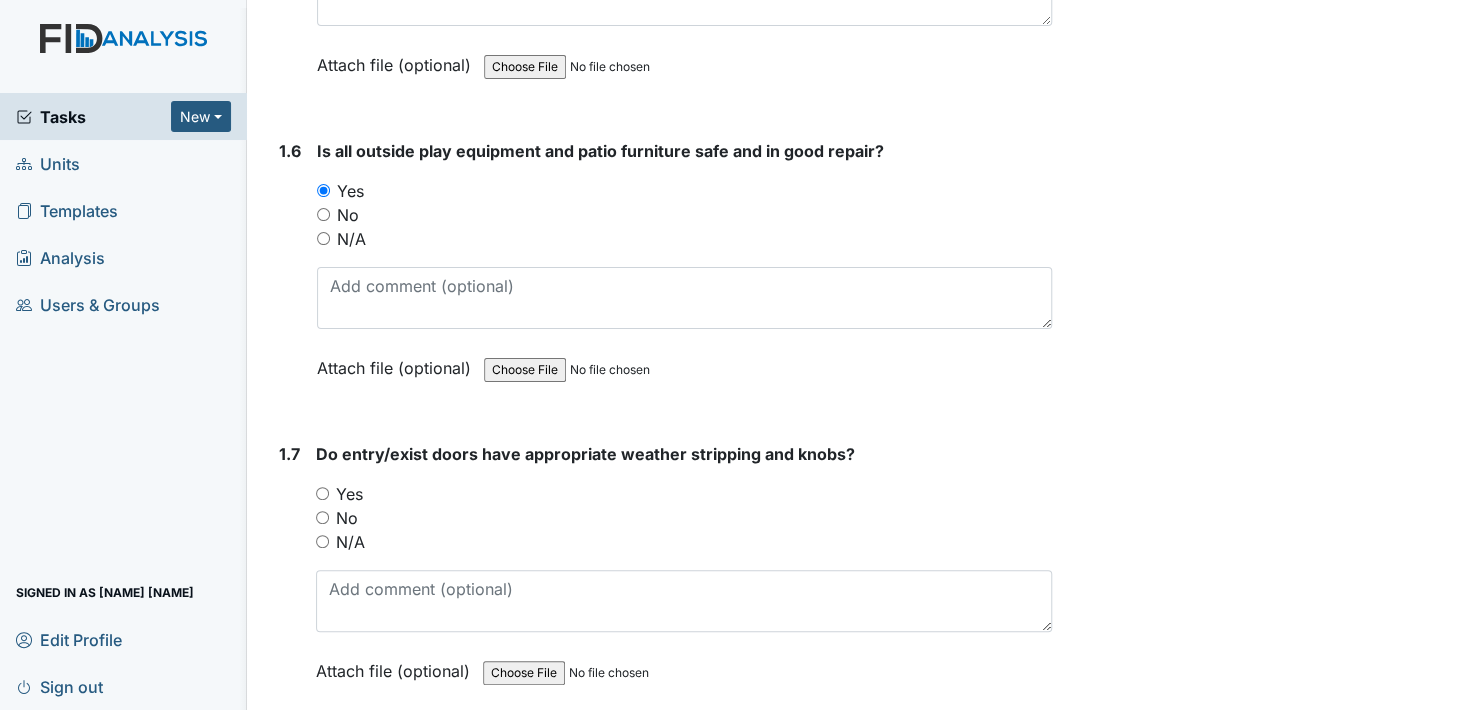 click on "Yes" at bounding box center [322, 493] 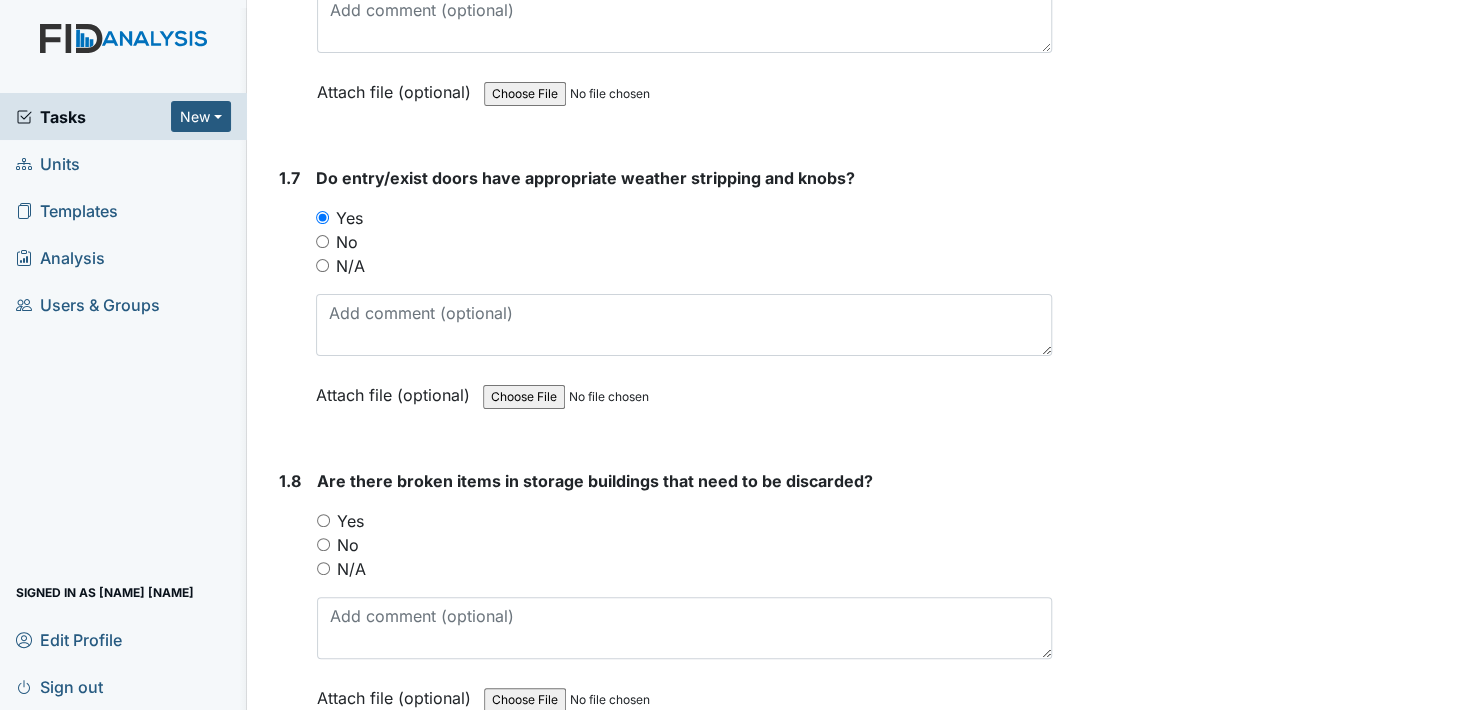 scroll, scrollTop: 2000, scrollLeft: 0, axis: vertical 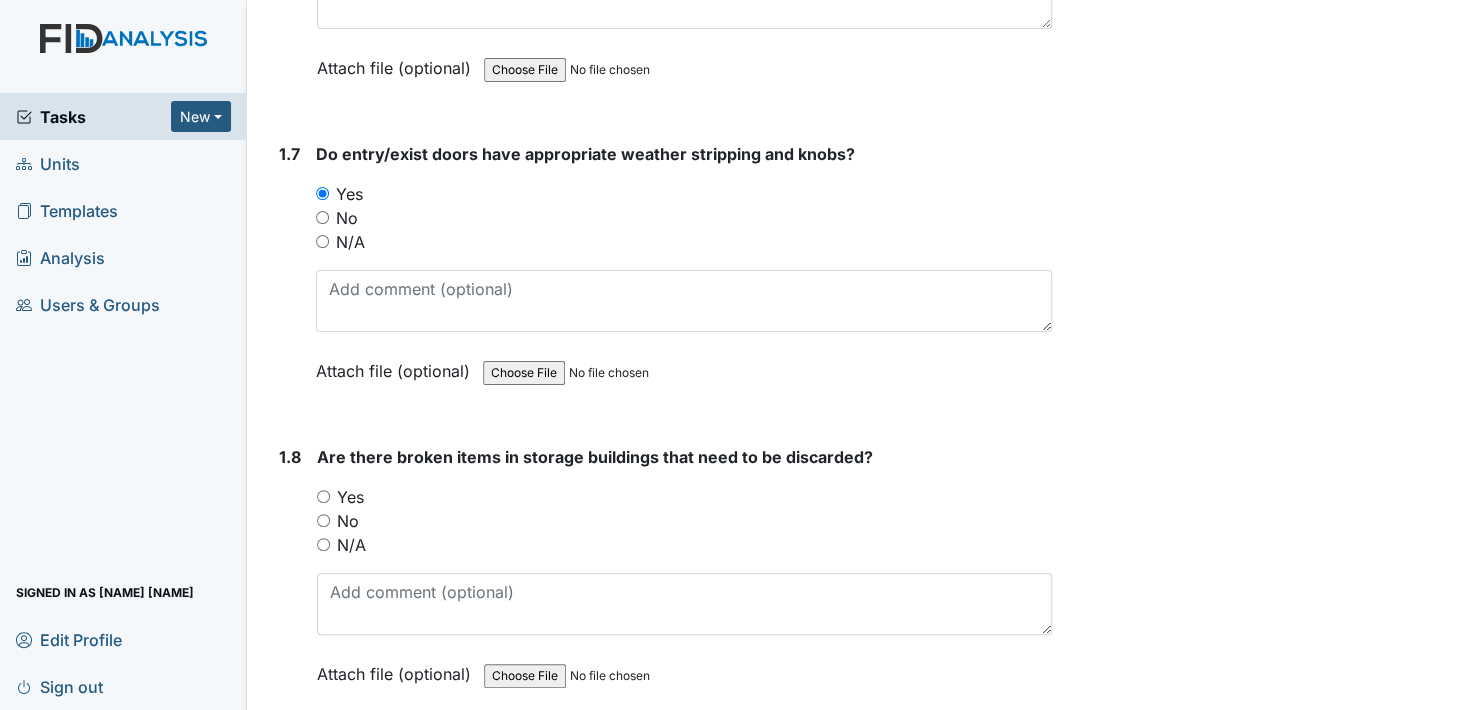 click on "No" at bounding box center (323, 520) 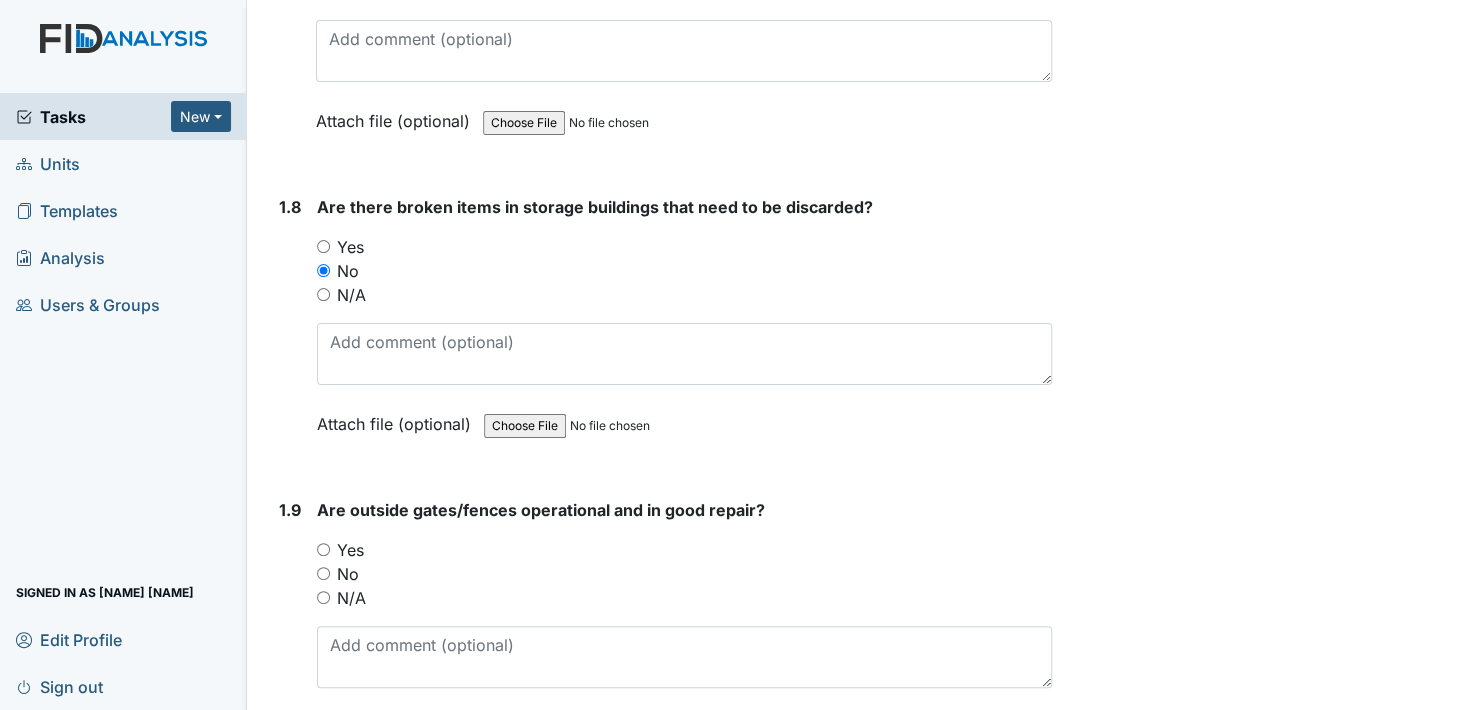 scroll, scrollTop: 2300, scrollLeft: 0, axis: vertical 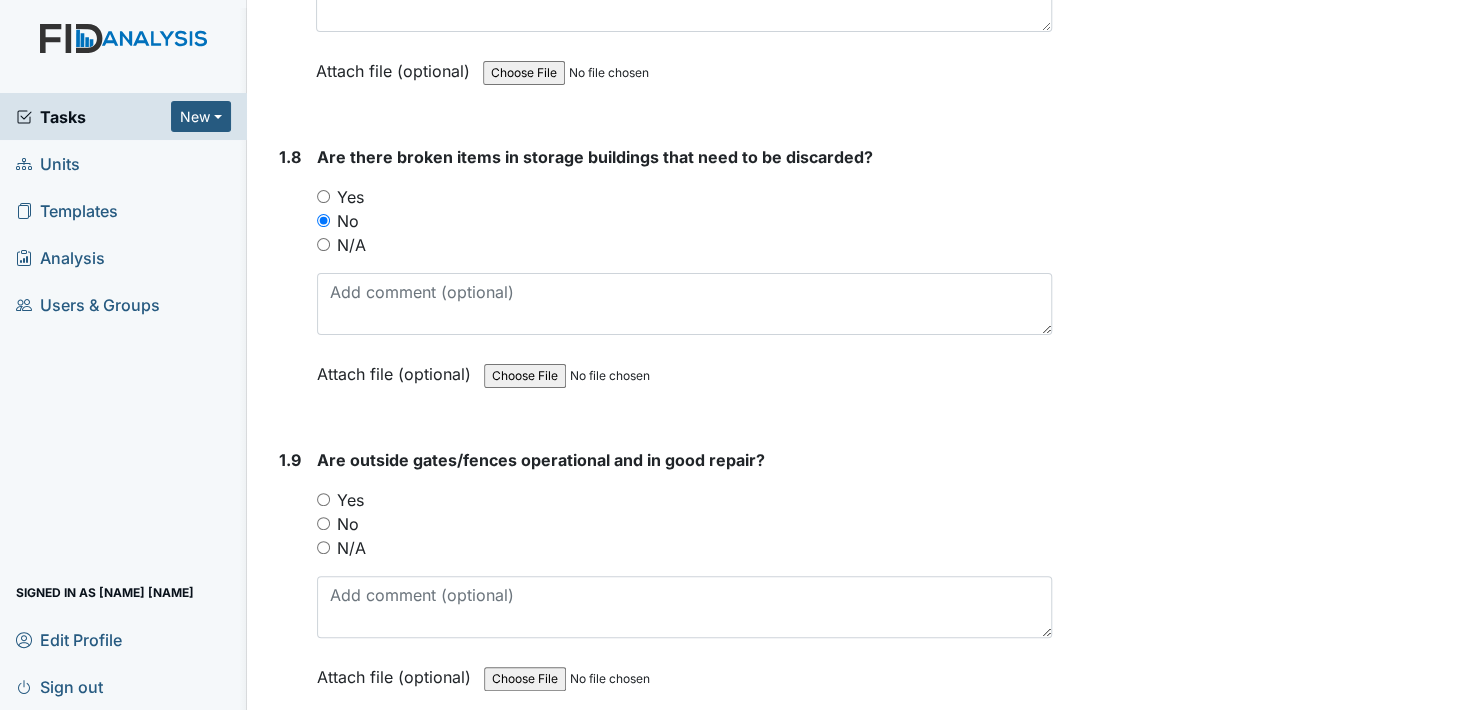 click on "Yes" at bounding box center (323, 499) 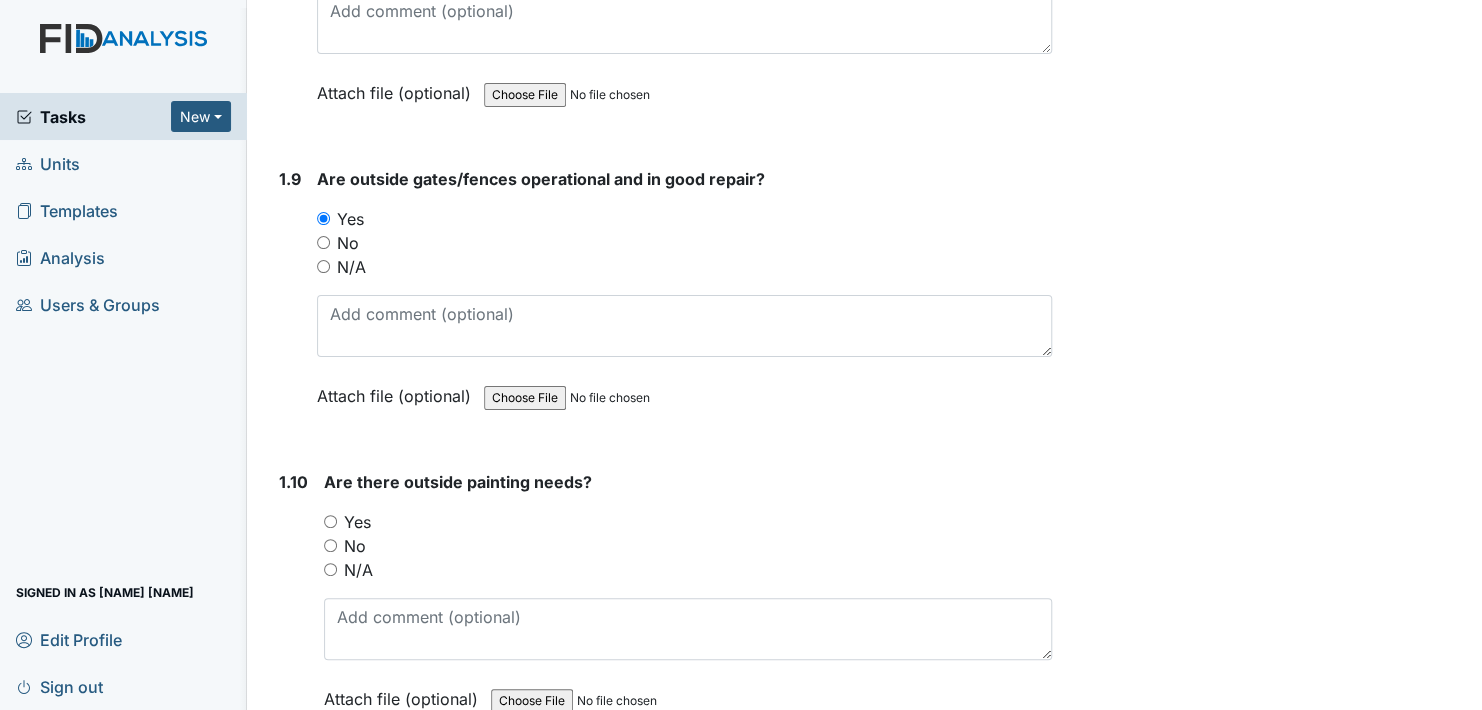 scroll, scrollTop: 2600, scrollLeft: 0, axis: vertical 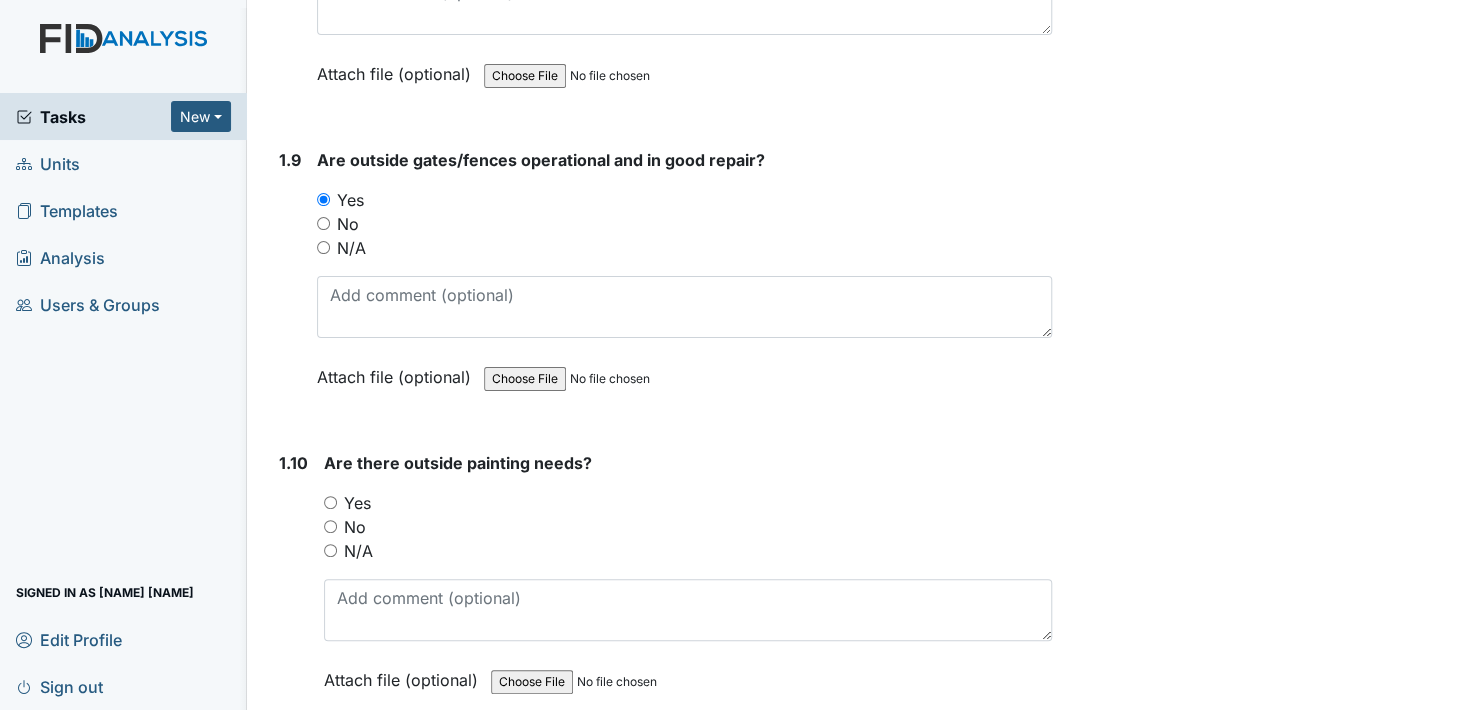 click on "No" at bounding box center (330, 526) 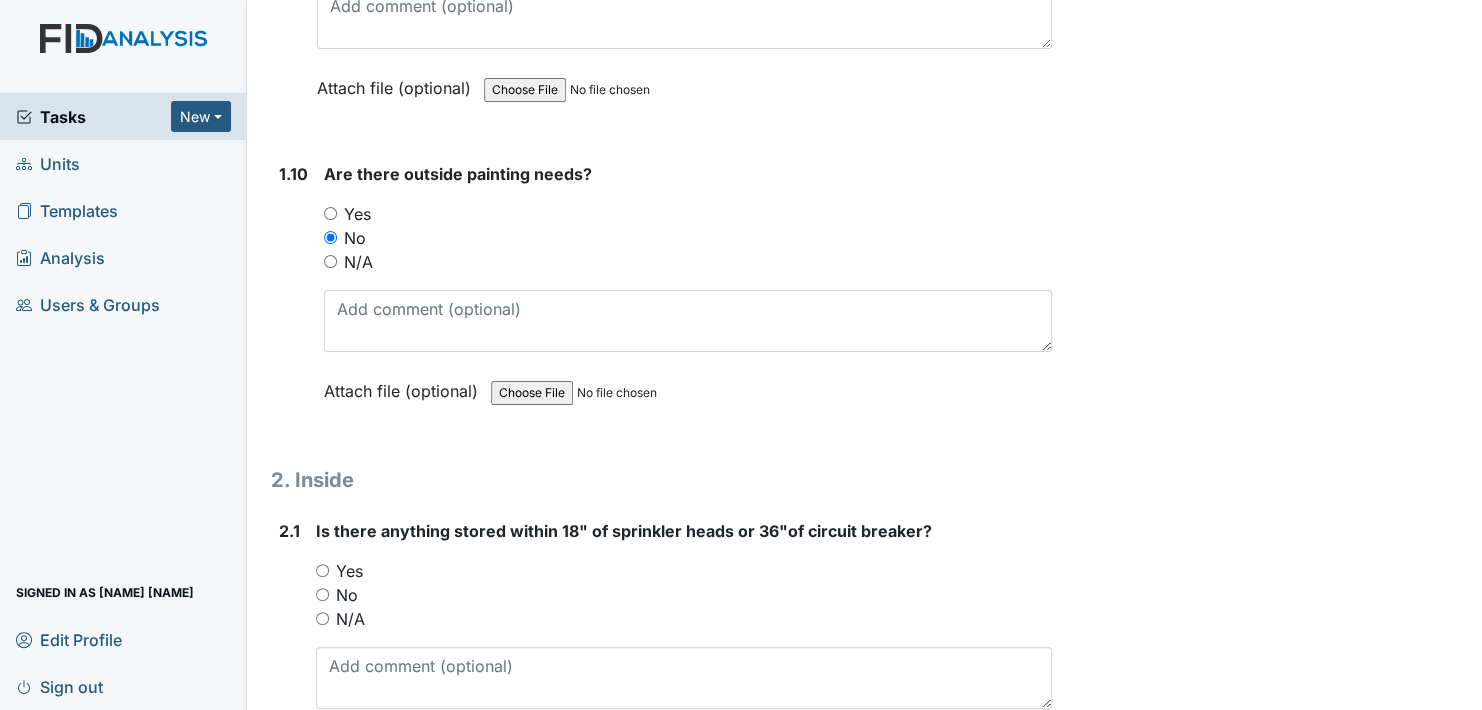 scroll, scrollTop: 2900, scrollLeft: 0, axis: vertical 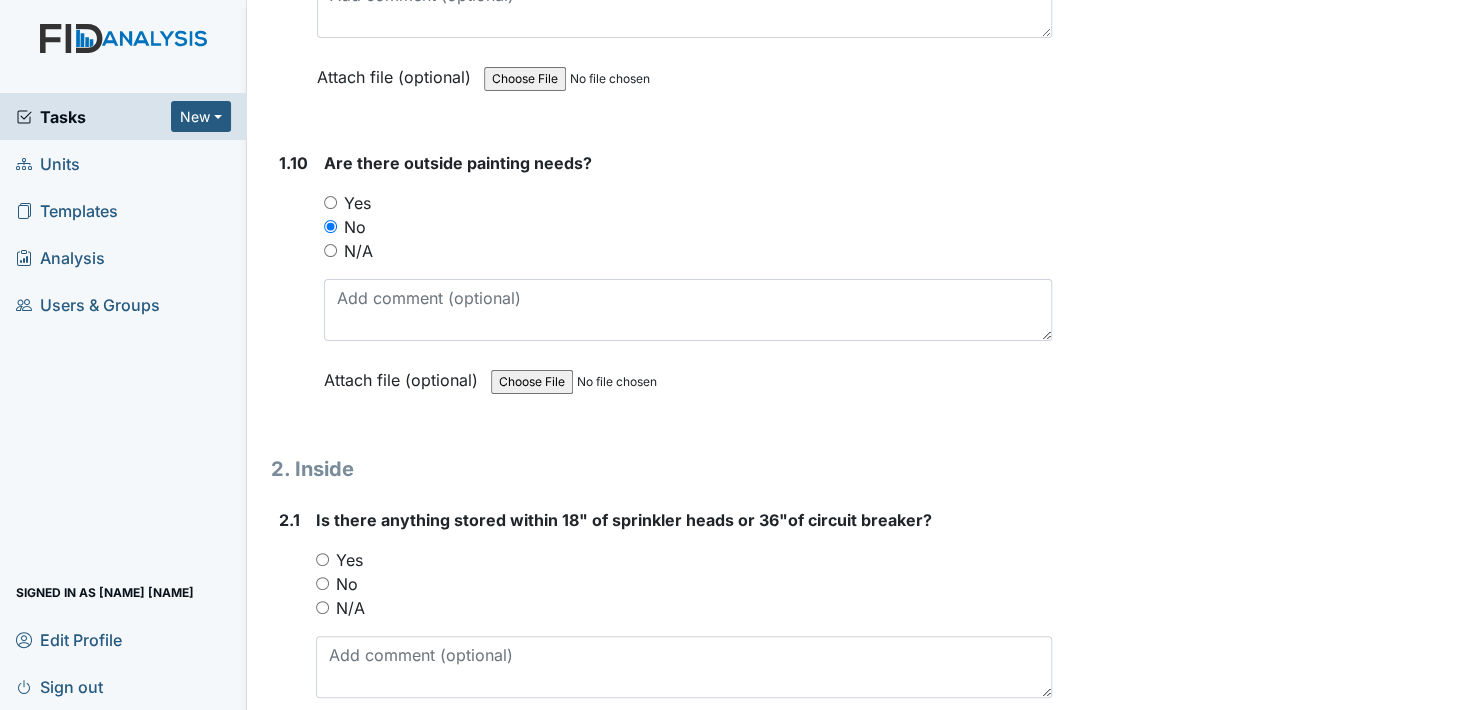click on "N/A" at bounding box center [322, 607] 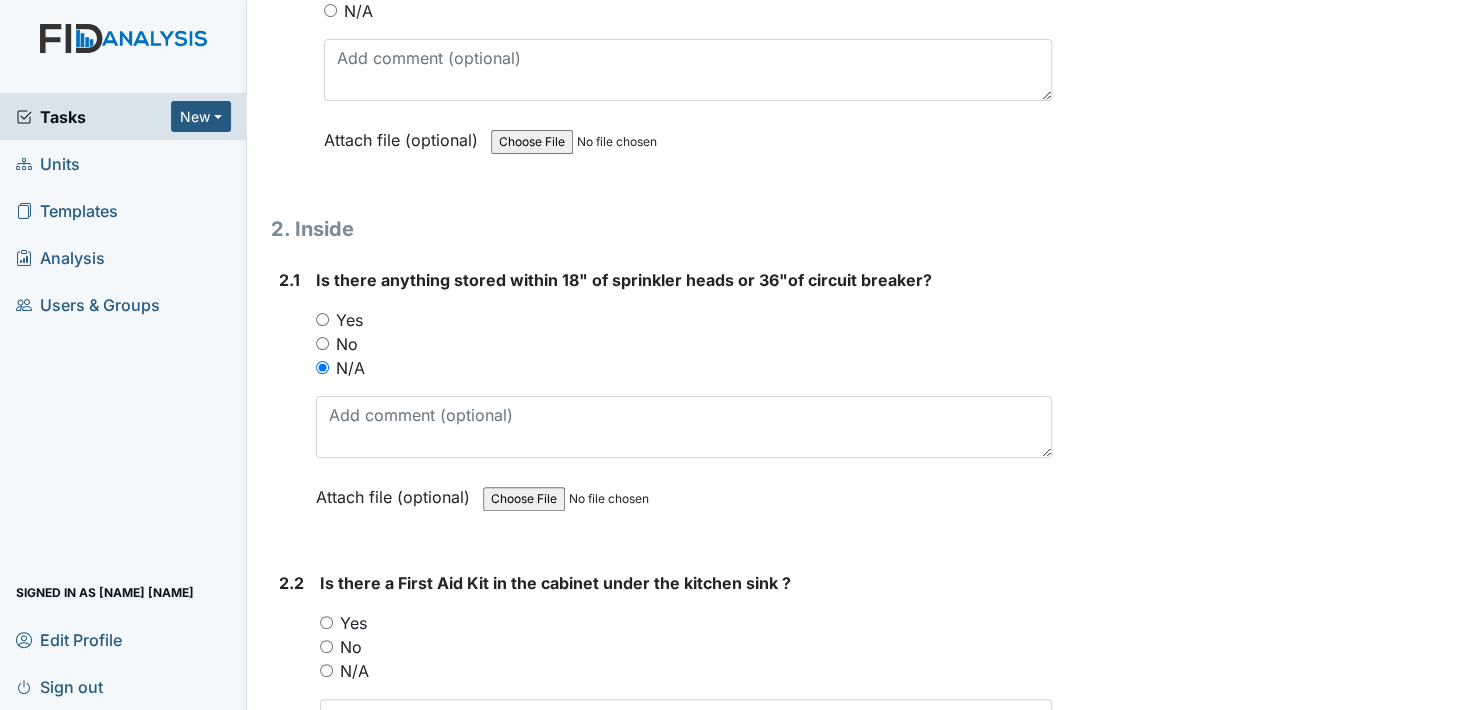 scroll, scrollTop: 3300, scrollLeft: 0, axis: vertical 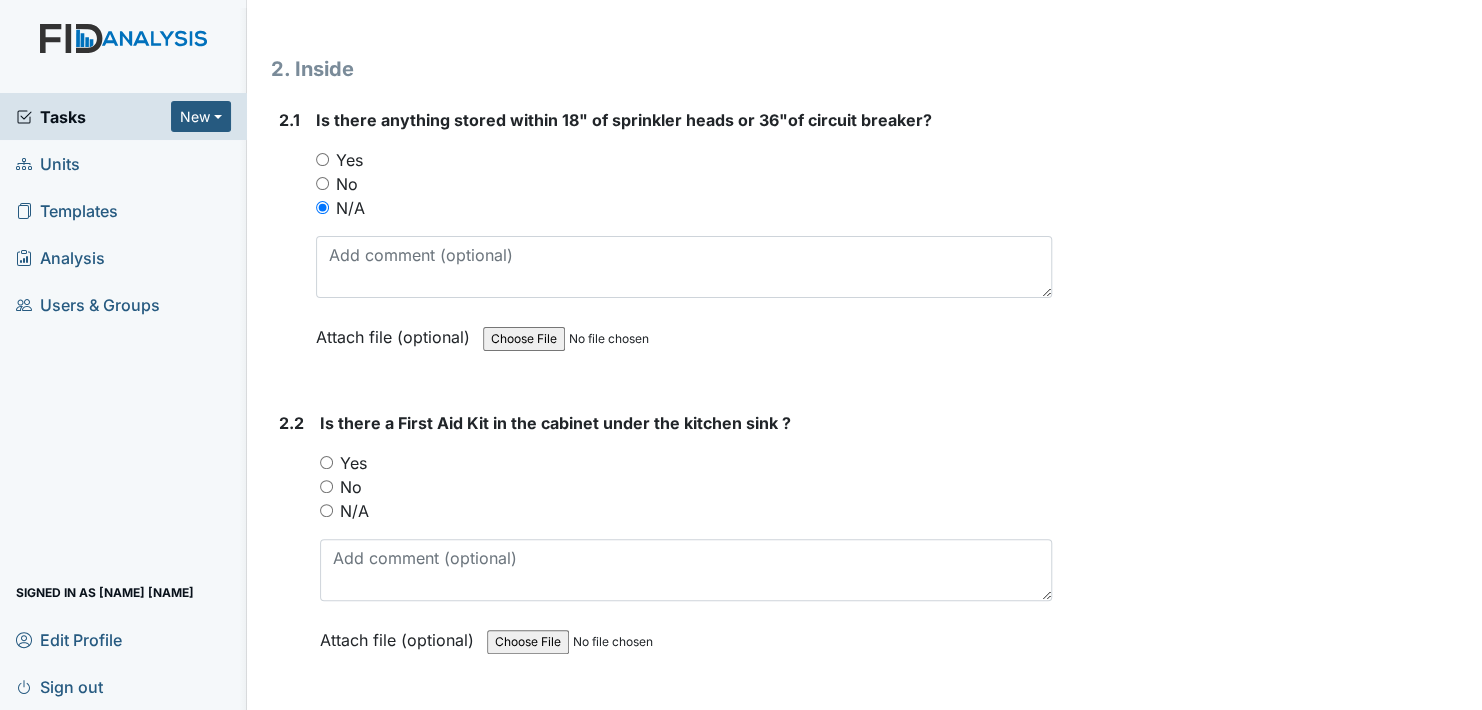 click on "Yes" at bounding box center (326, 462) 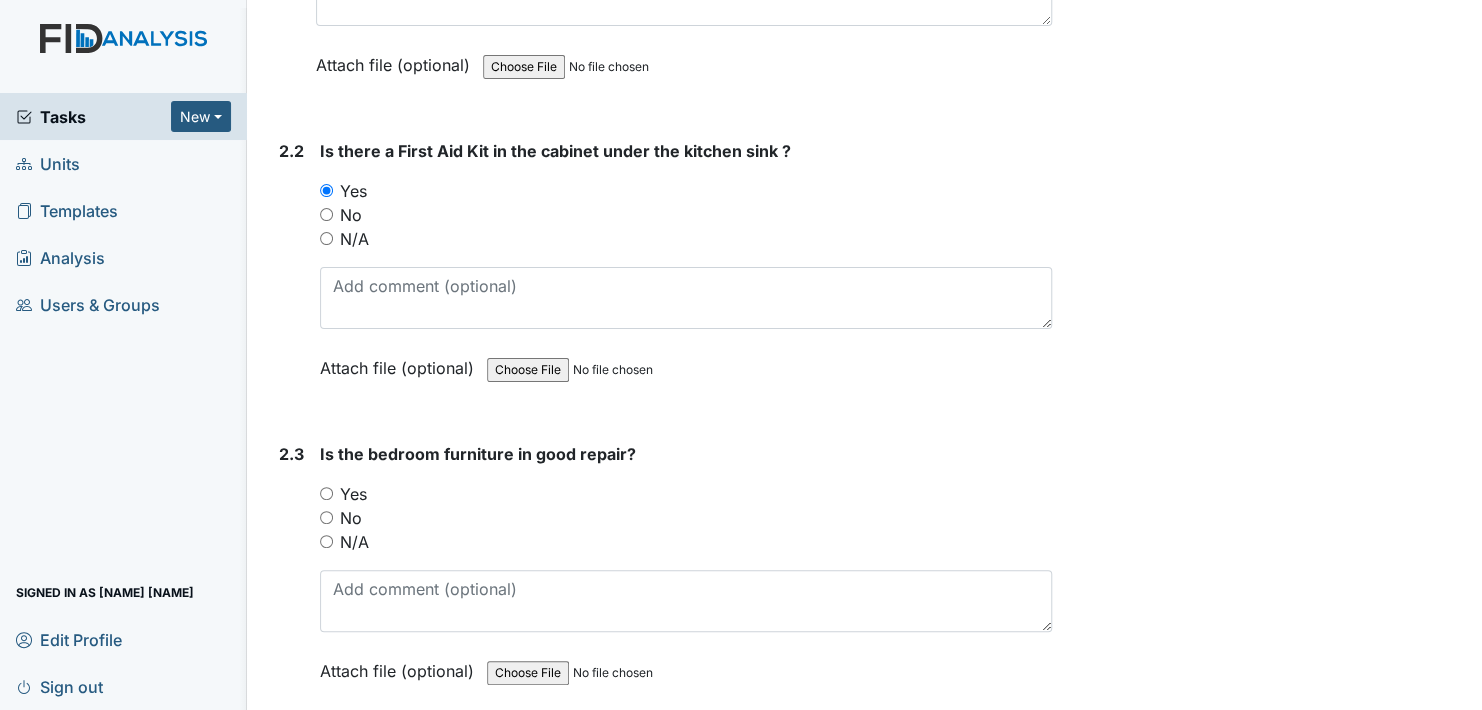 scroll, scrollTop: 3600, scrollLeft: 0, axis: vertical 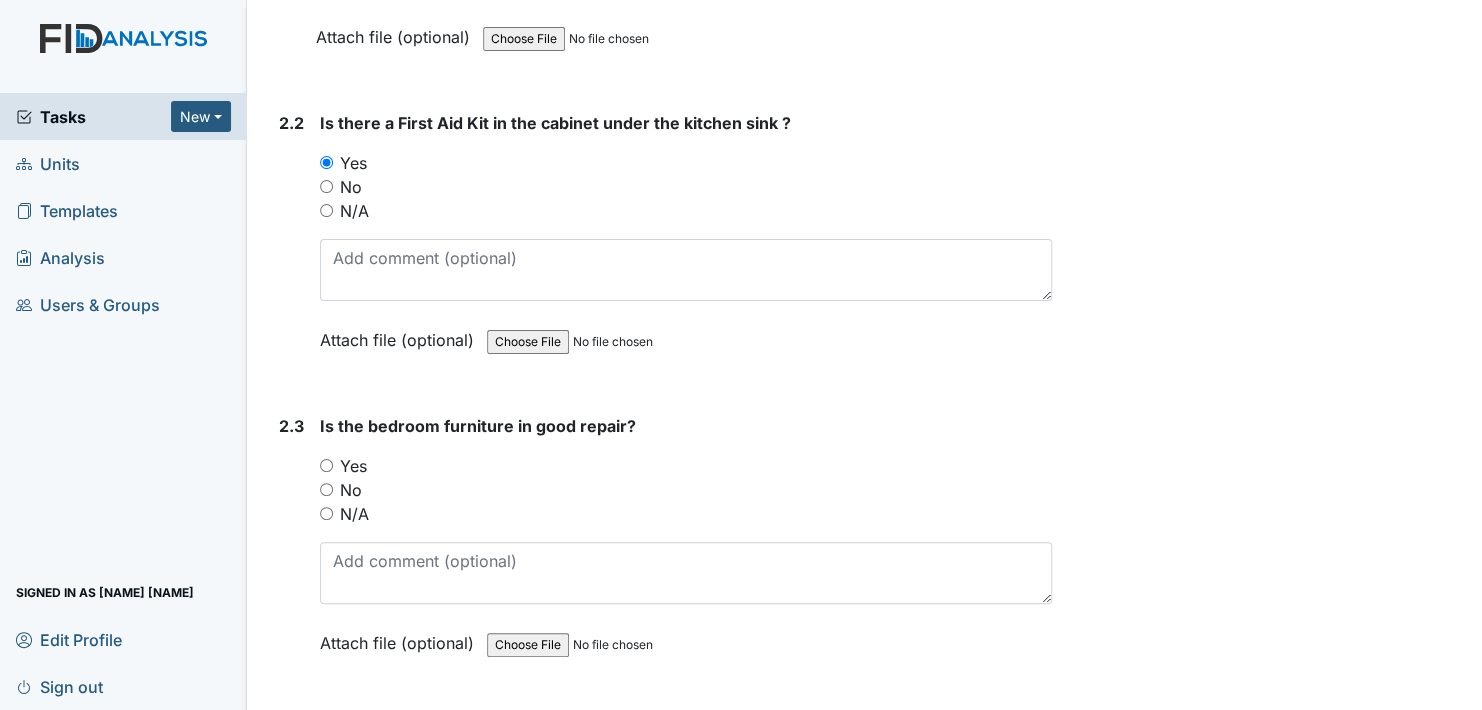 click on "Yes" at bounding box center (326, 465) 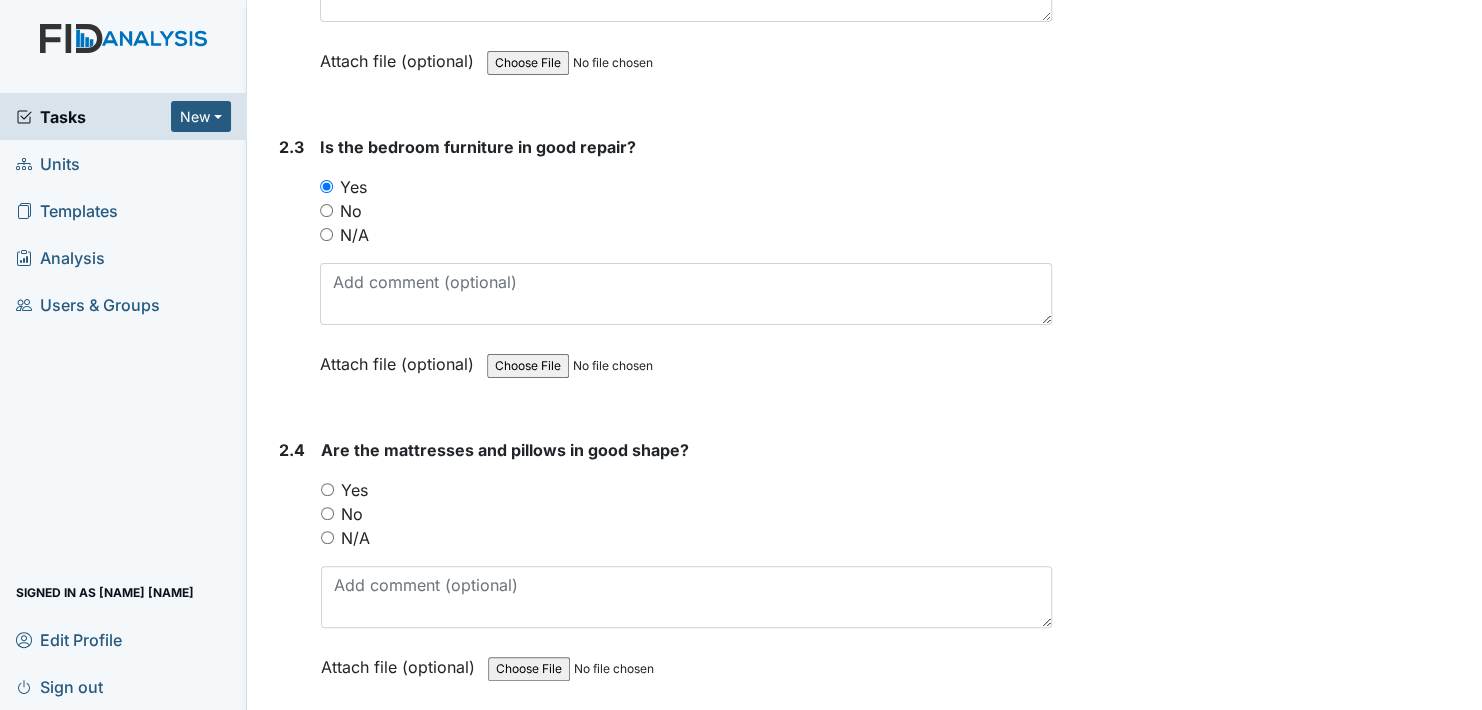 scroll, scrollTop: 3900, scrollLeft: 0, axis: vertical 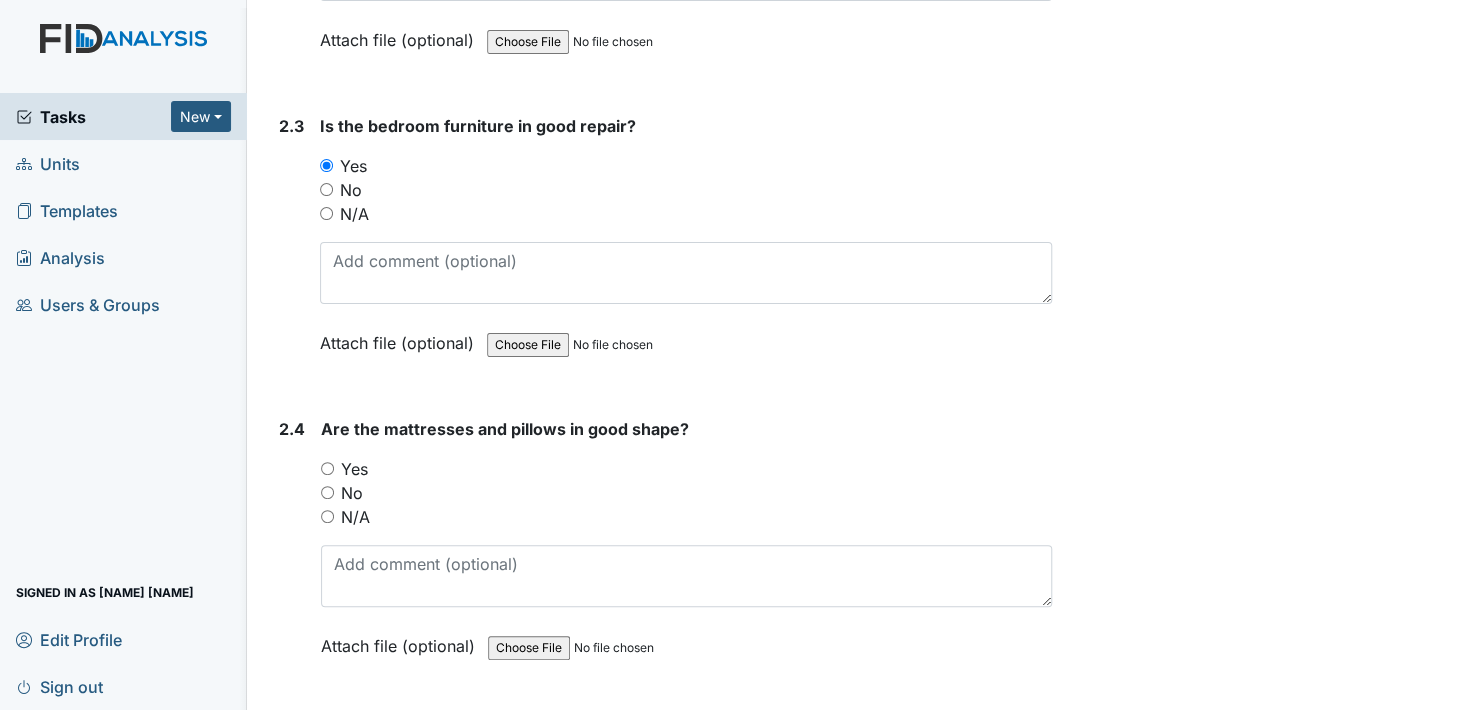 click on "Yes" at bounding box center [327, 468] 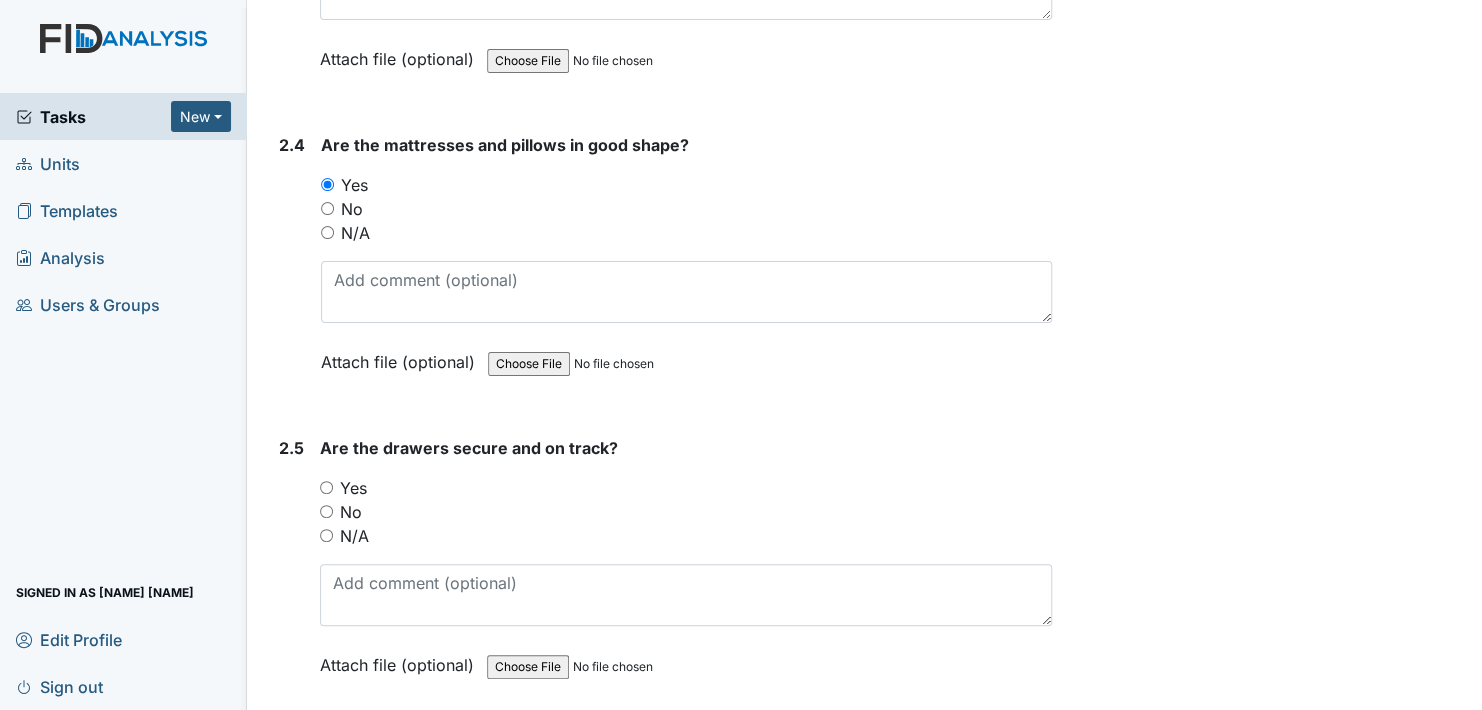 scroll, scrollTop: 4200, scrollLeft: 0, axis: vertical 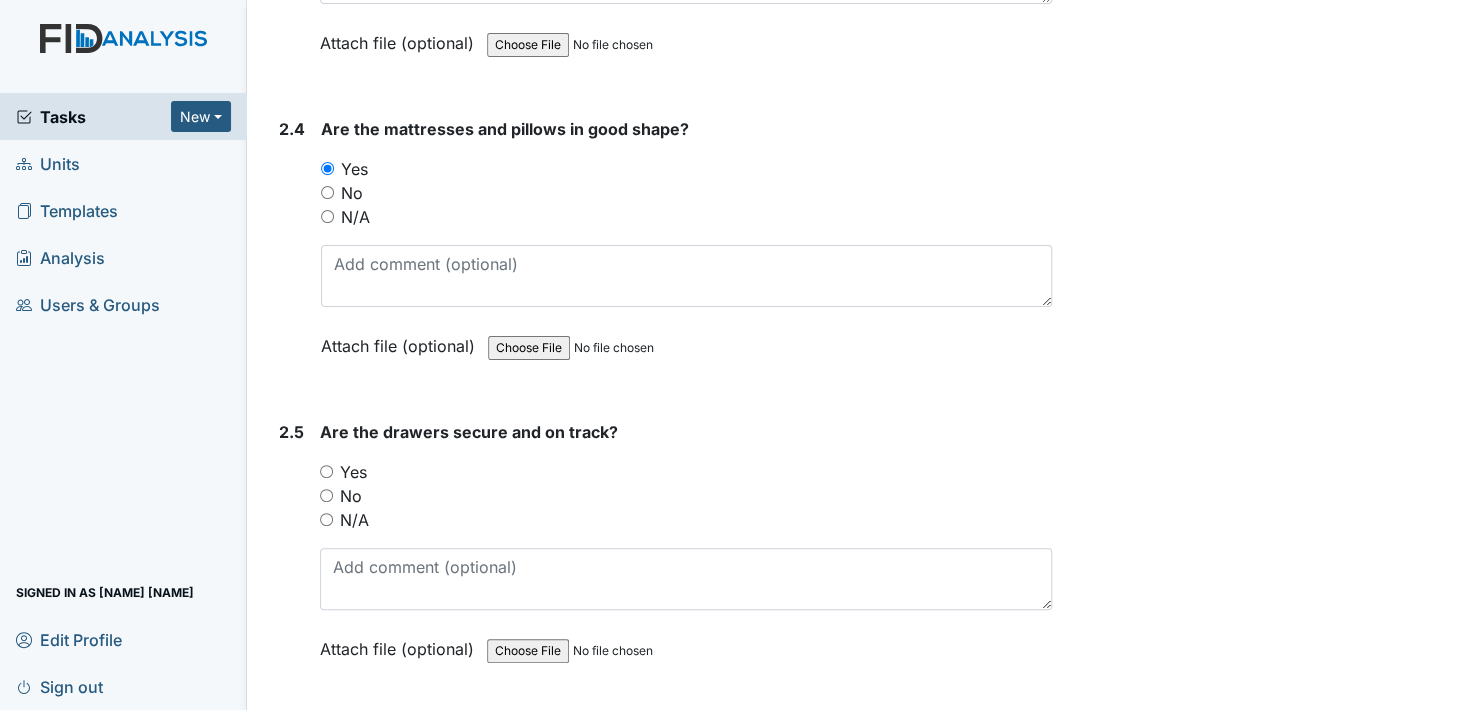 click on "Yes" at bounding box center [326, 471] 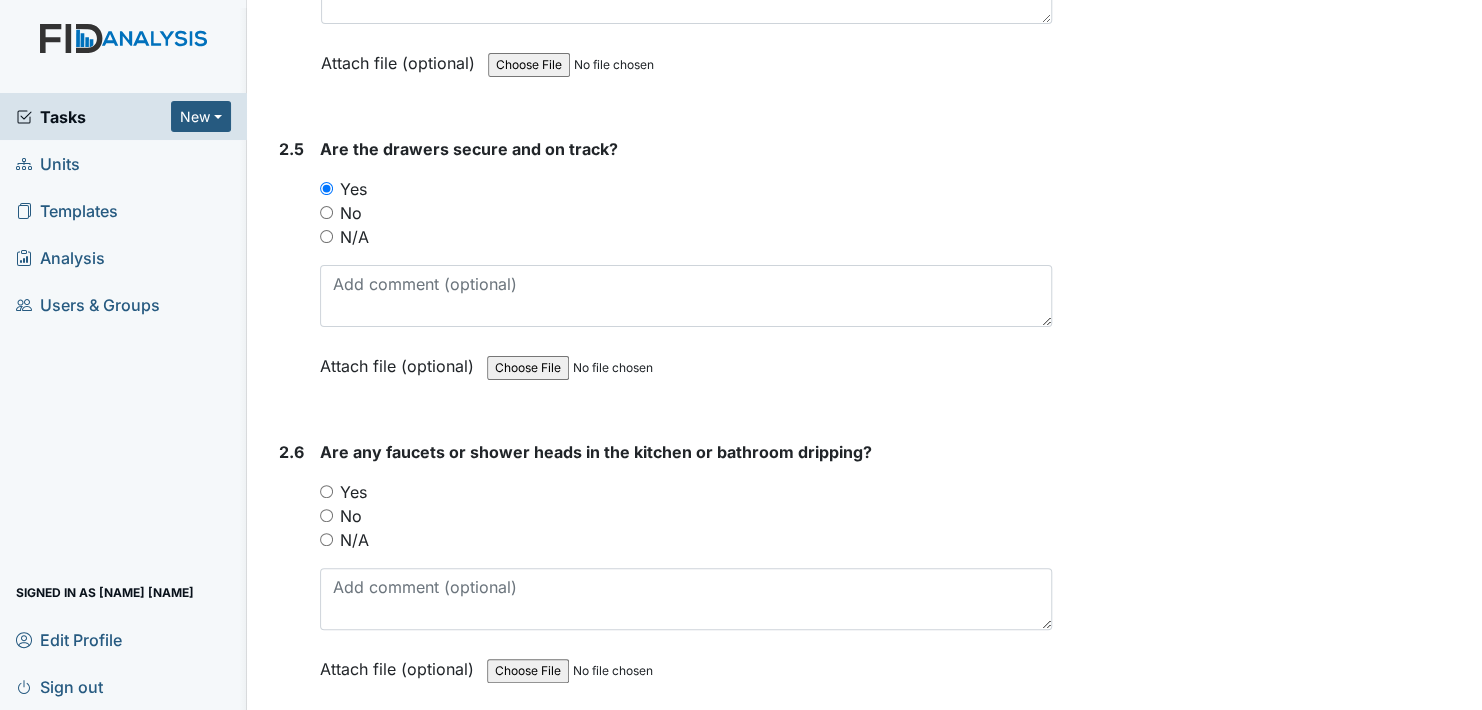 scroll, scrollTop: 4500, scrollLeft: 0, axis: vertical 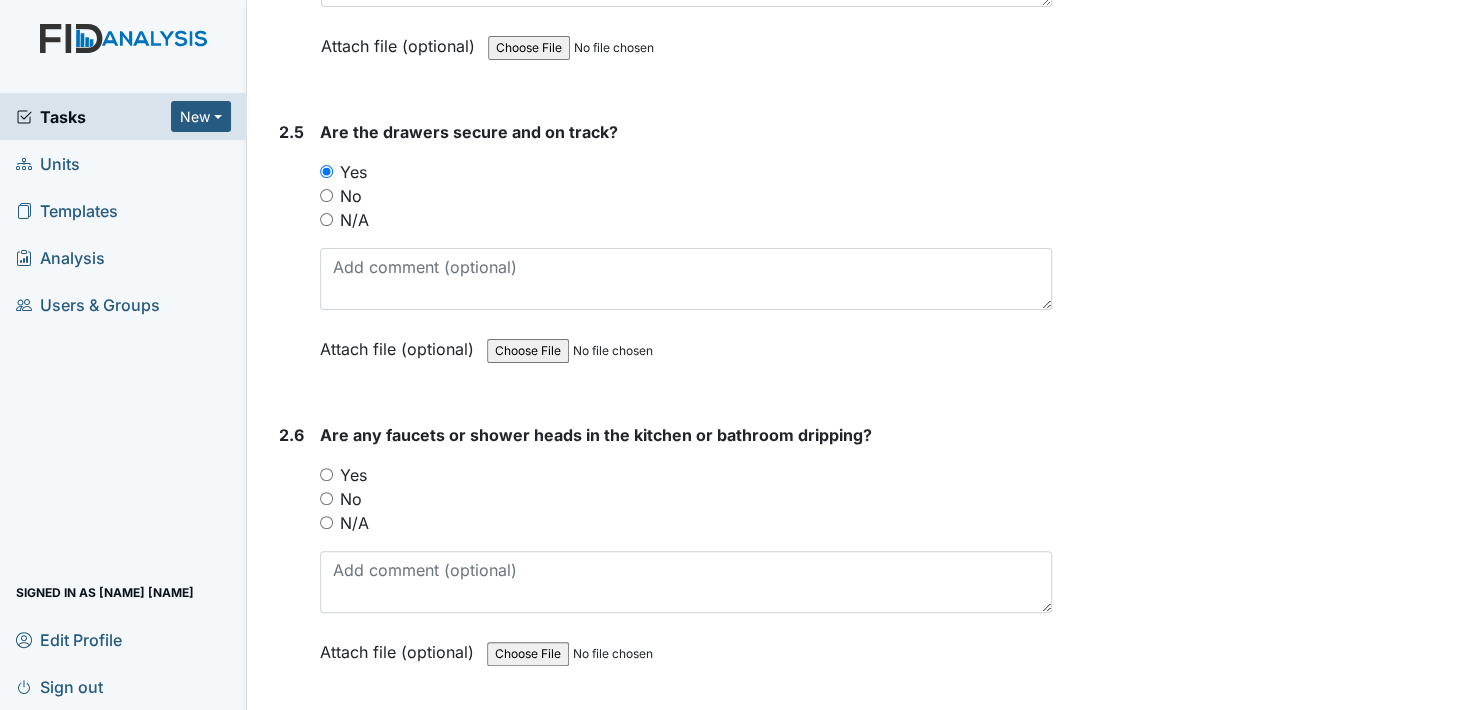 click on "No" at bounding box center (326, 498) 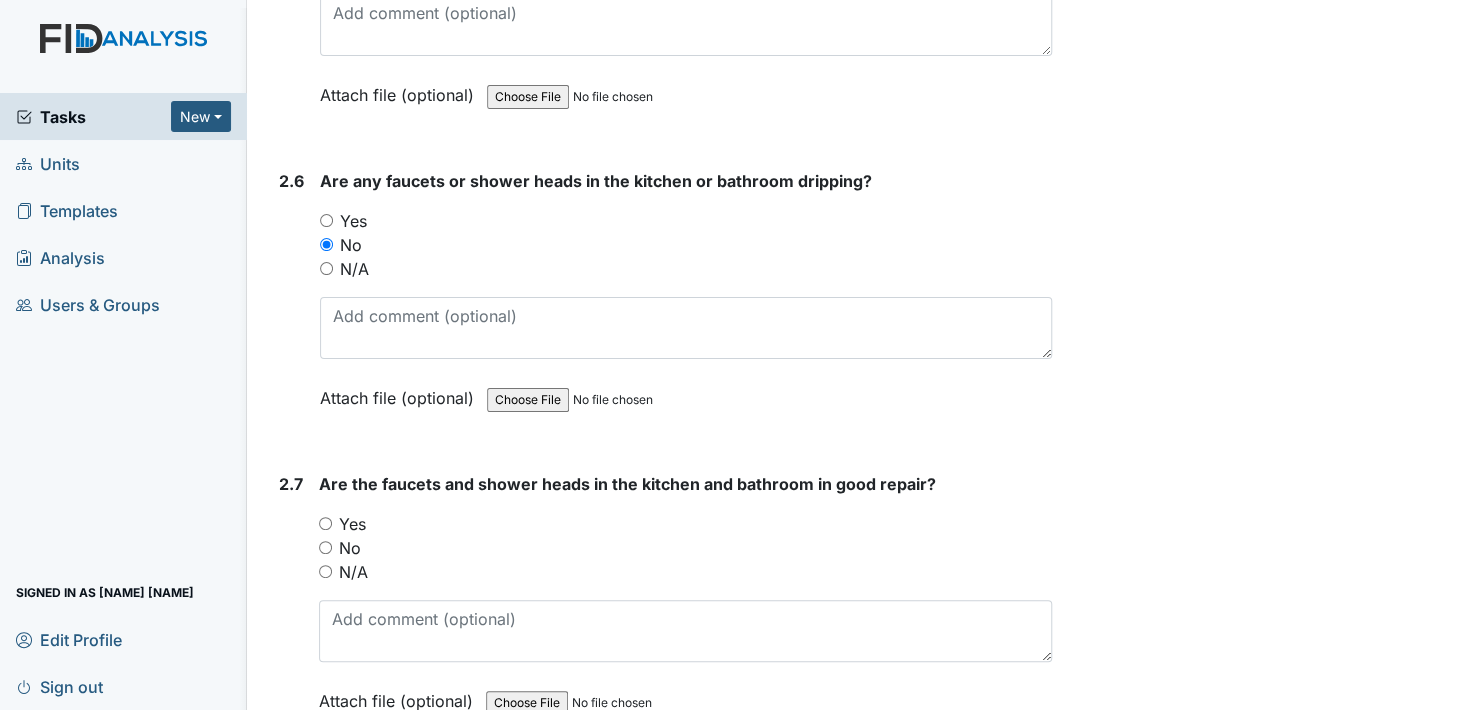 scroll, scrollTop: 4800, scrollLeft: 0, axis: vertical 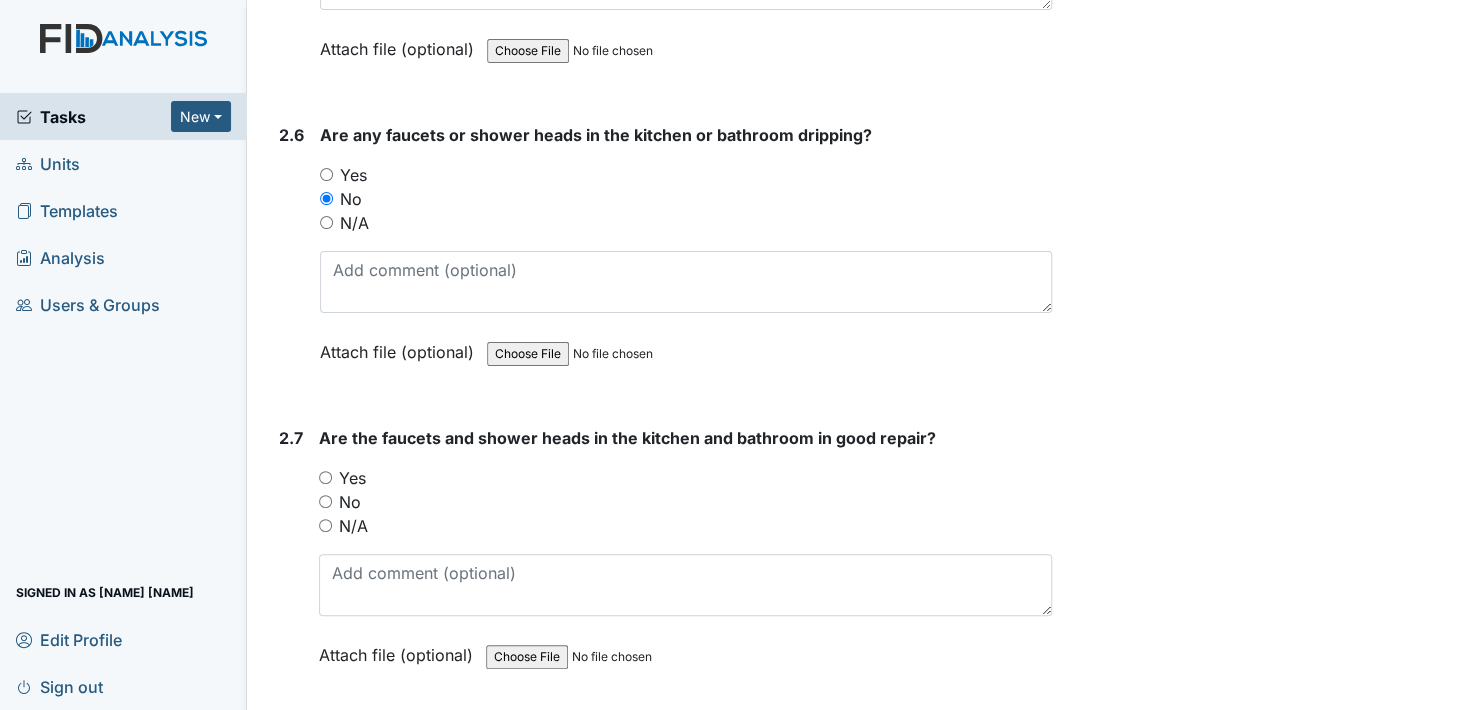 click on "Yes" at bounding box center [325, 477] 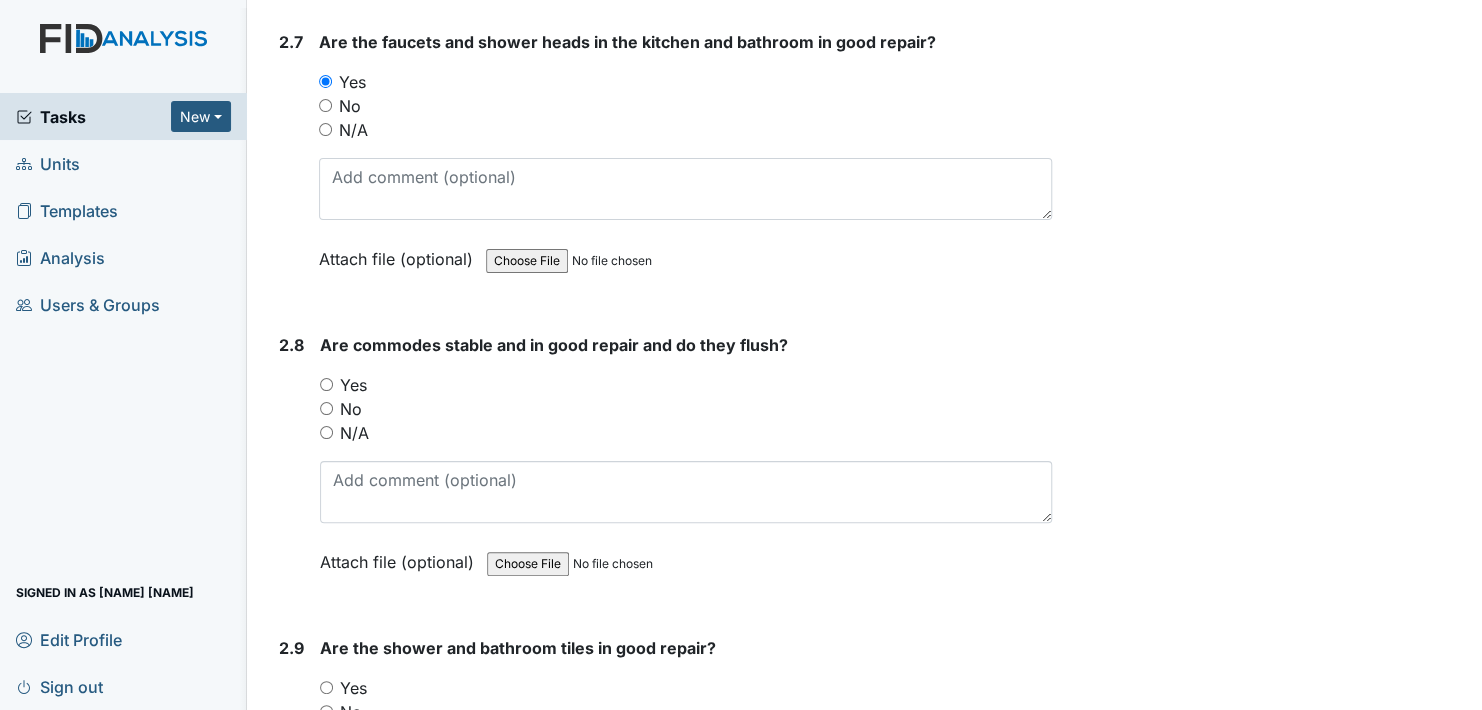 scroll, scrollTop: 5200, scrollLeft: 0, axis: vertical 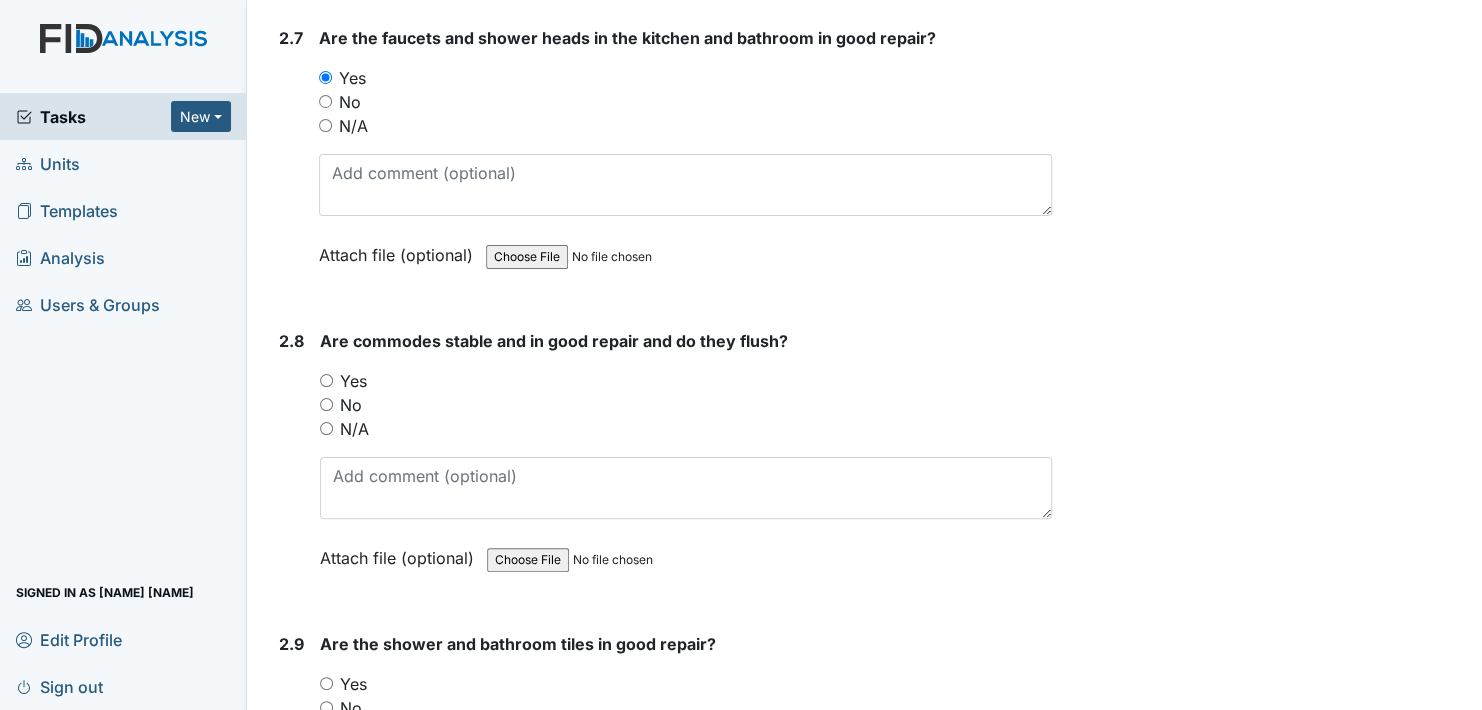 click on "Yes" at bounding box center (326, 380) 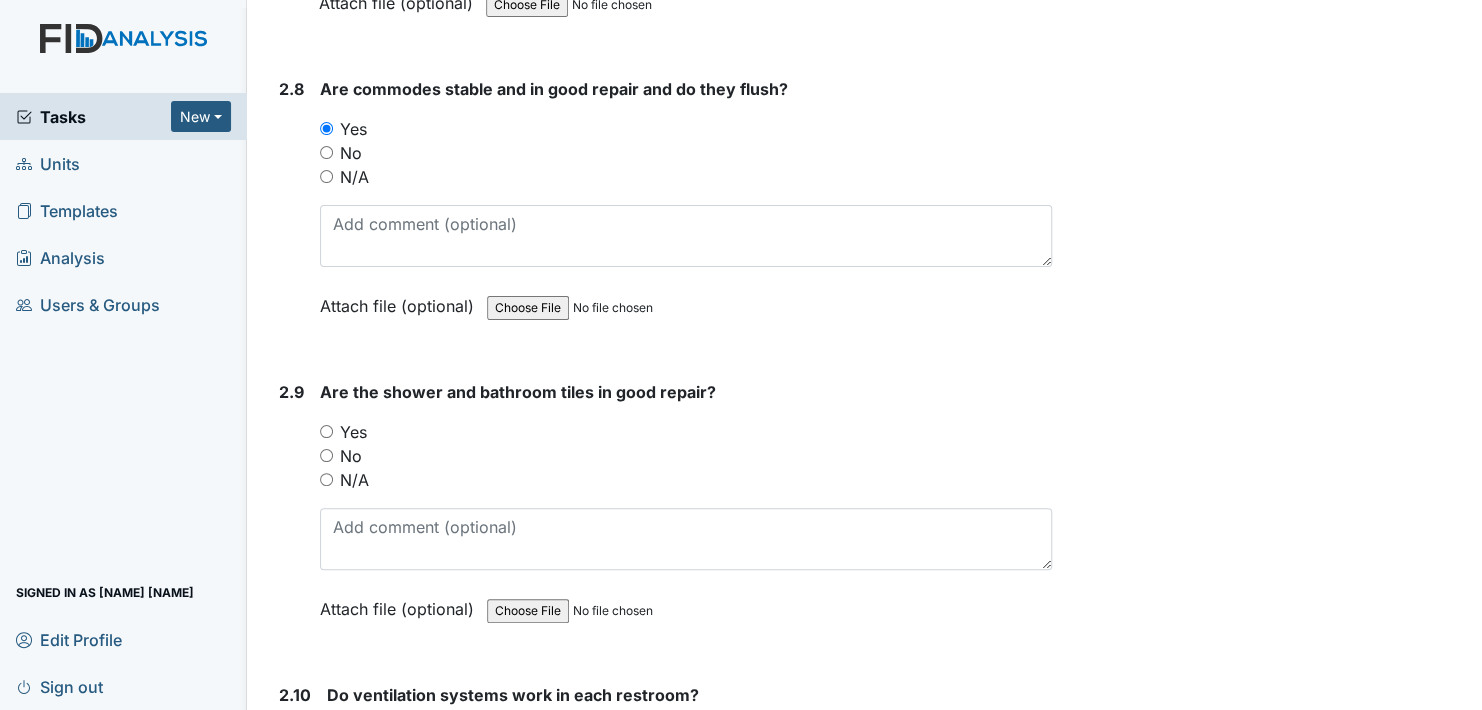 scroll, scrollTop: 5500, scrollLeft: 0, axis: vertical 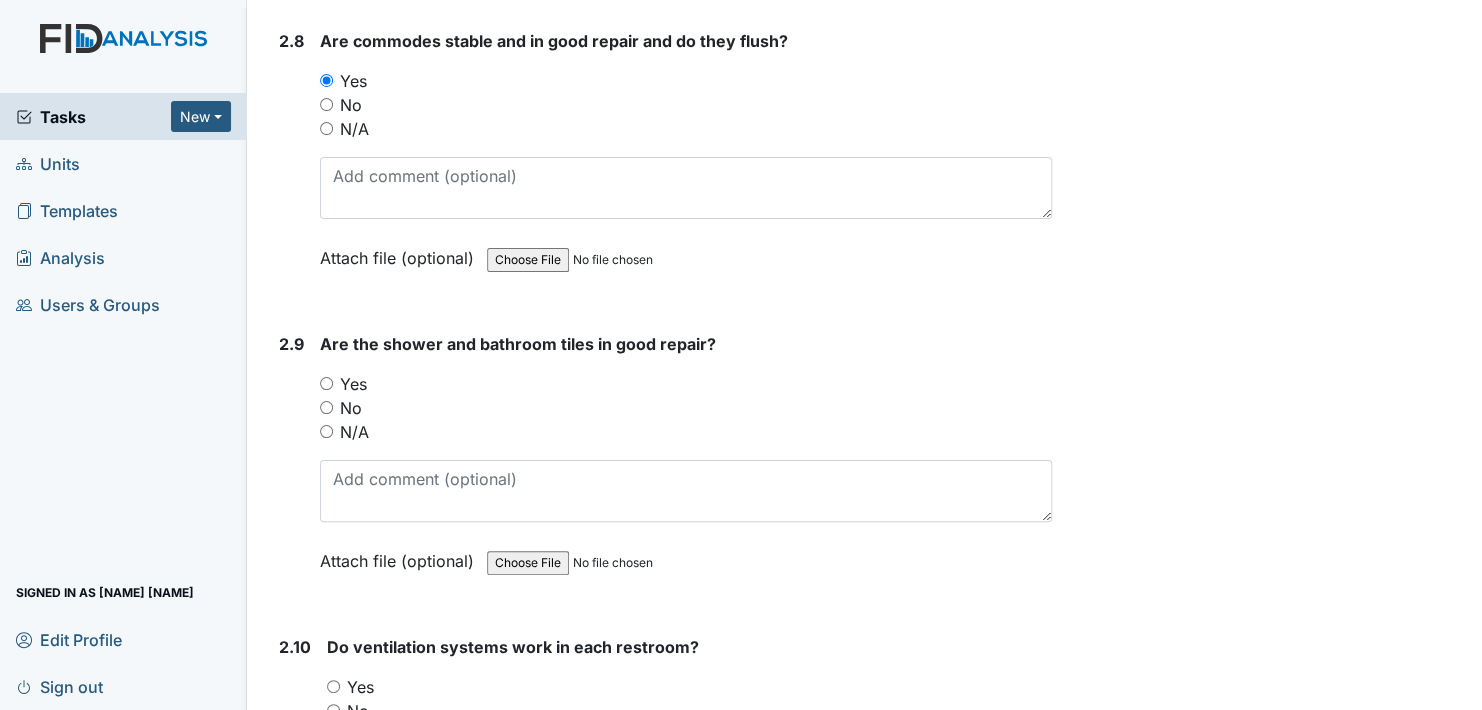 drag, startPoint x: 328, startPoint y: 360, endPoint x: 401, endPoint y: 360, distance: 73 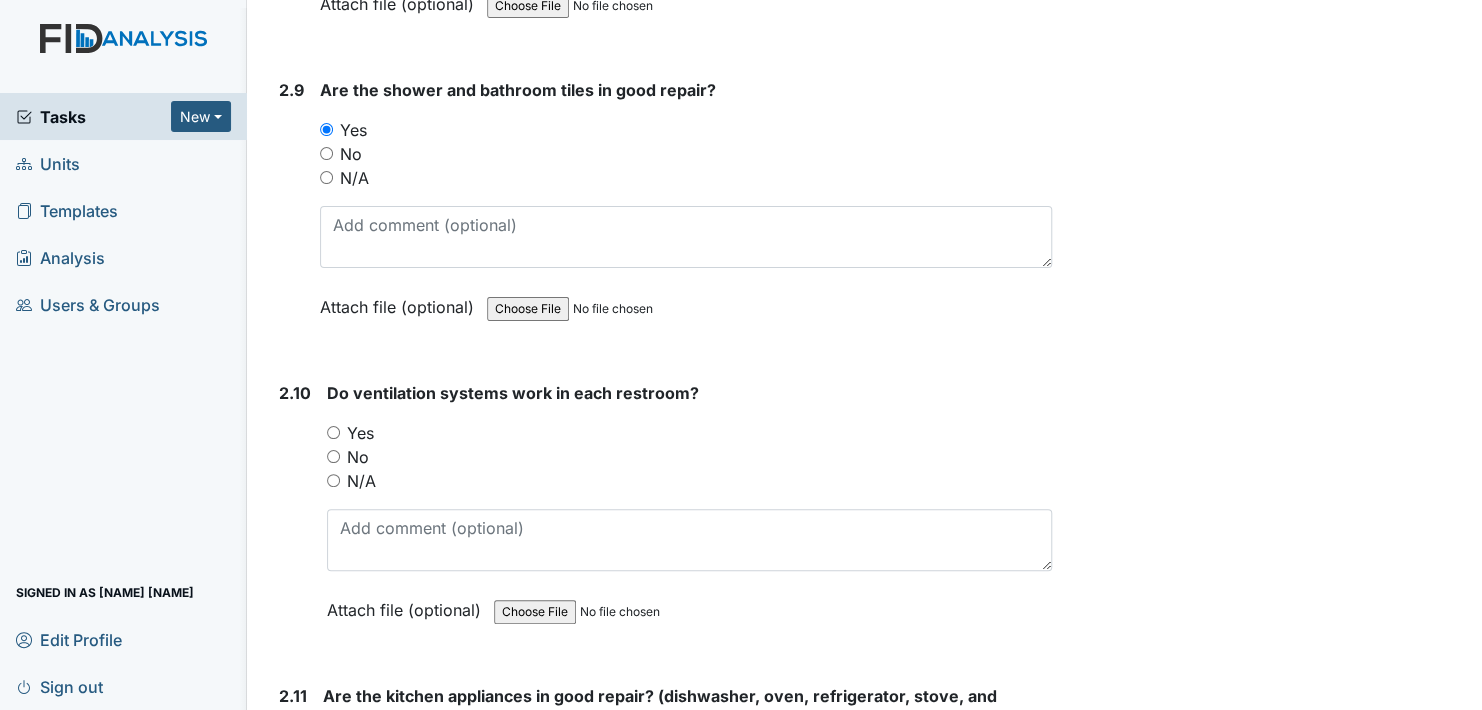scroll, scrollTop: 5800, scrollLeft: 0, axis: vertical 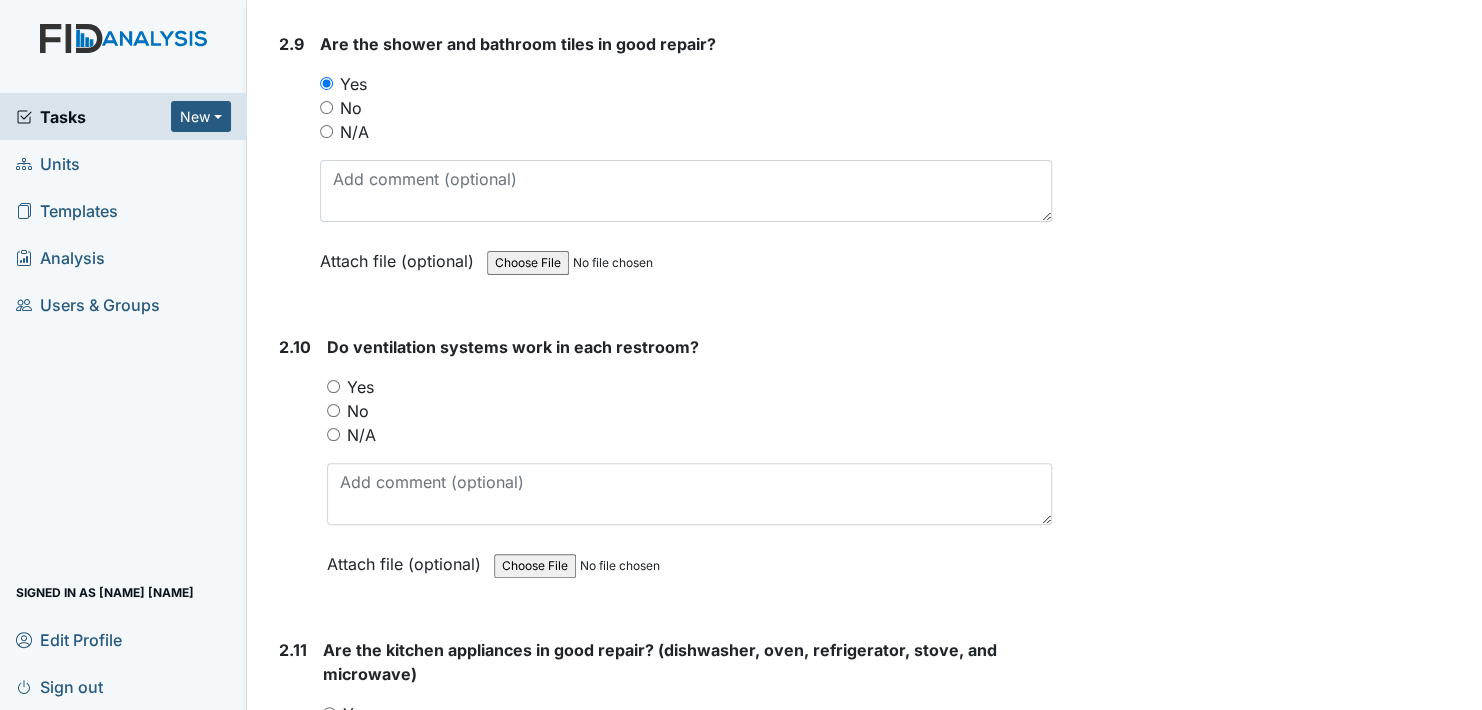 click on "Yes" at bounding box center [333, 386] 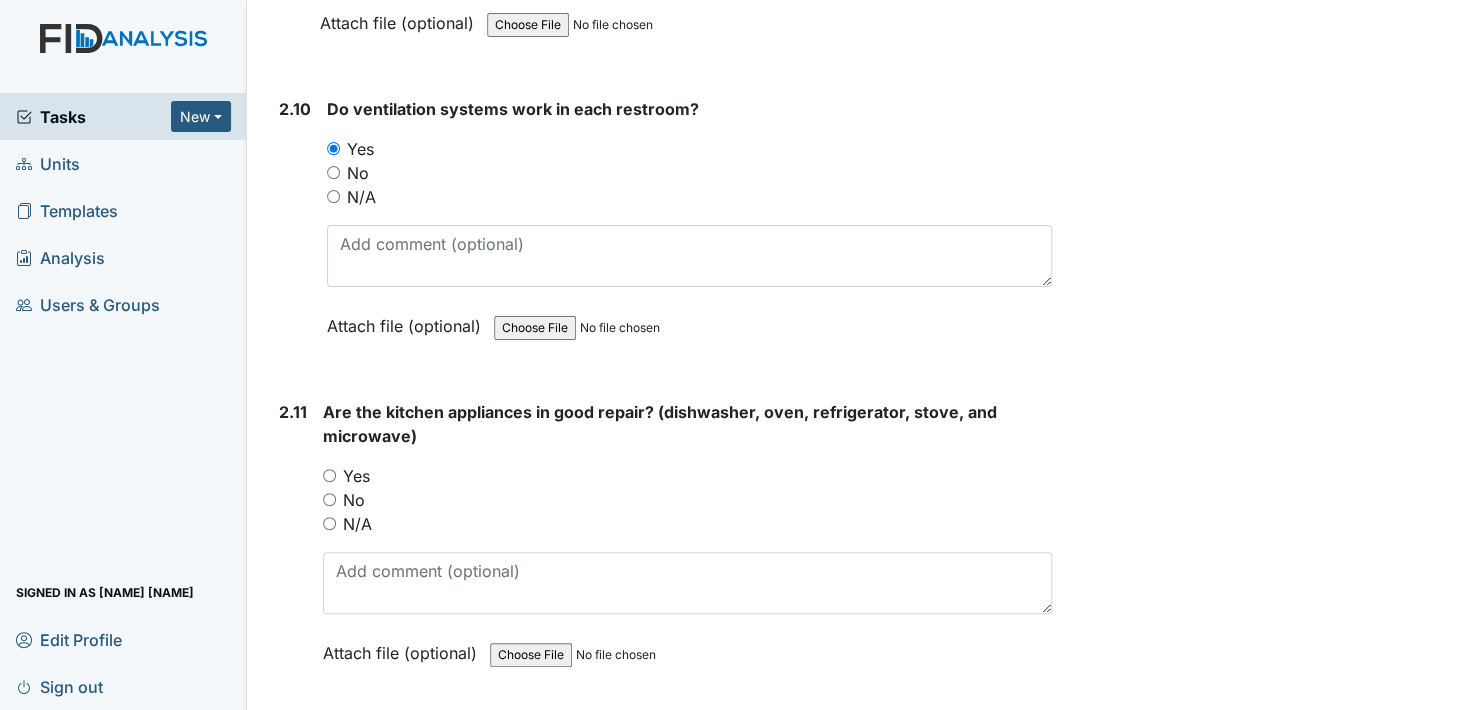scroll, scrollTop: 6100, scrollLeft: 0, axis: vertical 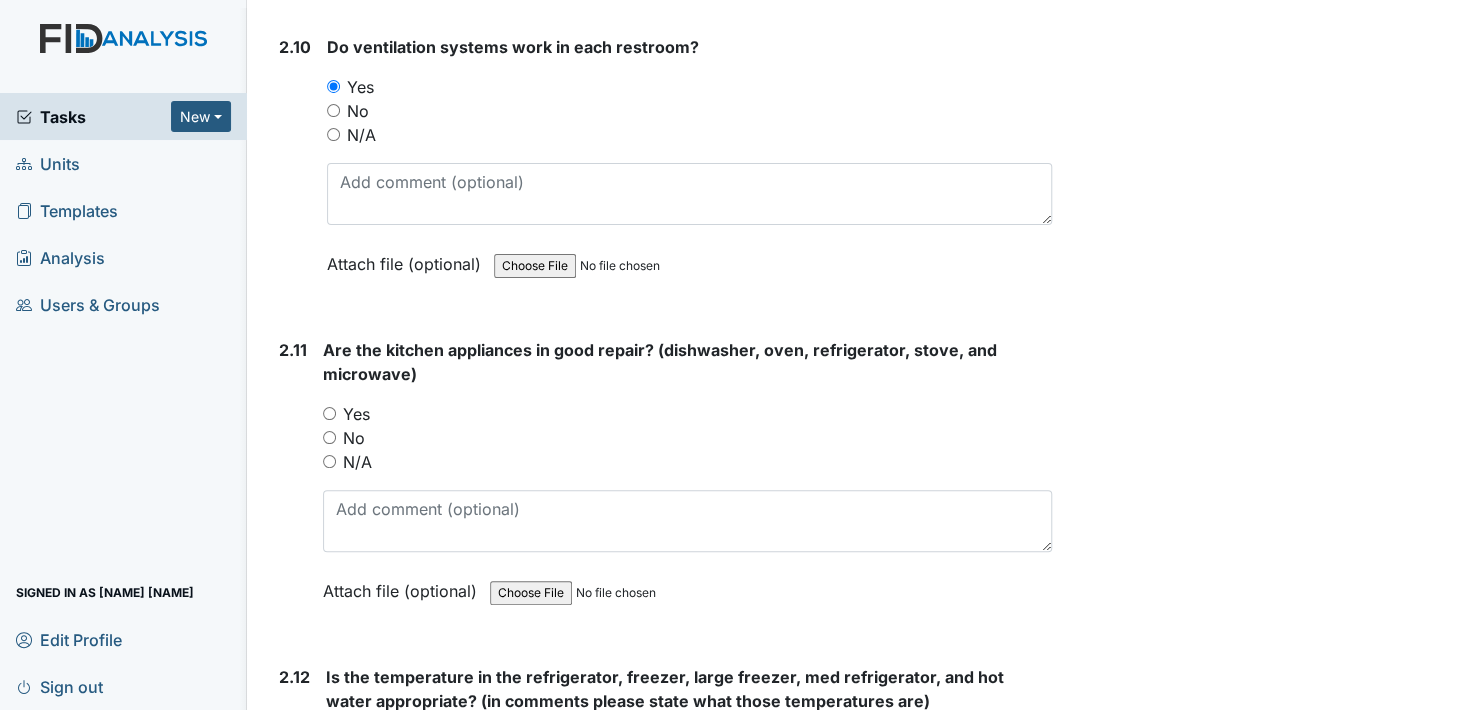 click on "Yes" at bounding box center (329, 413) 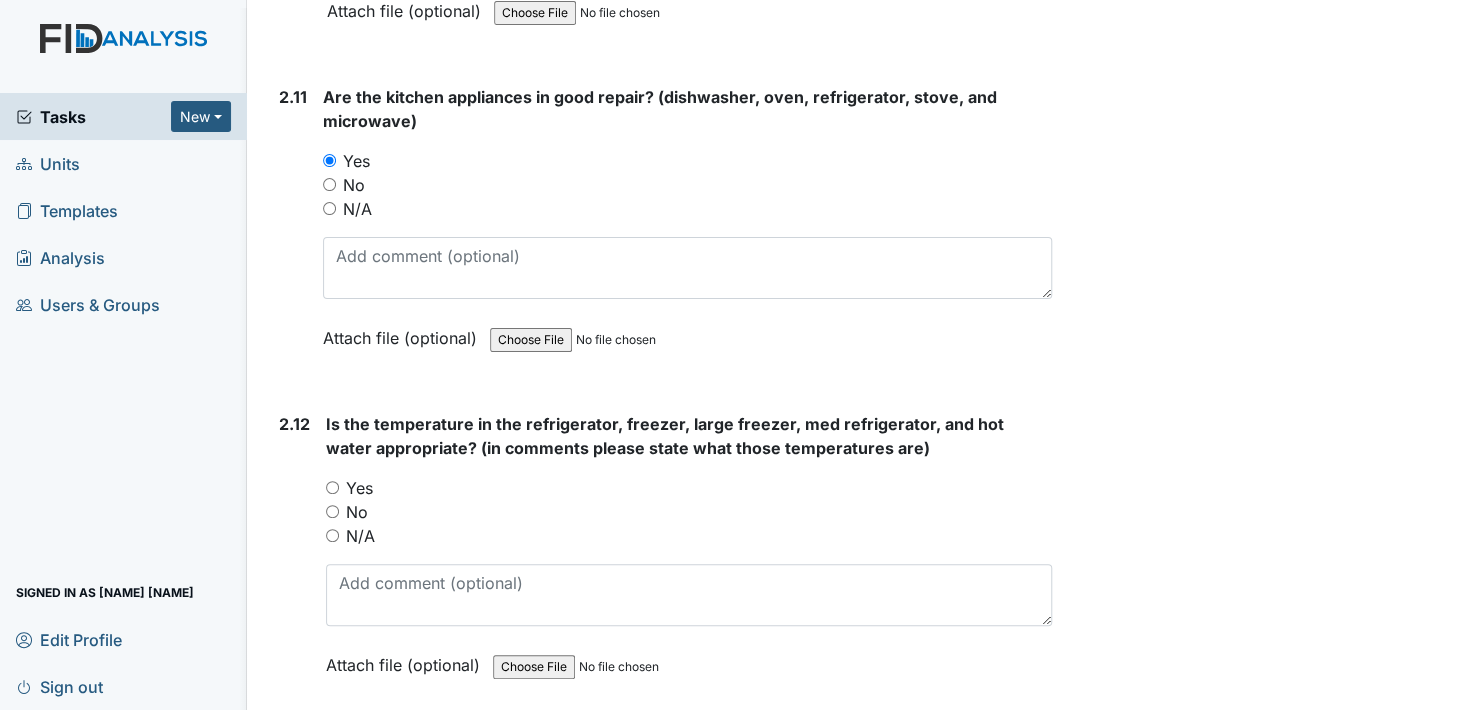 scroll, scrollTop: 6400, scrollLeft: 0, axis: vertical 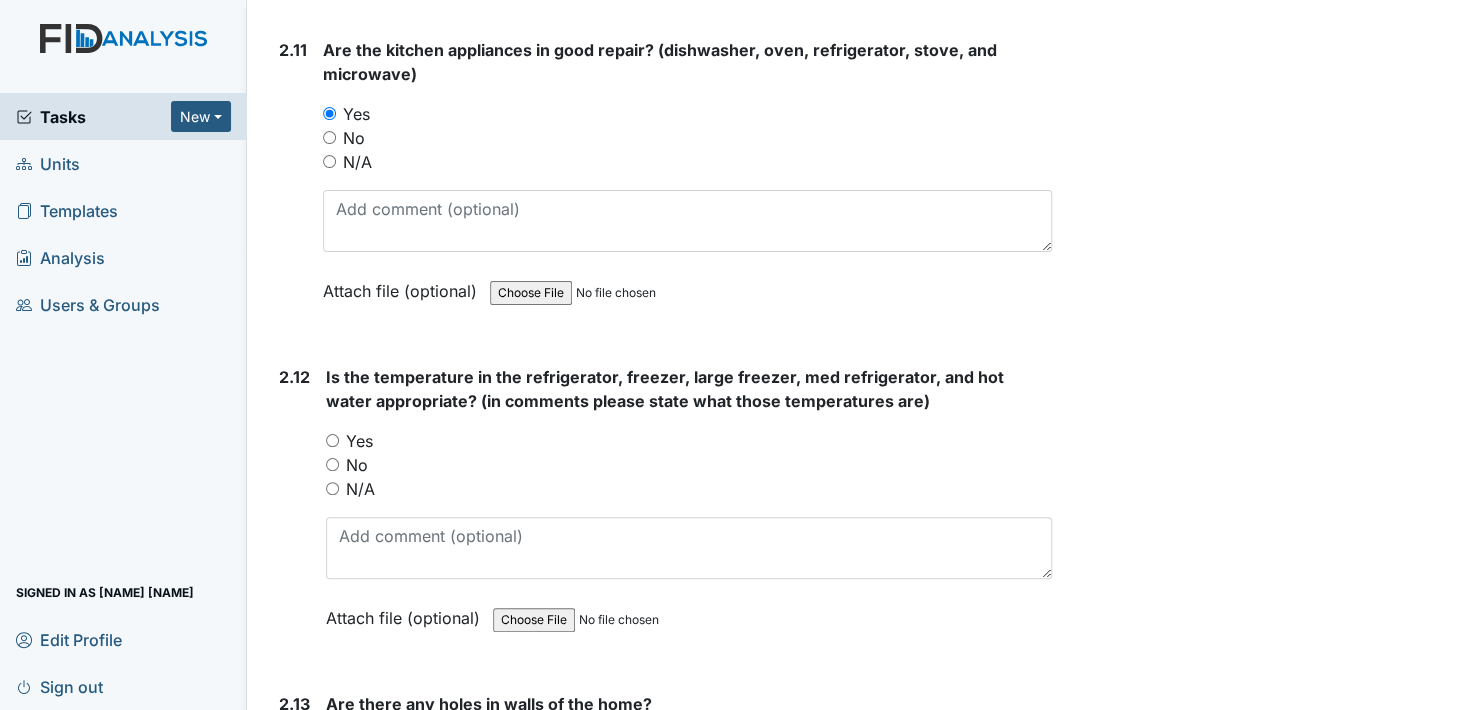 drag, startPoint x: 333, startPoint y: 419, endPoint x: 373, endPoint y: 426, distance: 40.60788 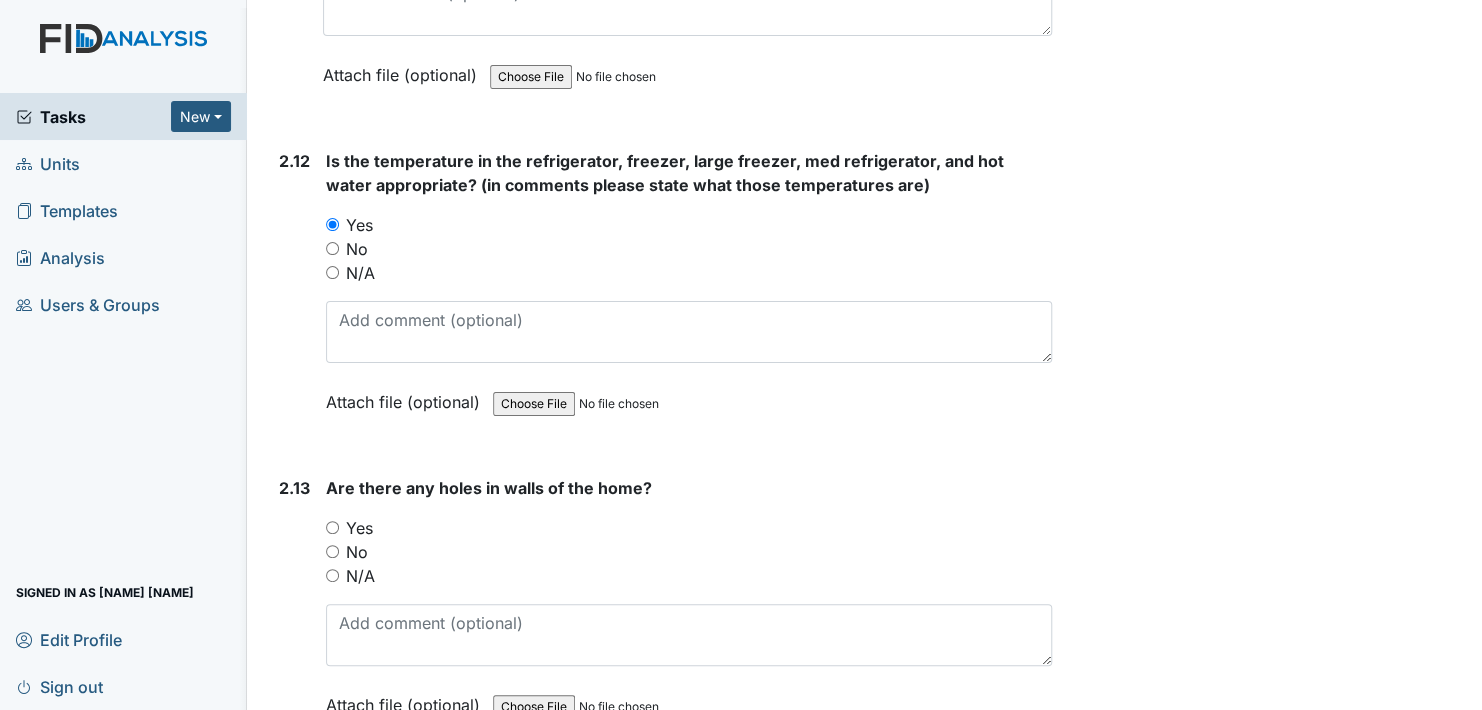 scroll, scrollTop: 6700, scrollLeft: 0, axis: vertical 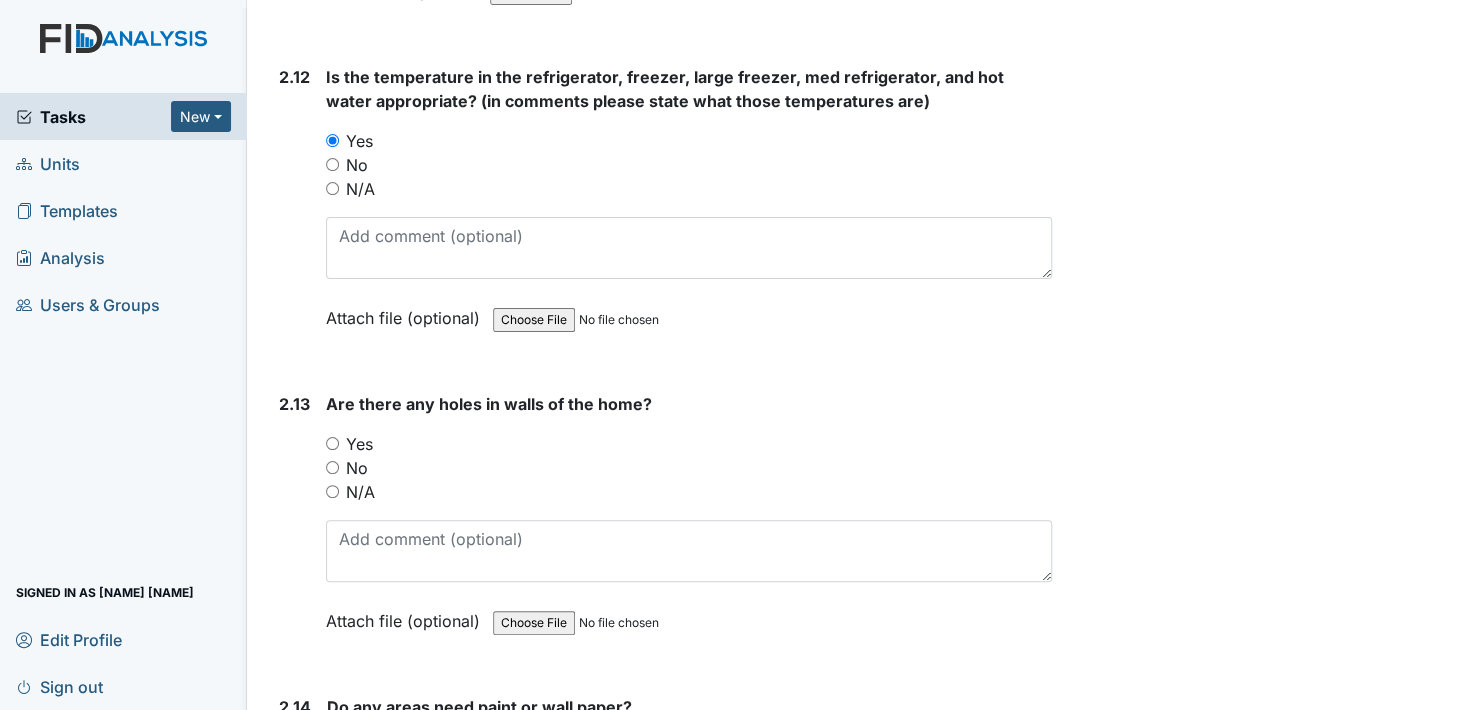 click on "No" at bounding box center (332, 467) 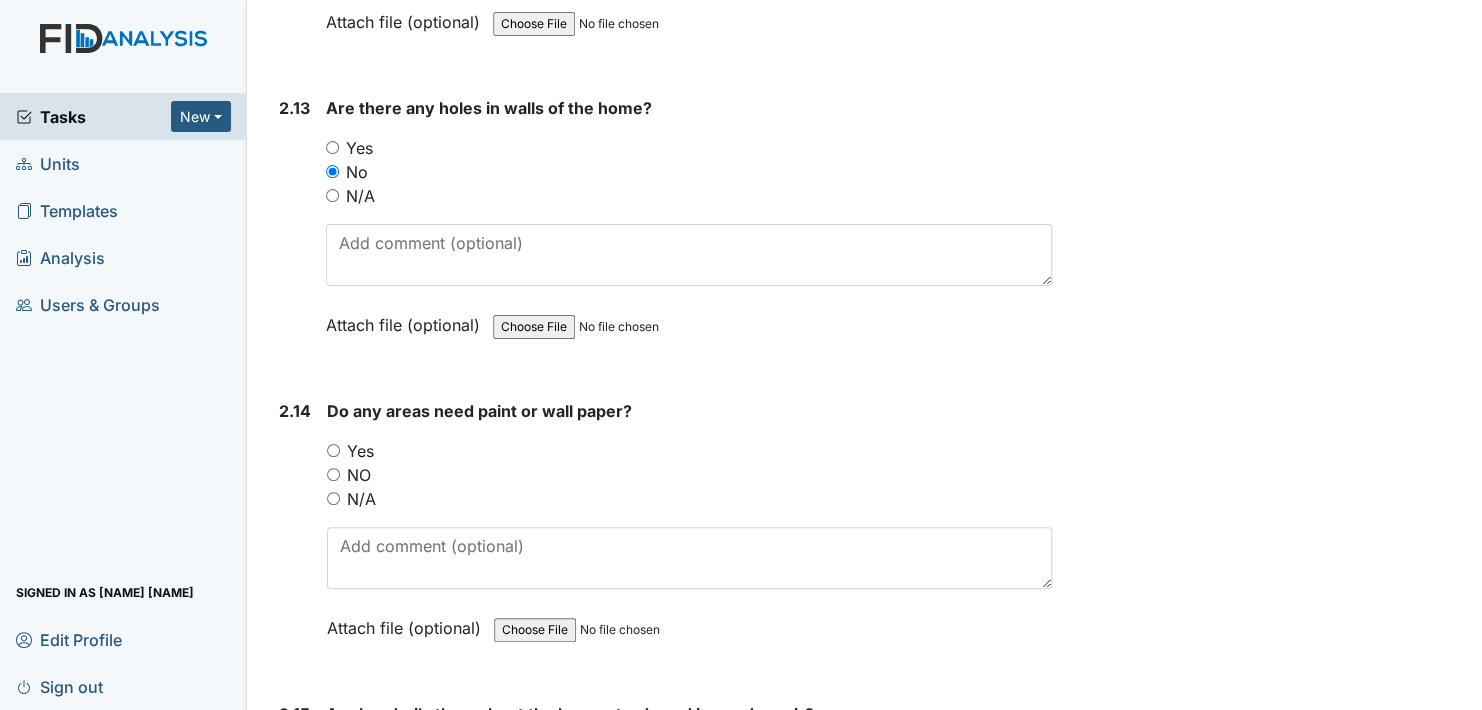 scroll, scrollTop: 7000, scrollLeft: 0, axis: vertical 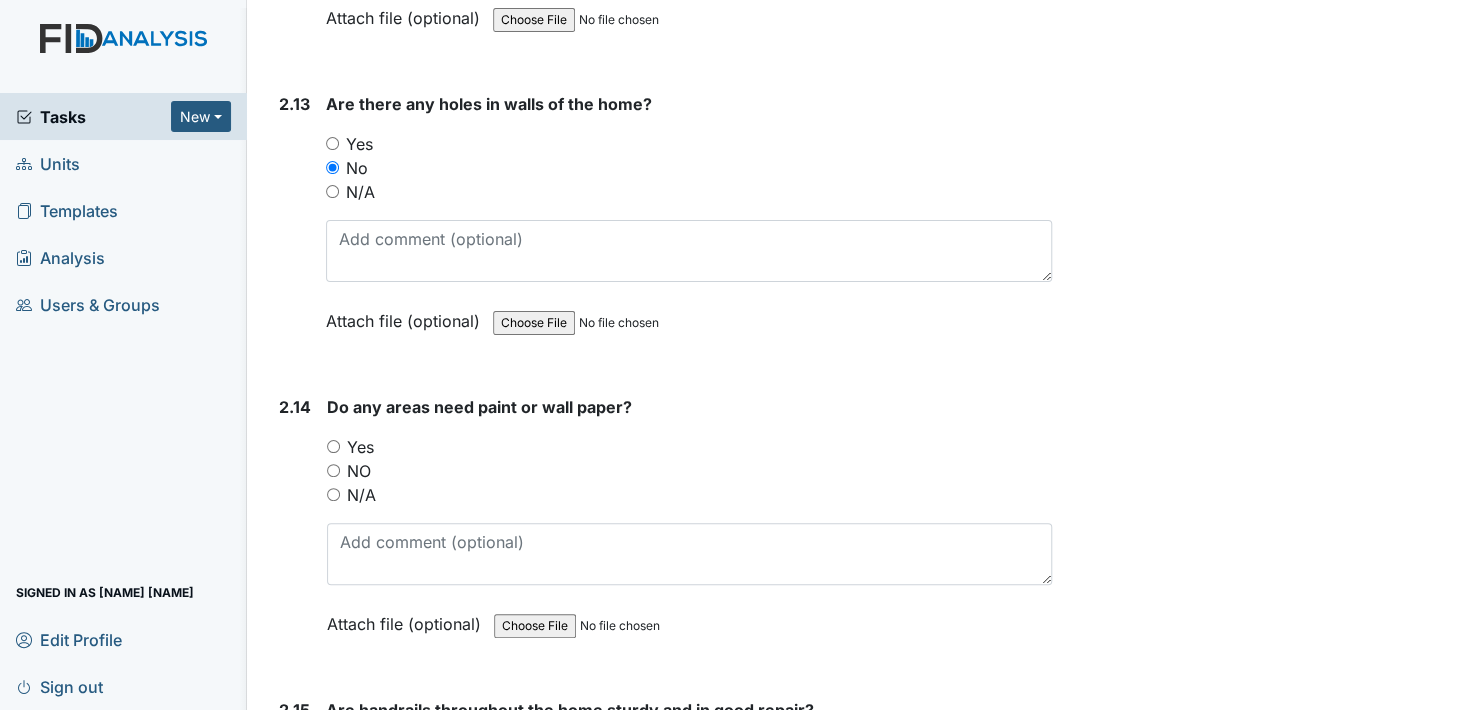click on "NO" at bounding box center (333, 470) 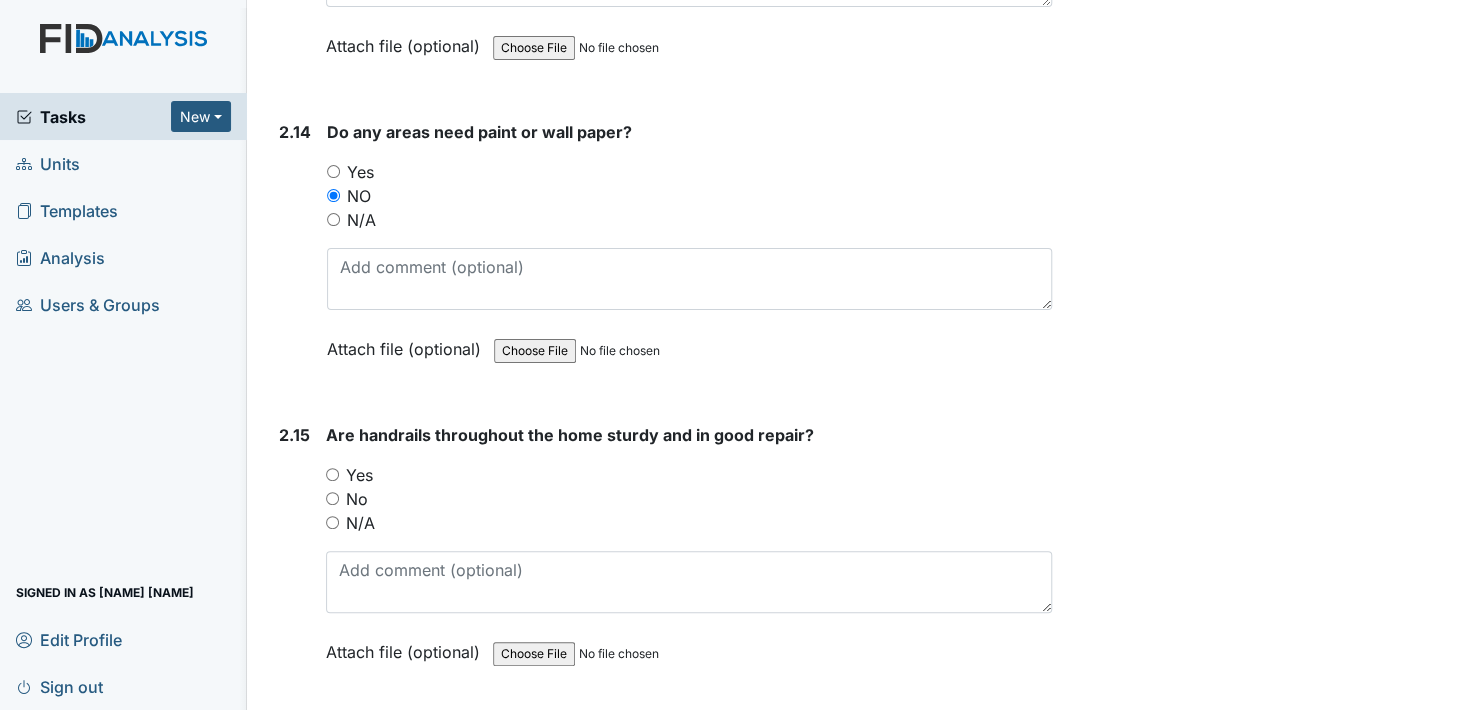 scroll, scrollTop: 7300, scrollLeft: 0, axis: vertical 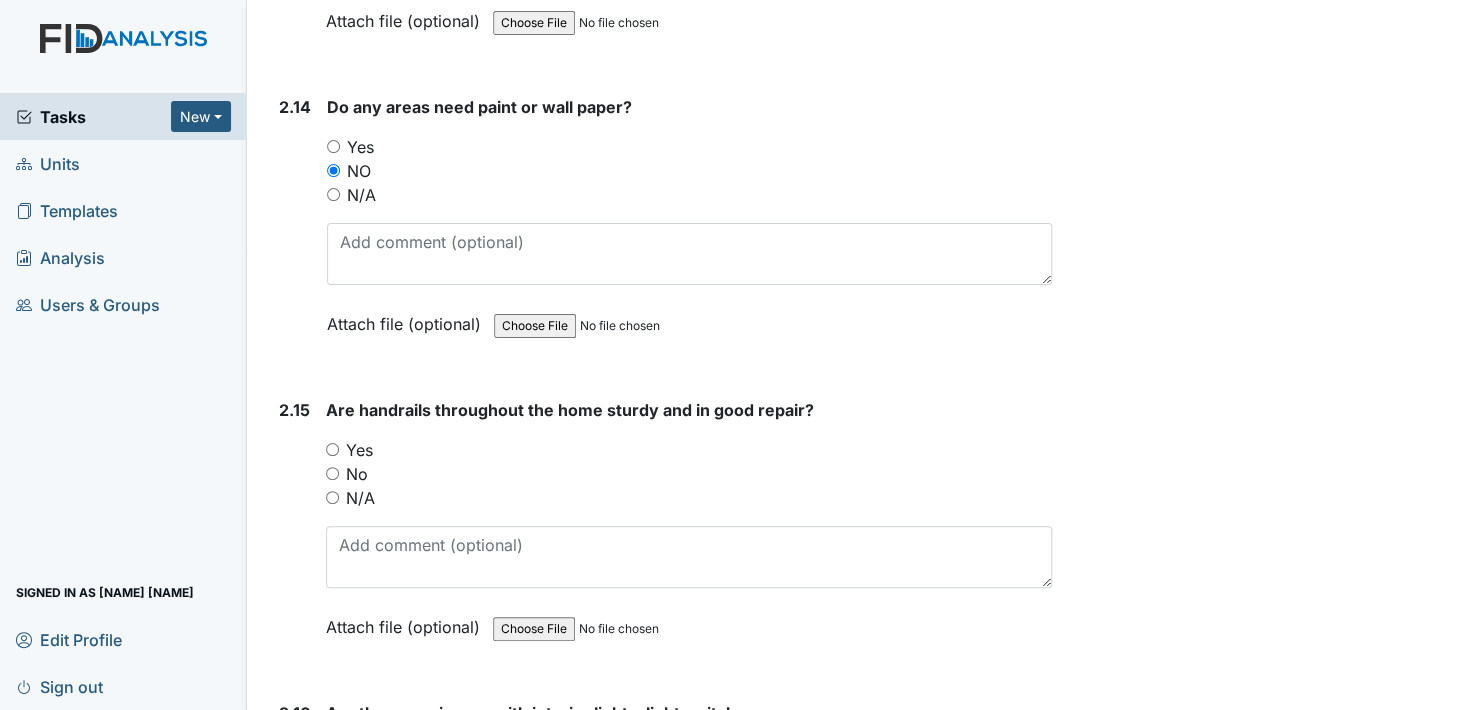 drag, startPoint x: 333, startPoint y: 469, endPoint x: 363, endPoint y: 468, distance: 30.016663 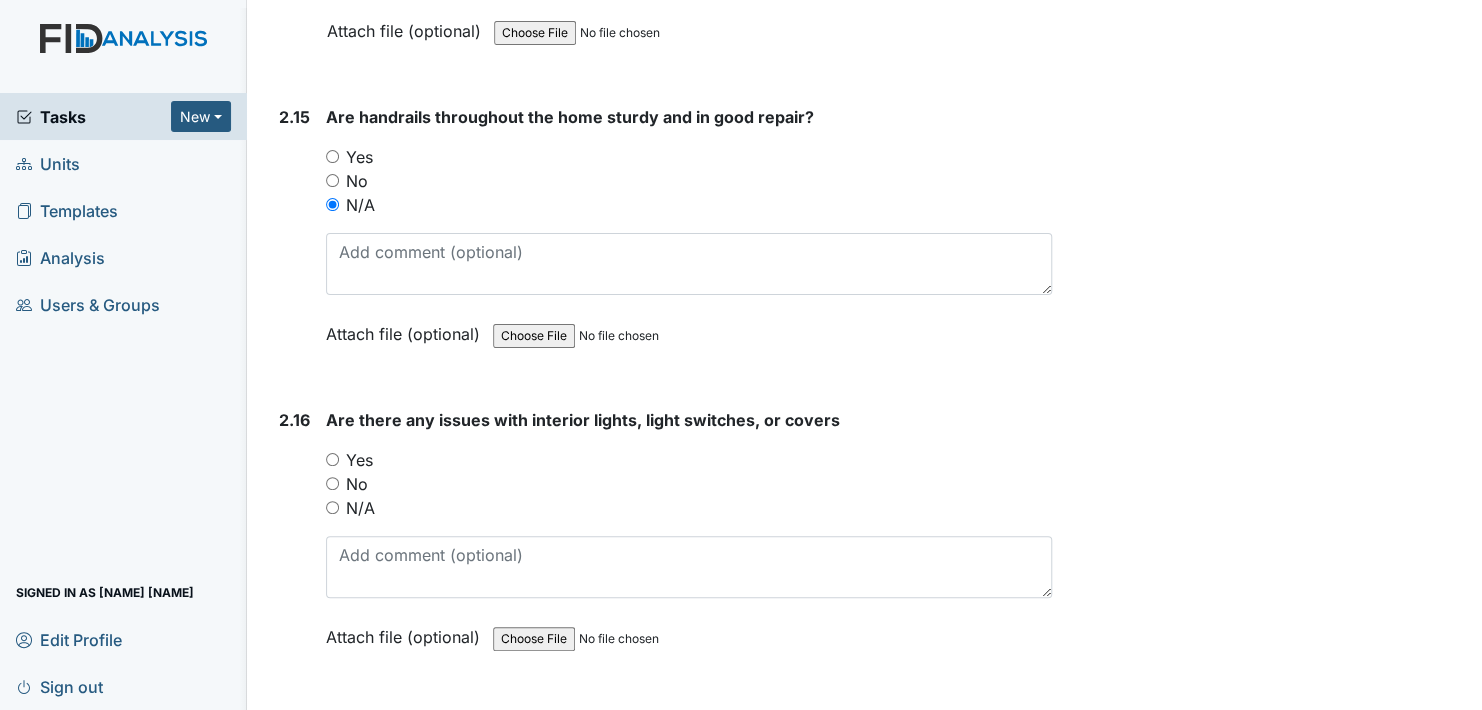 scroll, scrollTop: 7600, scrollLeft: 0, axis: vertical 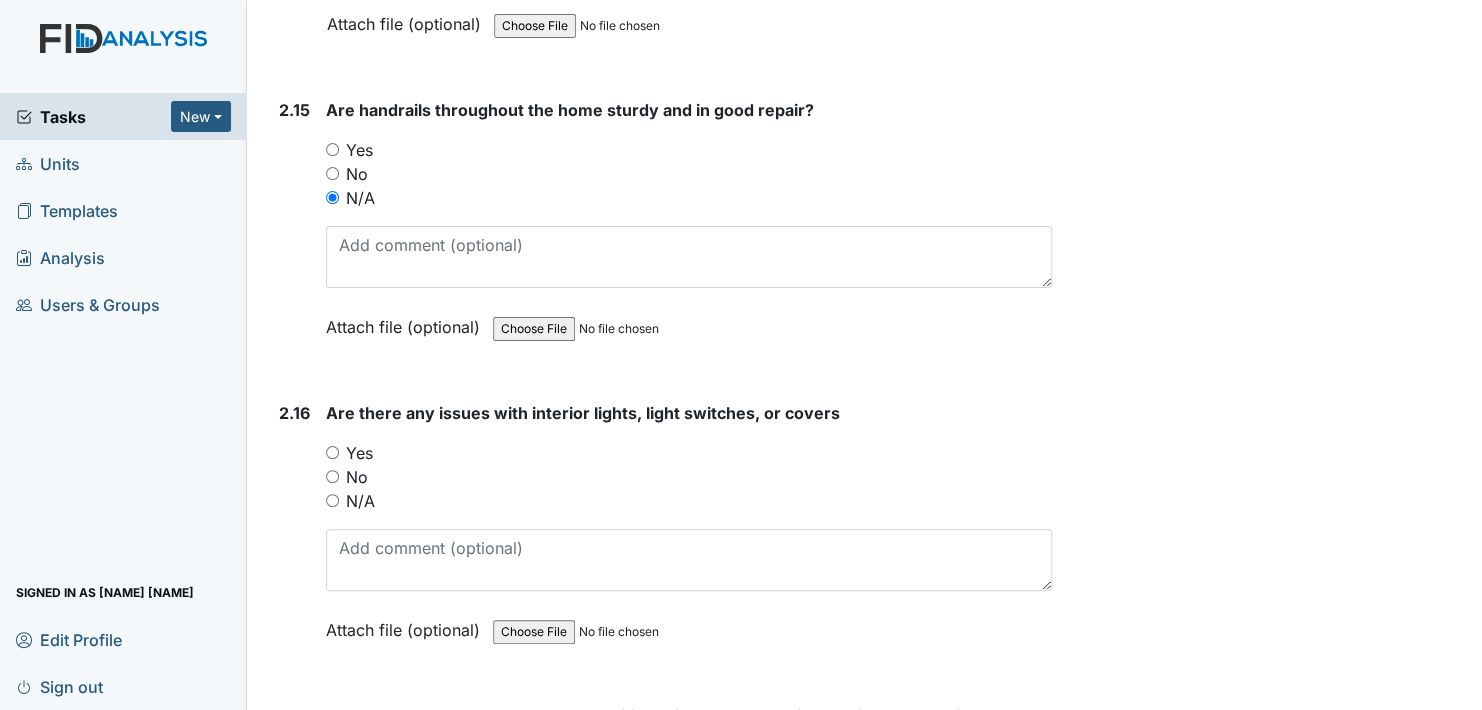 click on "No" at bounding box center [332, 476] 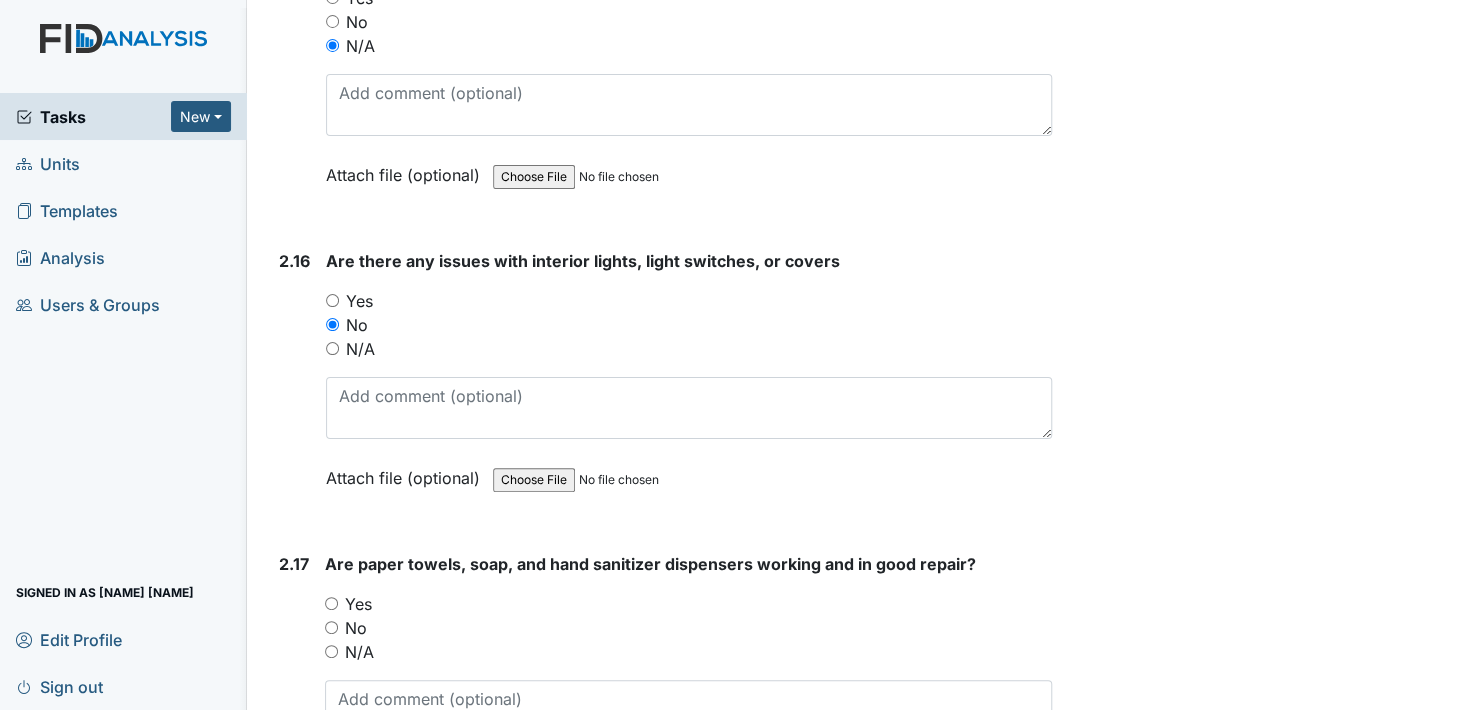 scroll, scrollTop: 7800, scrollLeft: 0, axis: vertical 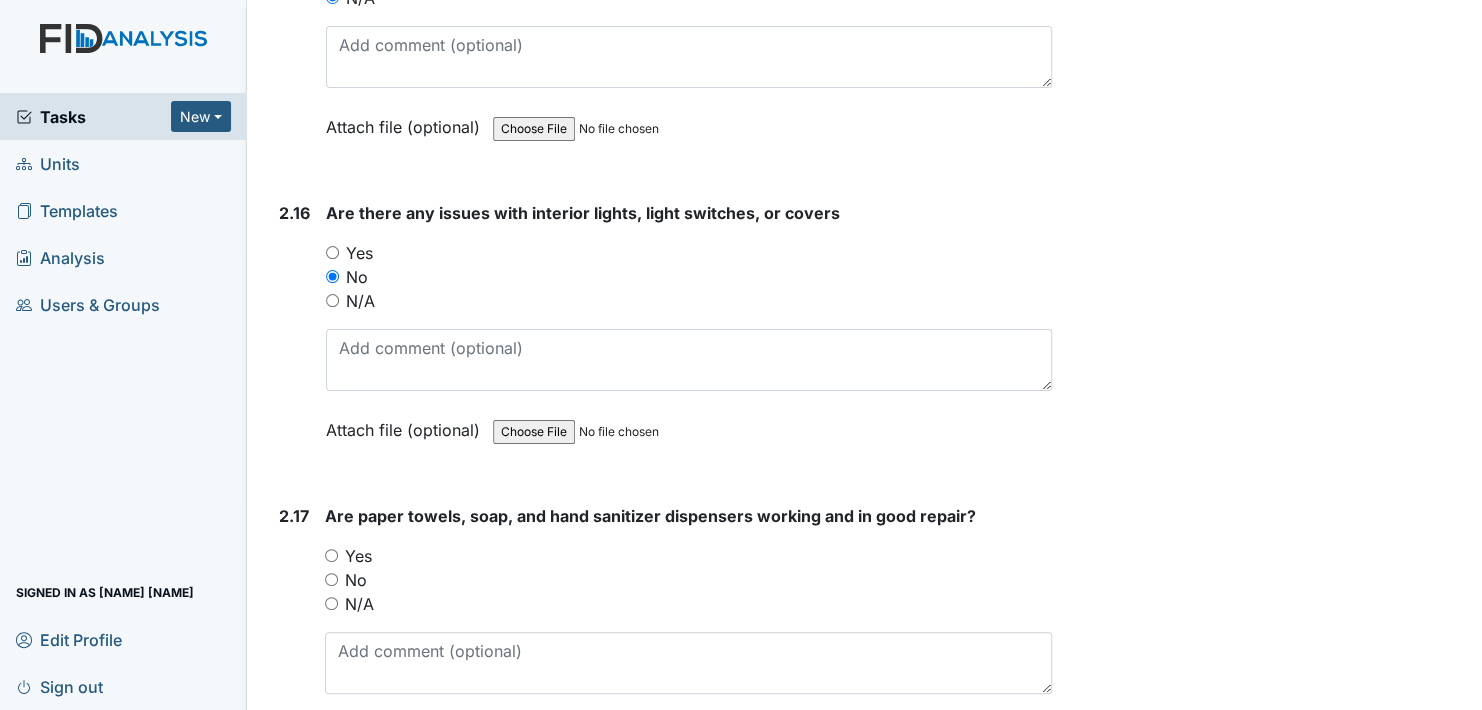 click on "Yes" at bounding box center [331, 555] 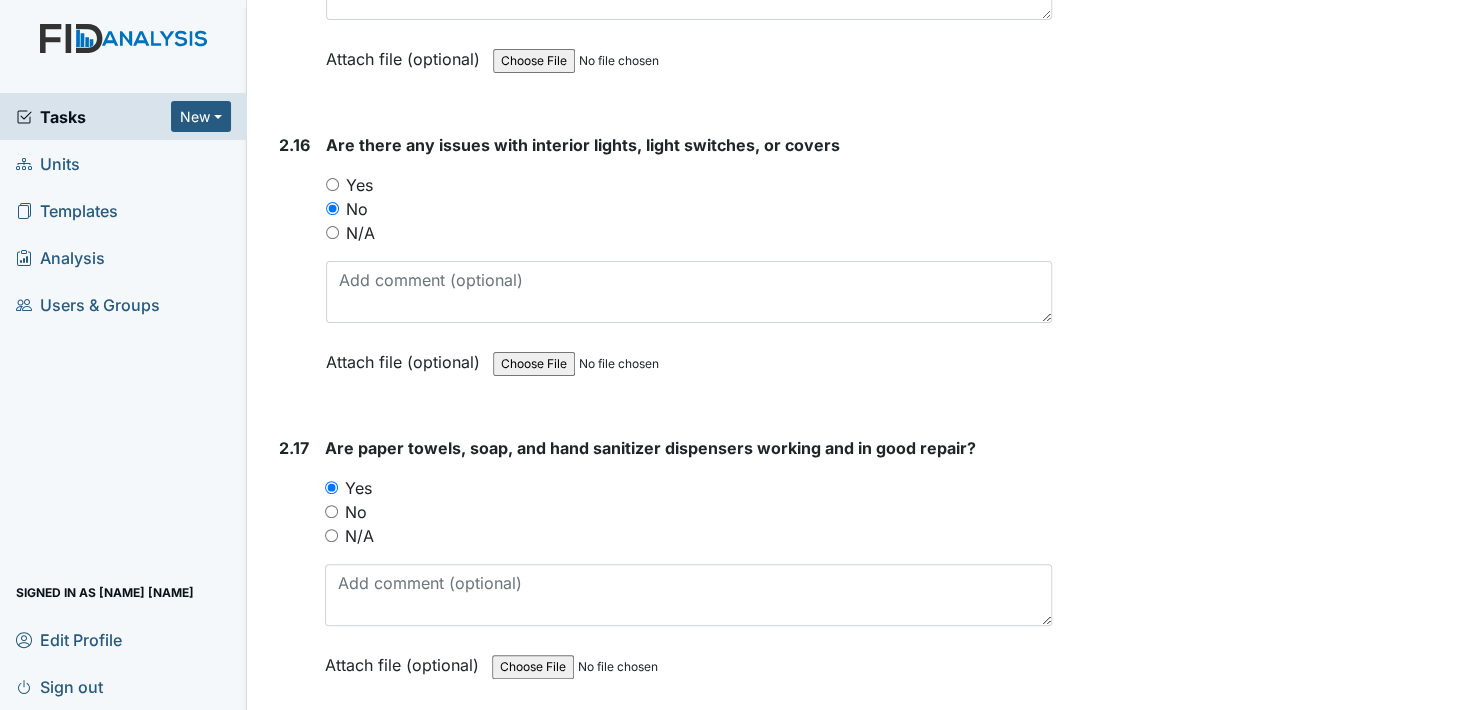 scroll, scrollTop: 8100, scrollLeft: 0, axis: vertical 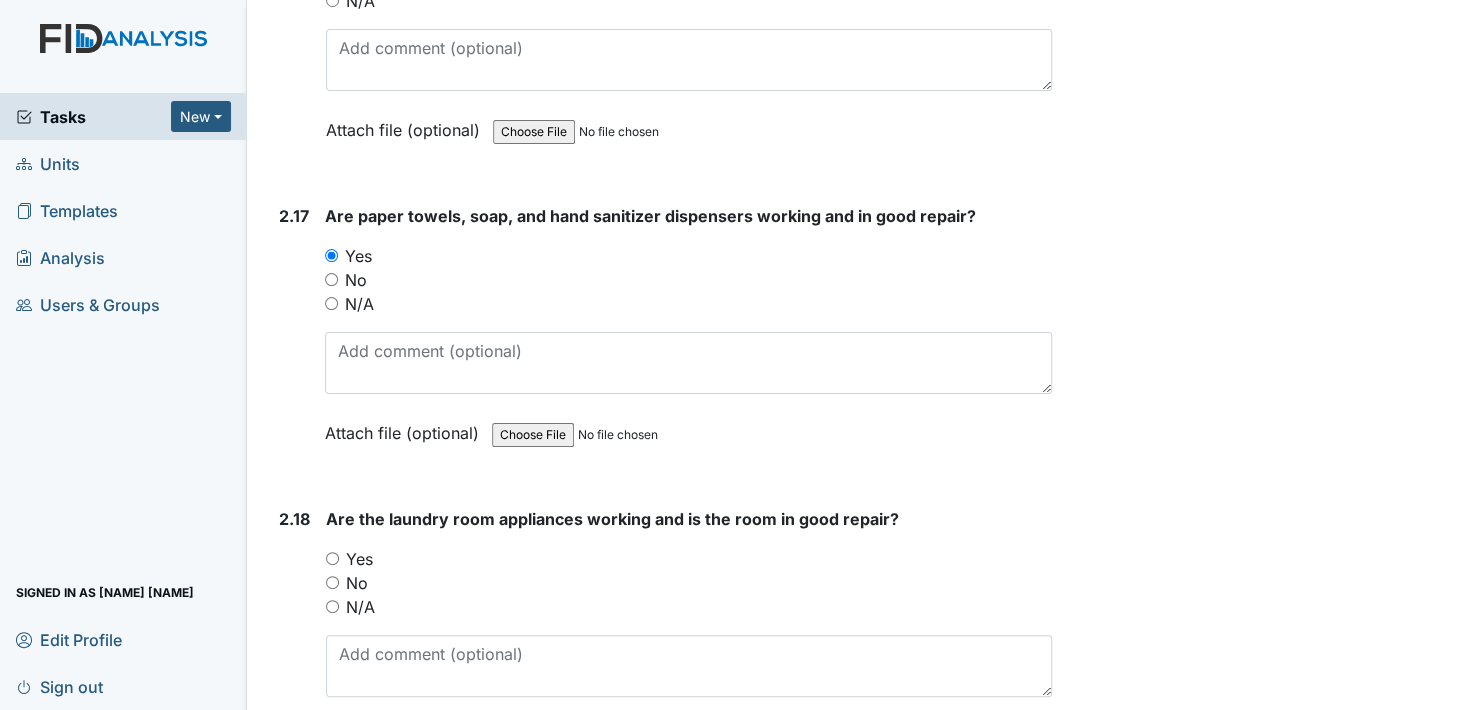 click on "Yes" at bounding box center [332, 558] 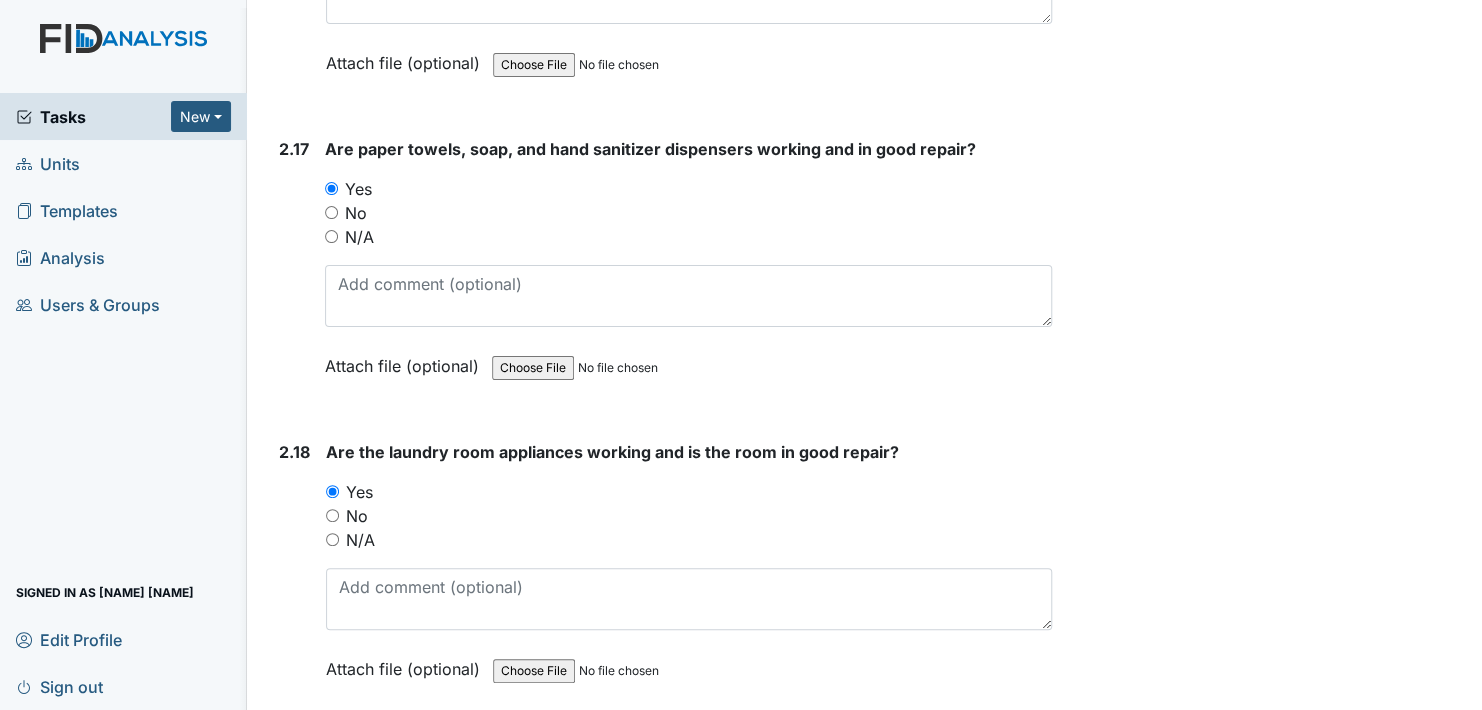 scroll, scrollTop: 8400, scrollLeft: 0, axis: vertical 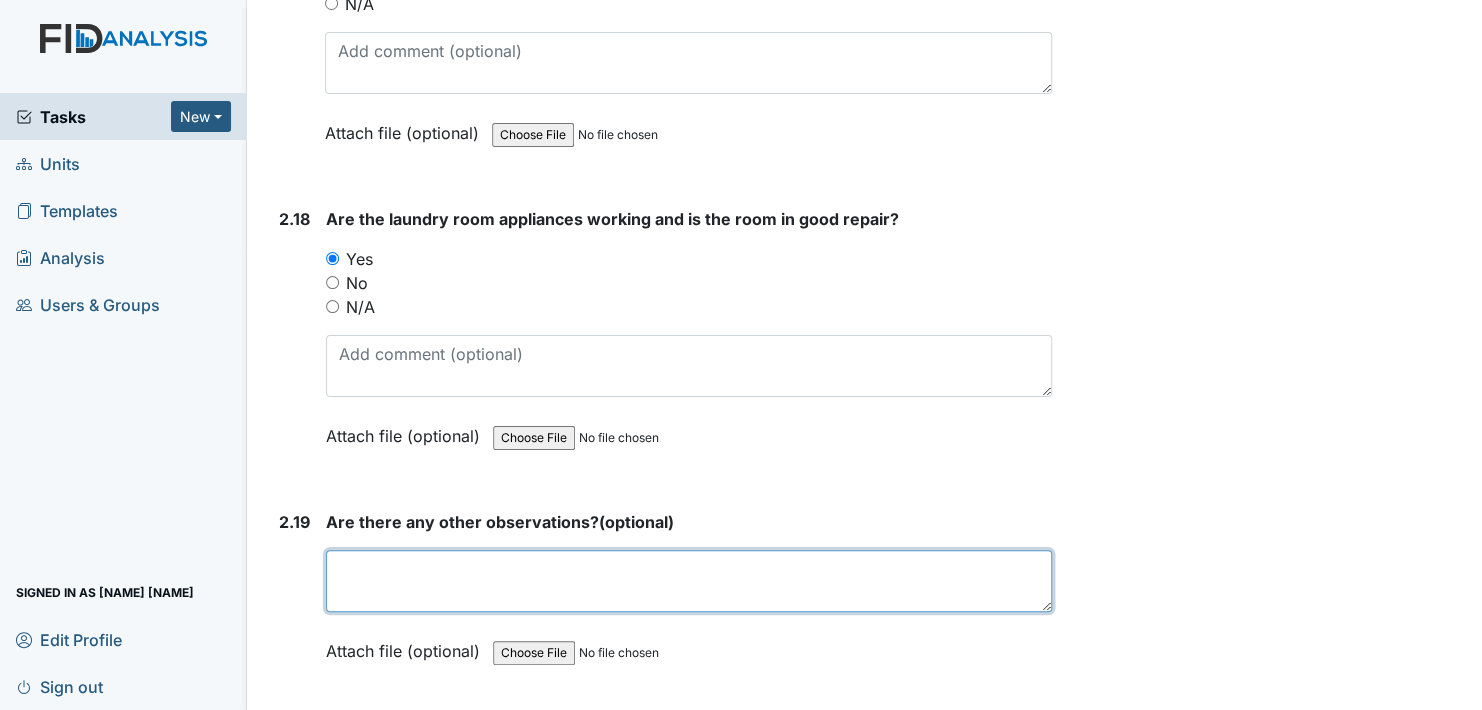 click at bounding box center [689, 581] 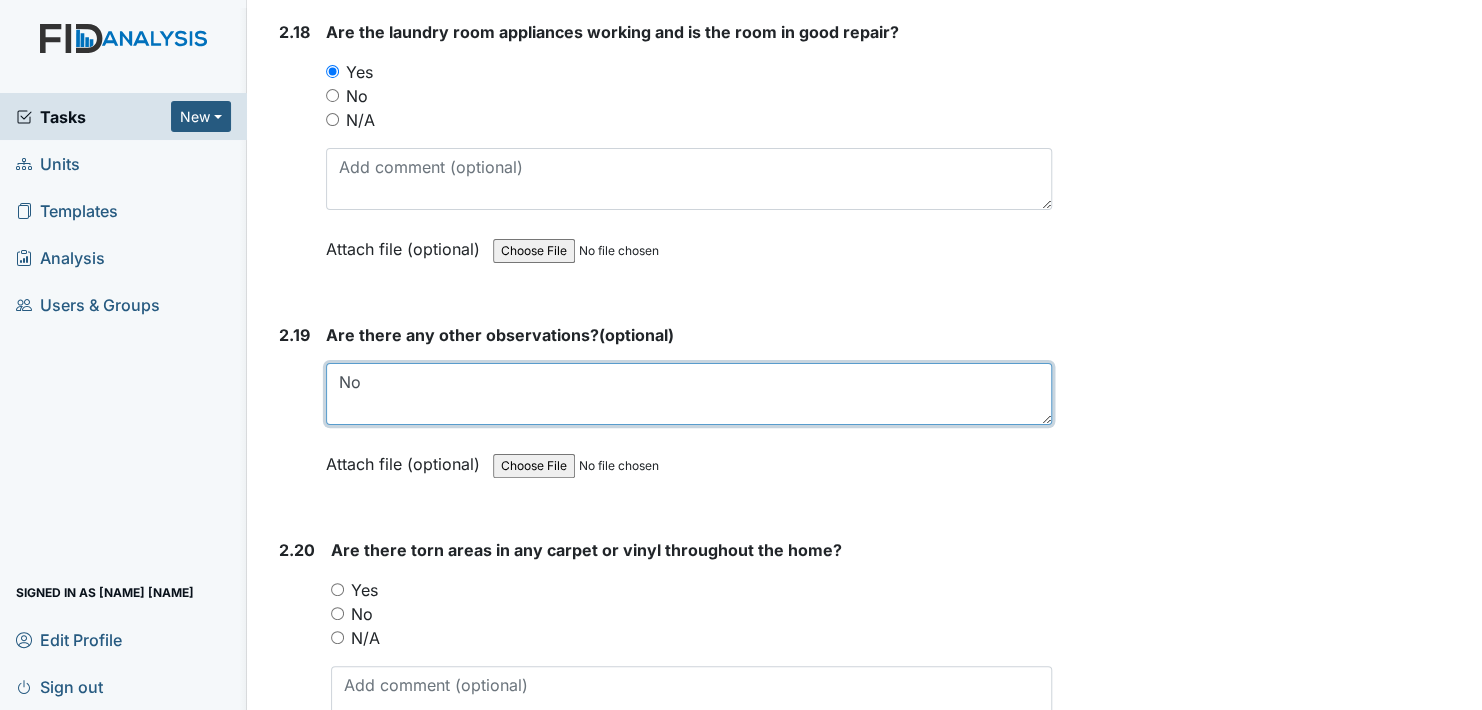 scroll, scrollTop: 8600, scrollLeft: 0, axis: vertical 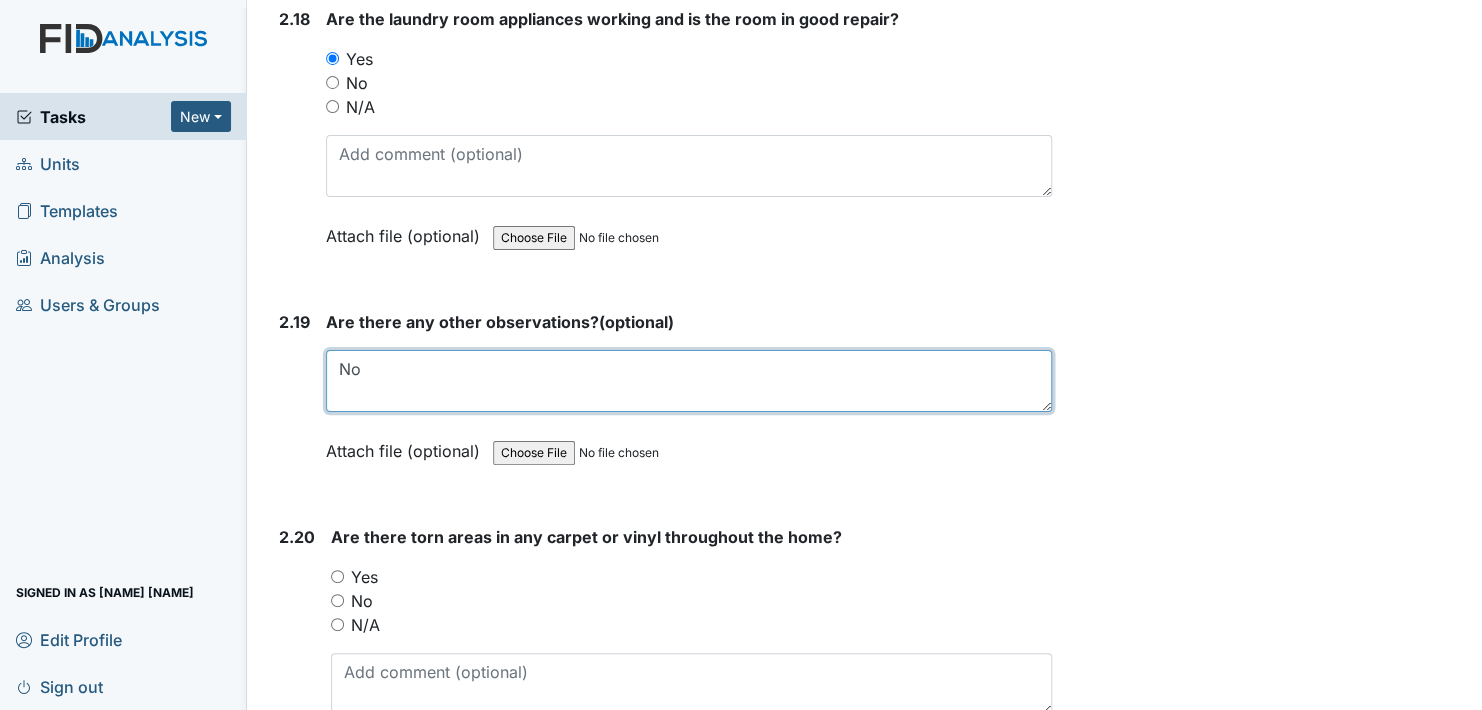 type on "No" 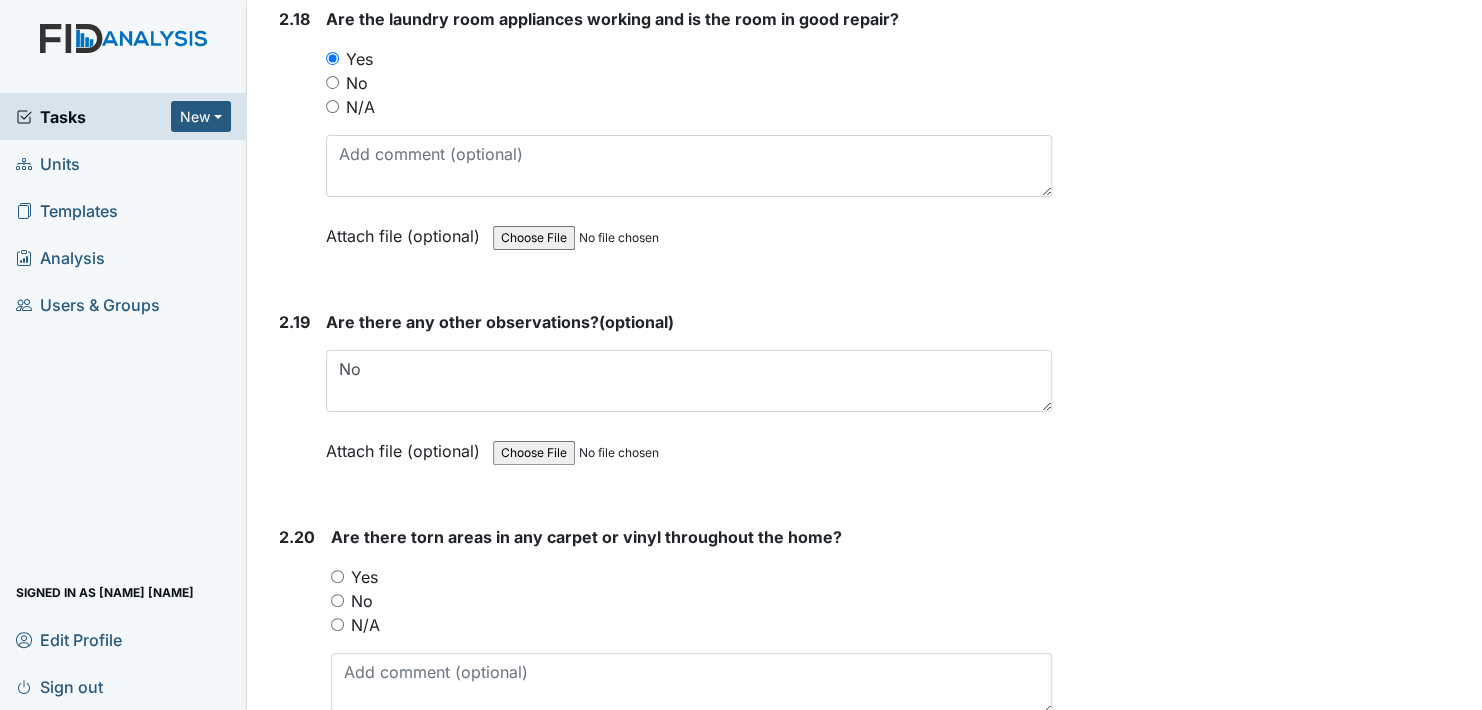 click on "No" at bounding box center [337, 600] 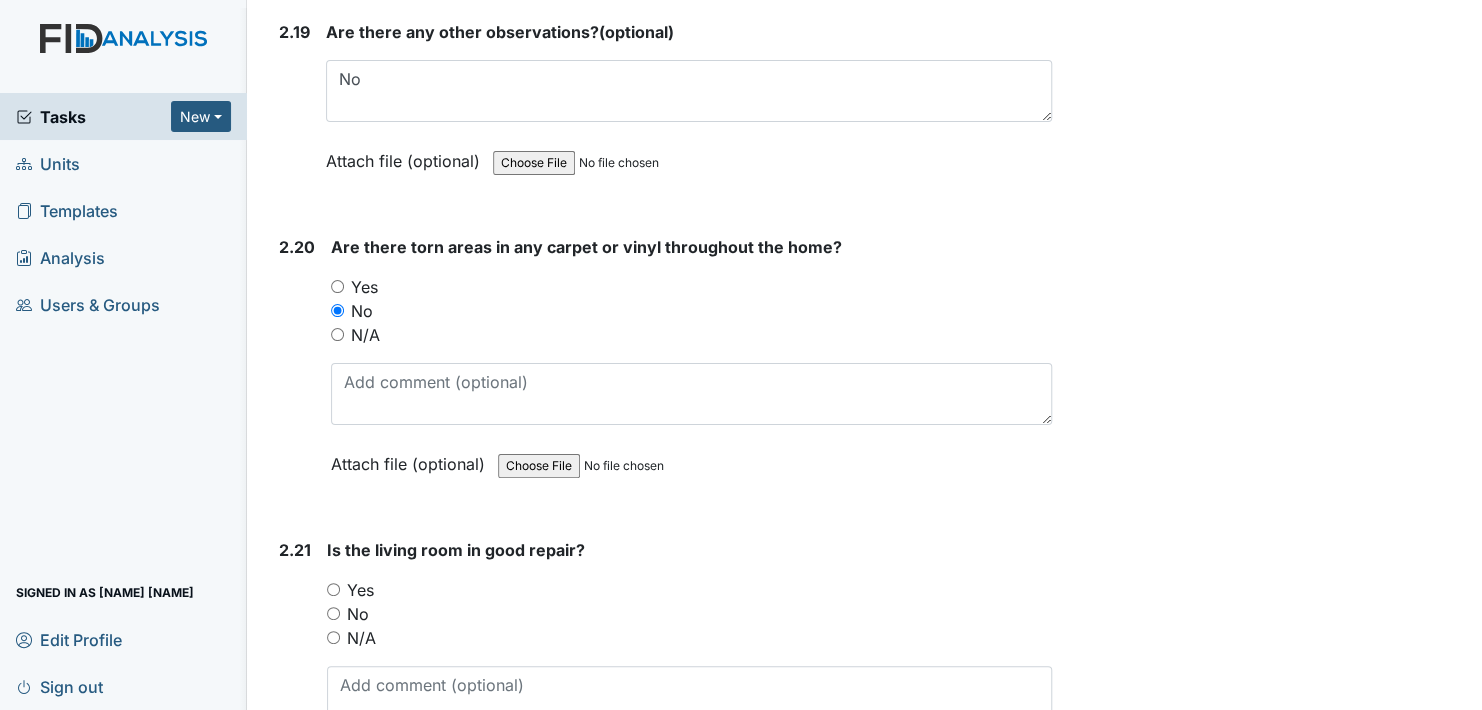 scroll, scrollTop: 8900, scrollLeft: 0, axis: vertical 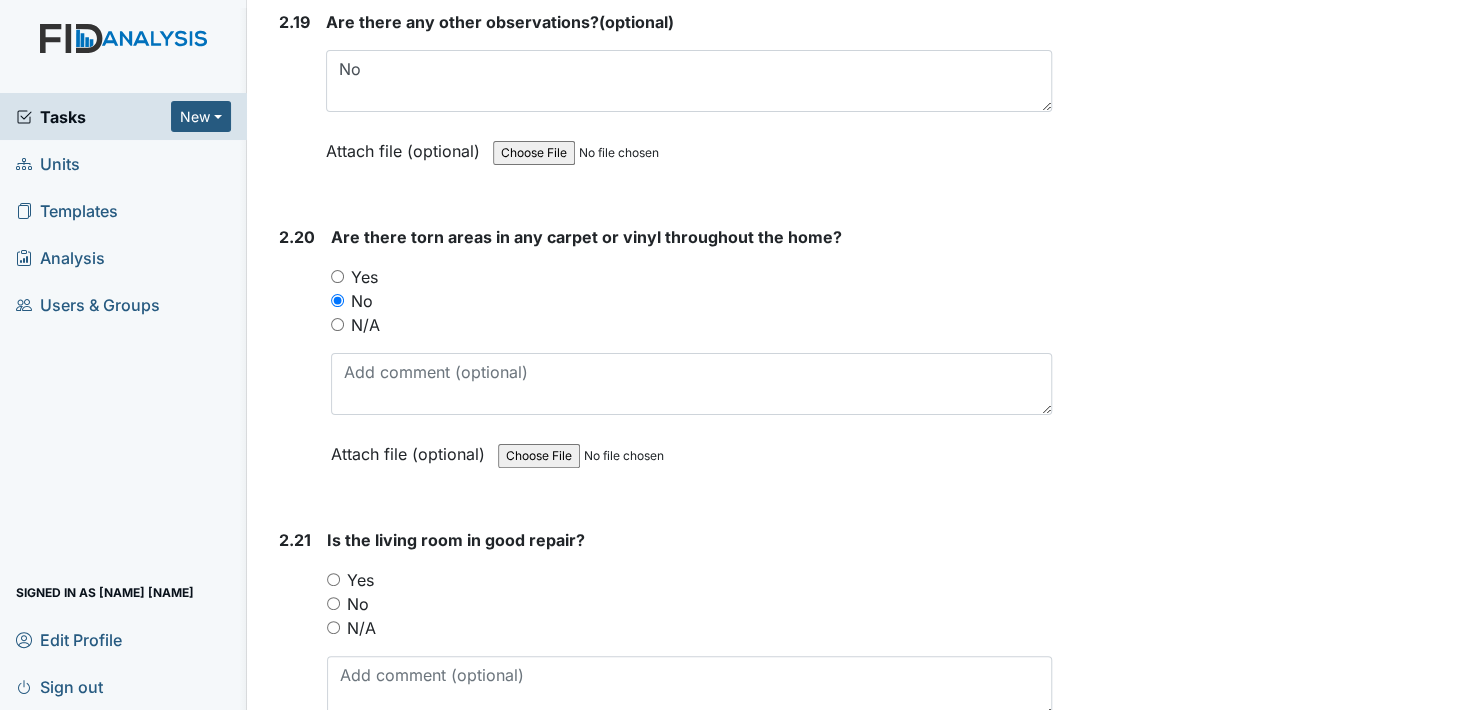 click on "No" at bounding box center [333, 603] 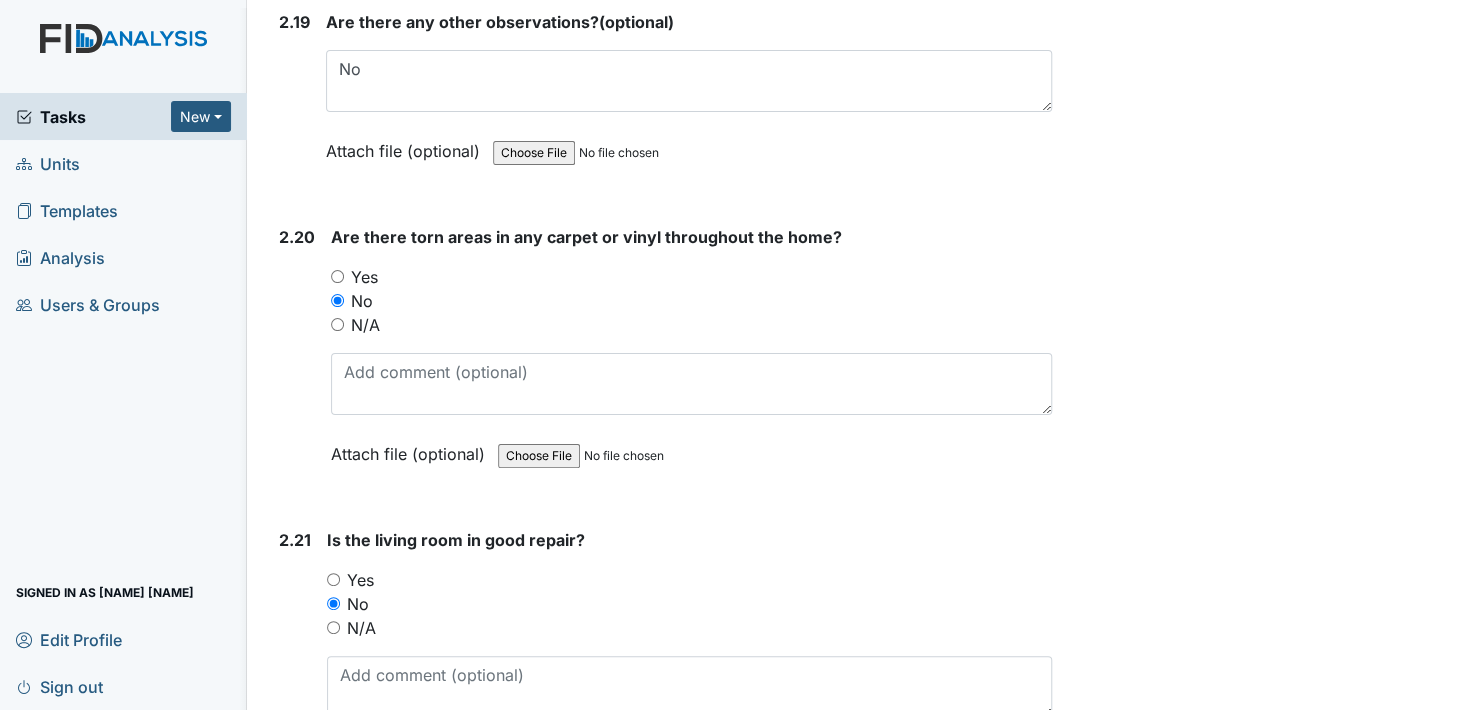 click on "No" at bounding box center (333, 603) 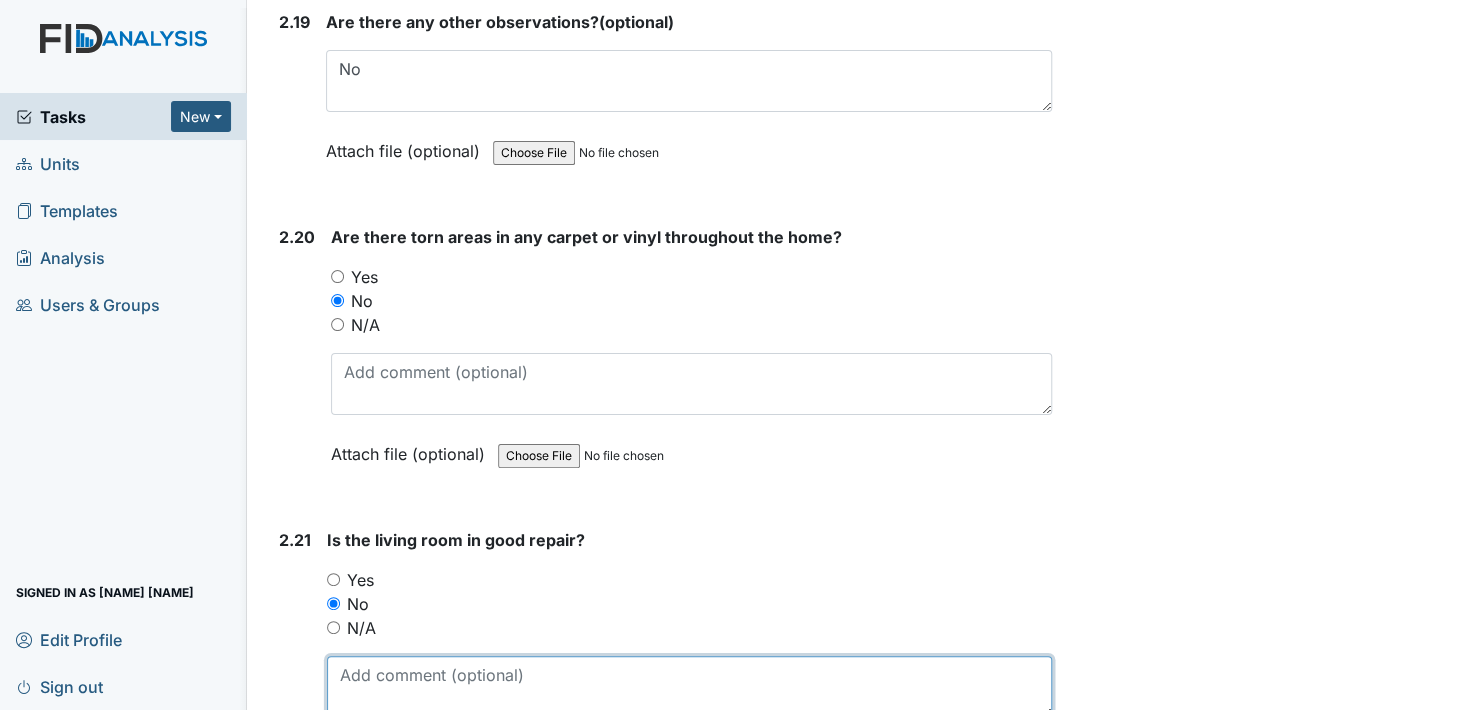 click at bounding box center [689, 687] 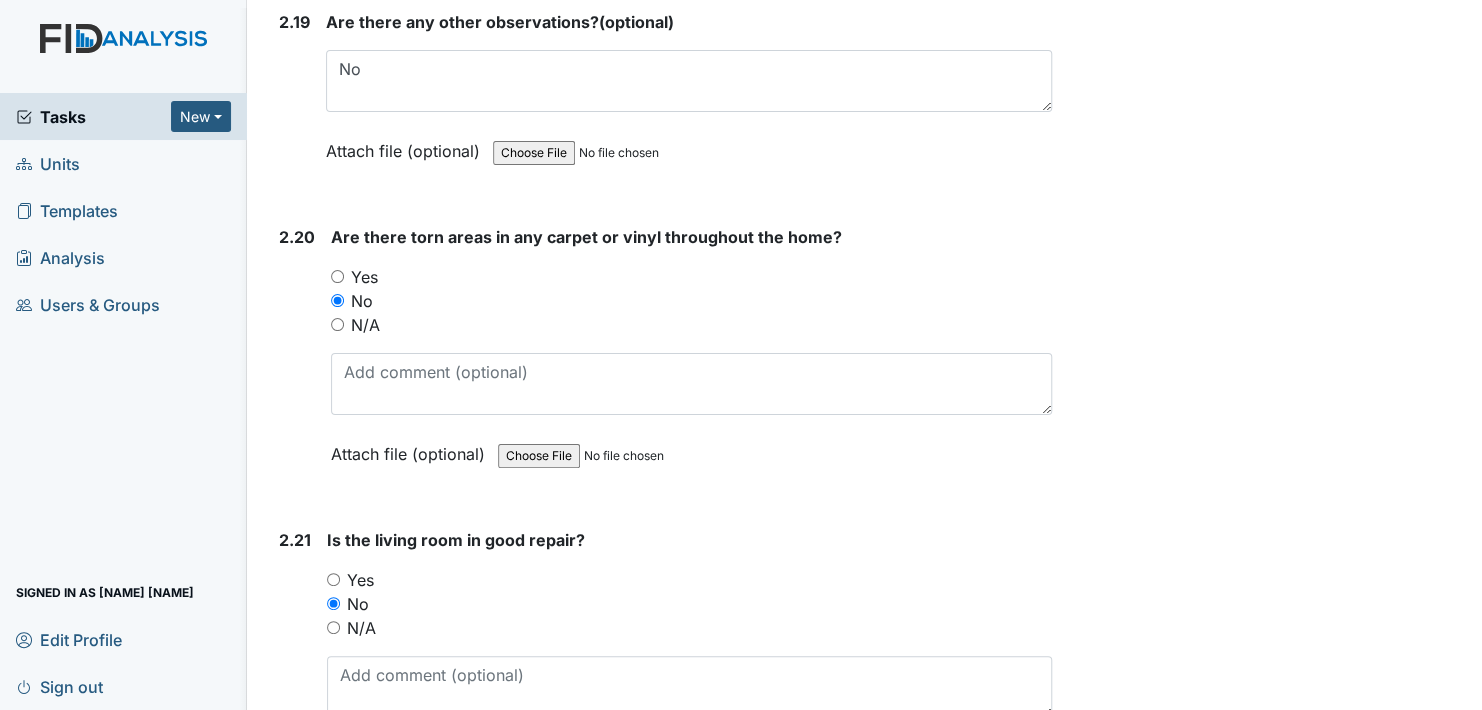 click on "Yes" at bounding box center (333, 579) 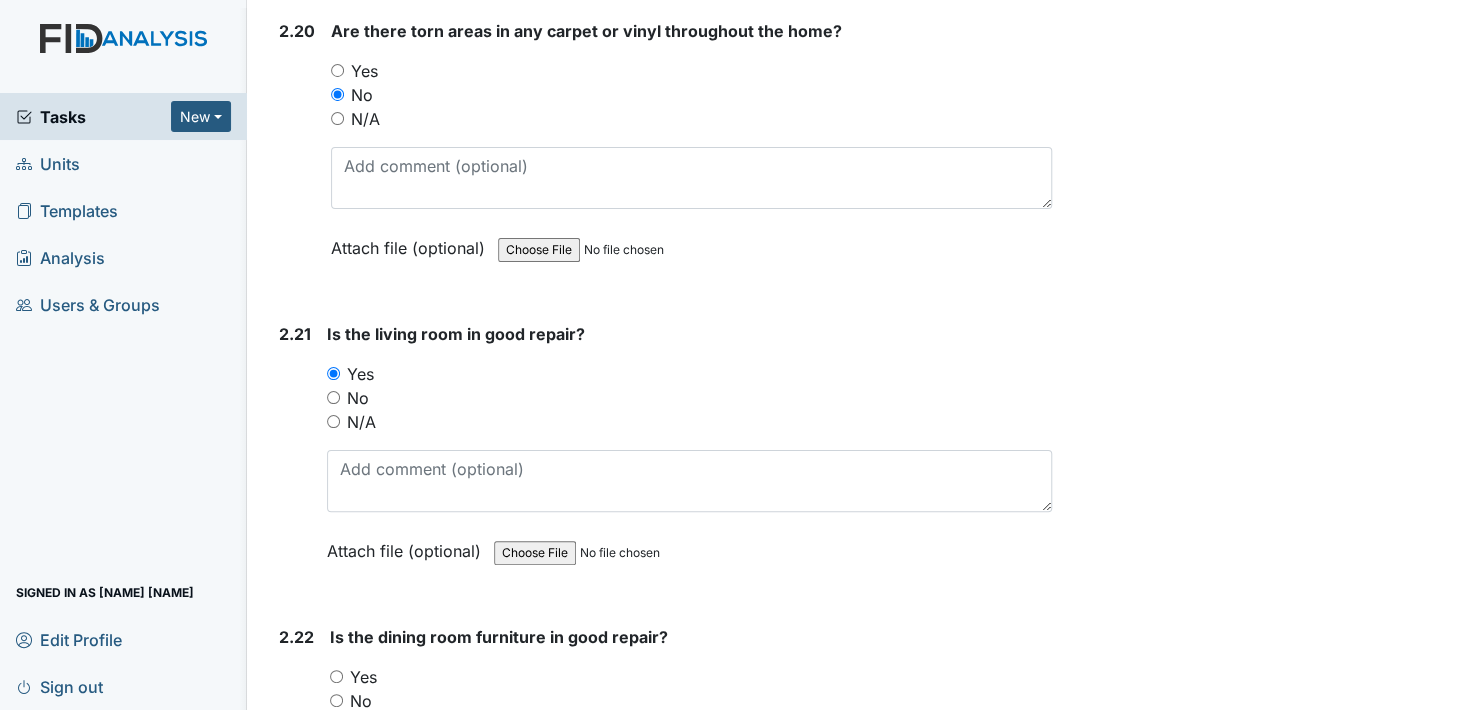 scroll, scrollTop: 9200, scrollLeft: 0, axis: vertical 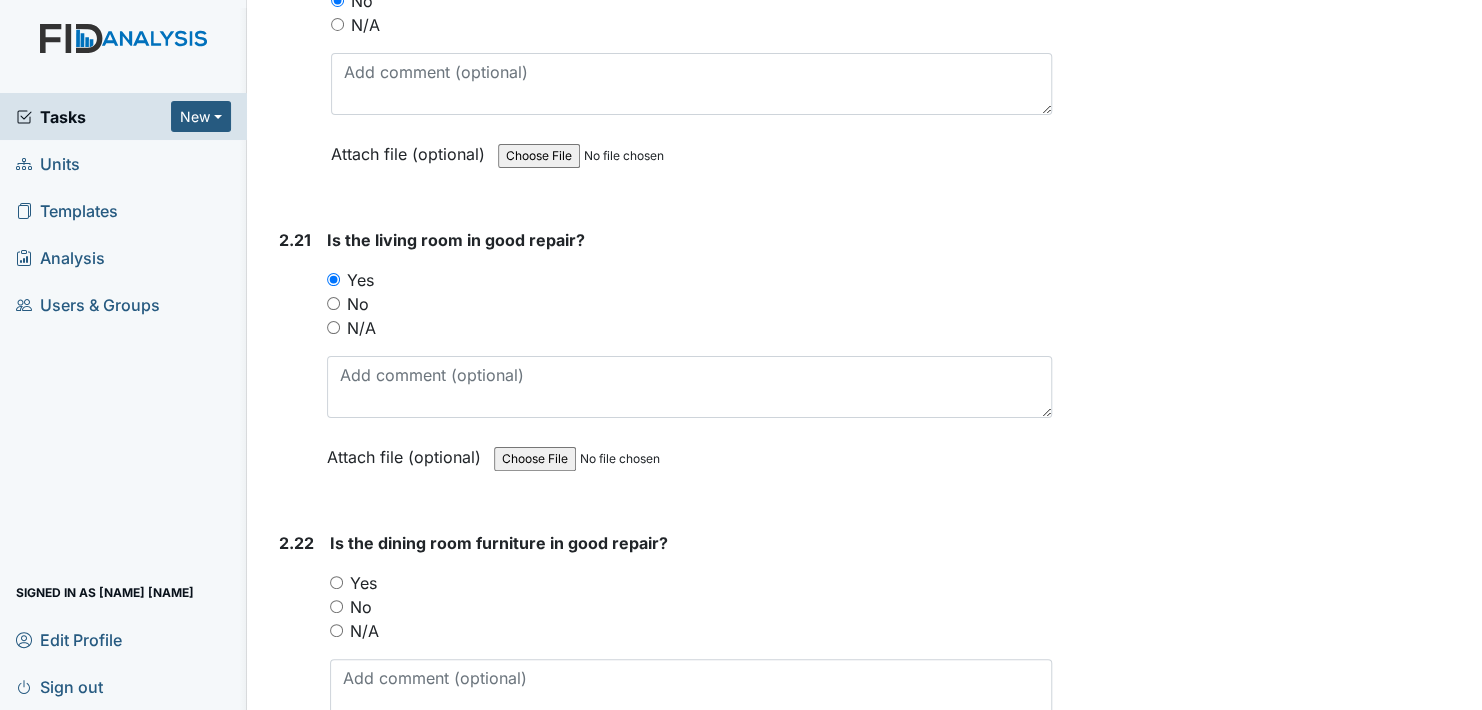 click on "Yes" at bounding box center (336, 582) 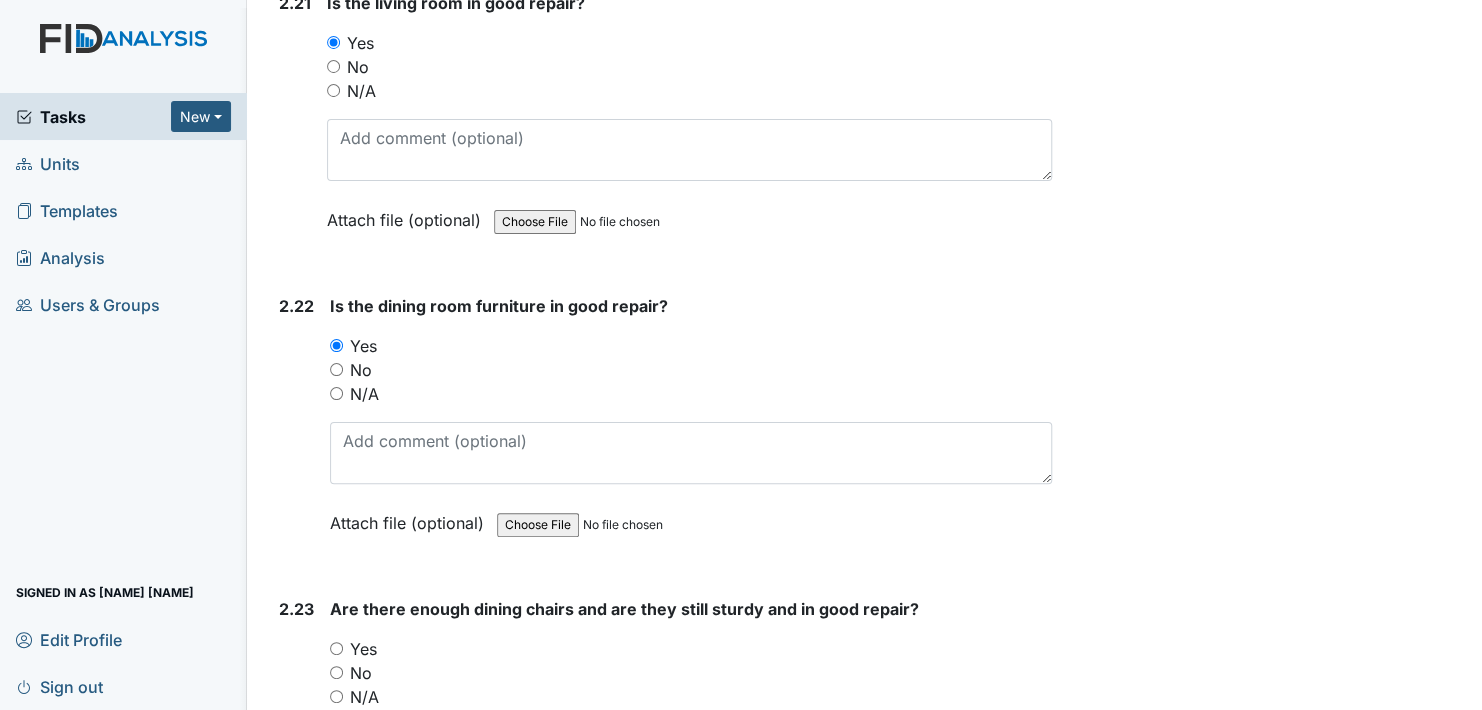 scroll, scrollTop: 9500, scrollLeft: 0, axis: vertical 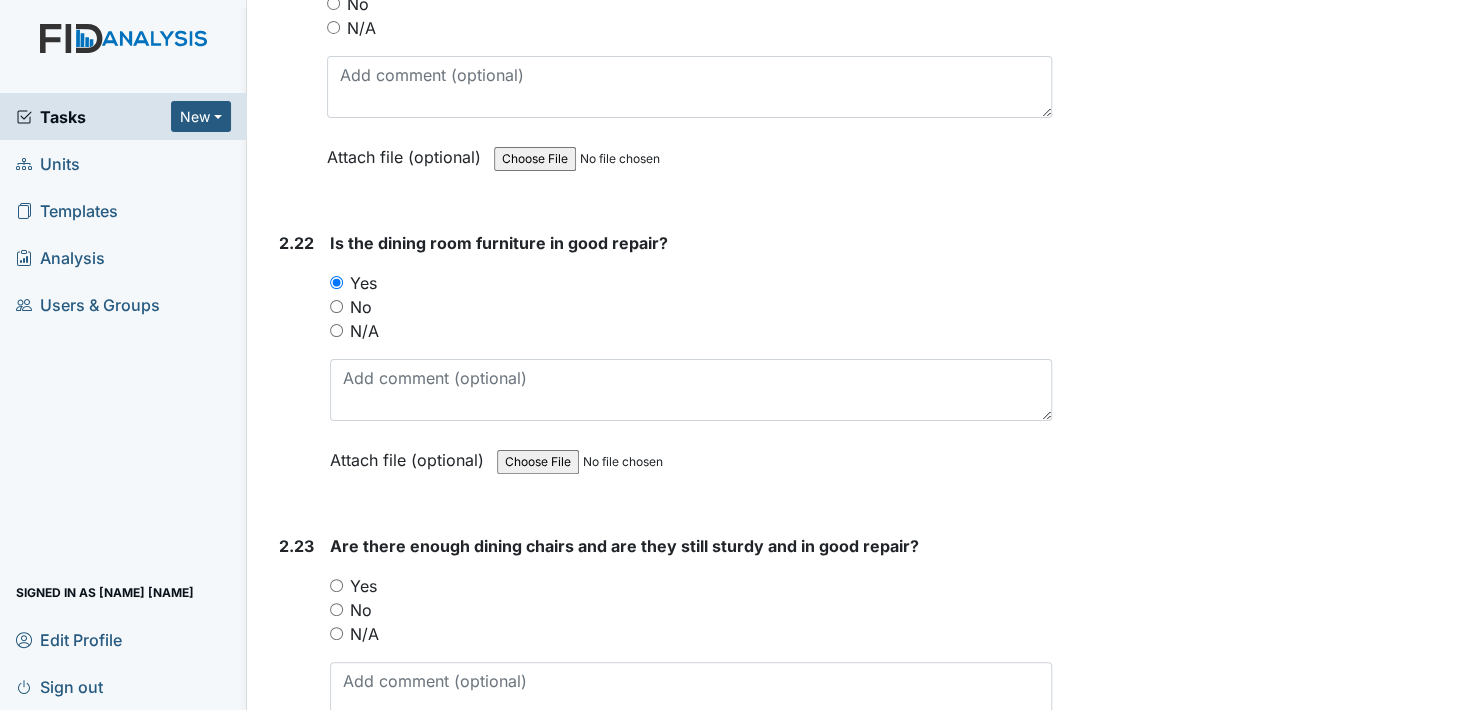drag, startPoint x: 337, startPoint y: 554, endPoint x: 349, endPoint y: 551, distance: 12.369317 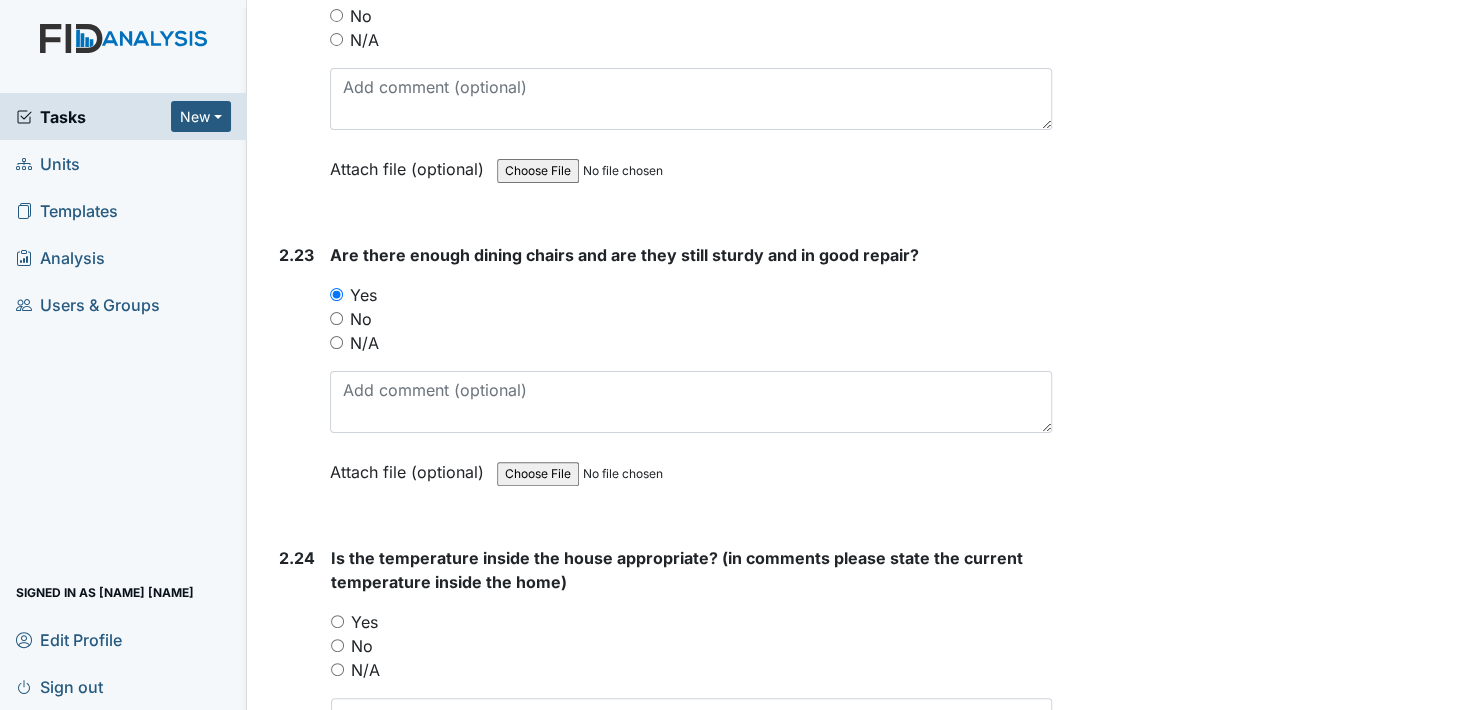 scroll, scrollTop: 9800, scrollLeft: 0, axis: vertical 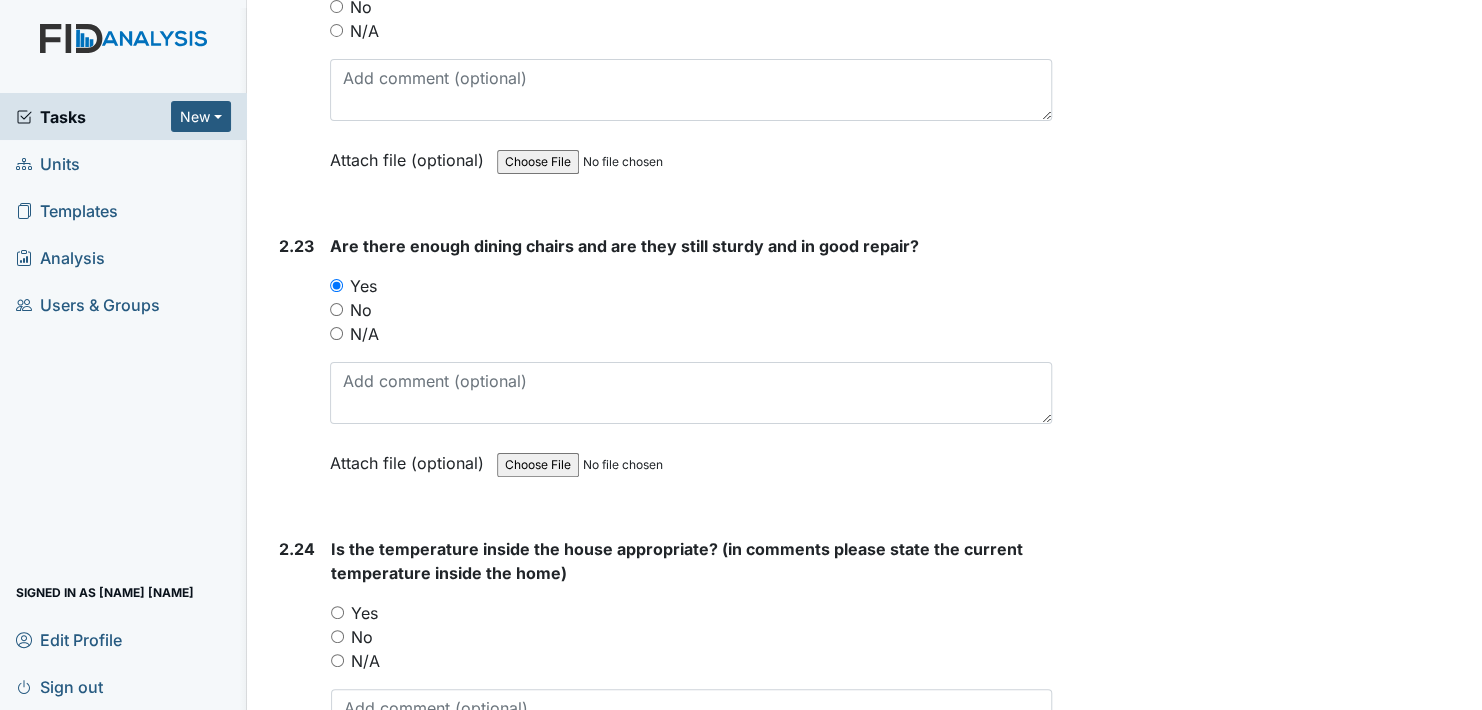 click on "Yes" at bounding box center (337, 612) 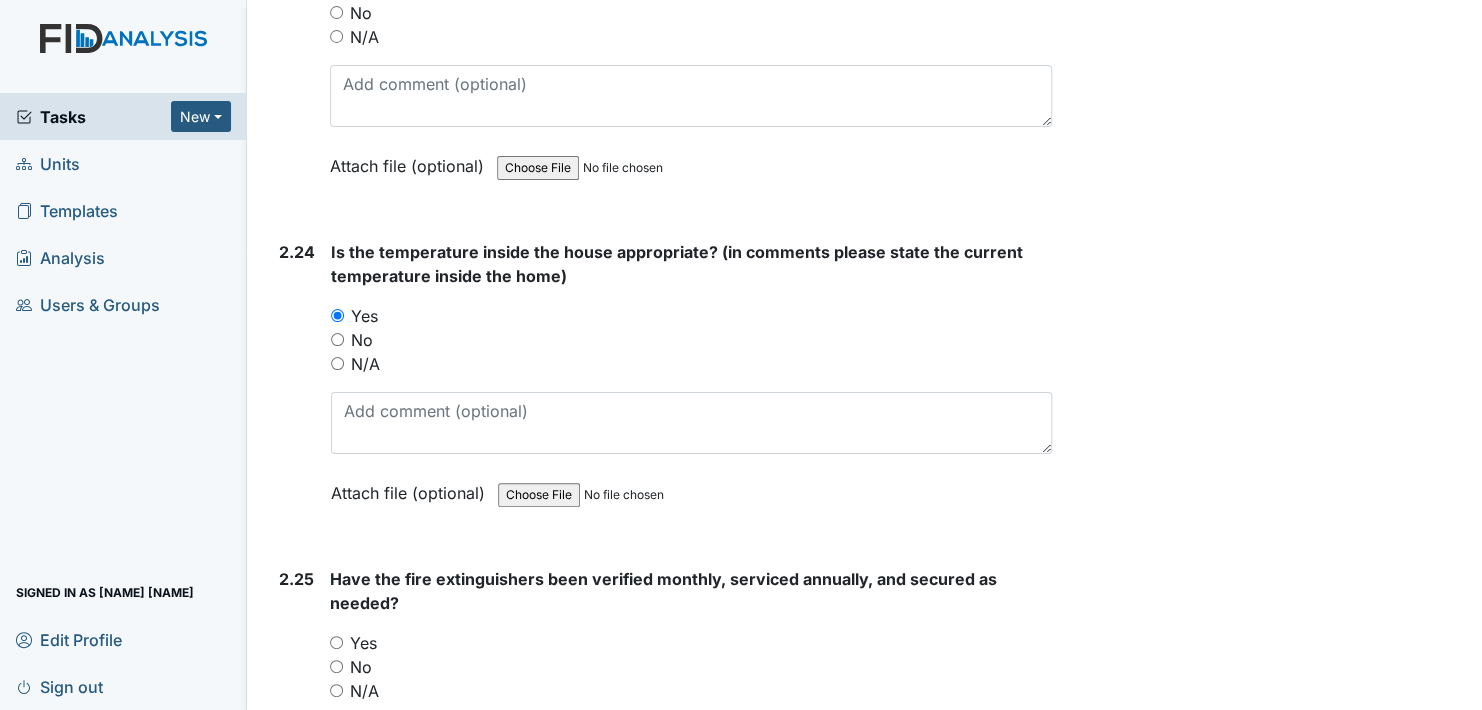 scroll, scrollTop: 10100, scrollLeft: 0, axis: vertical 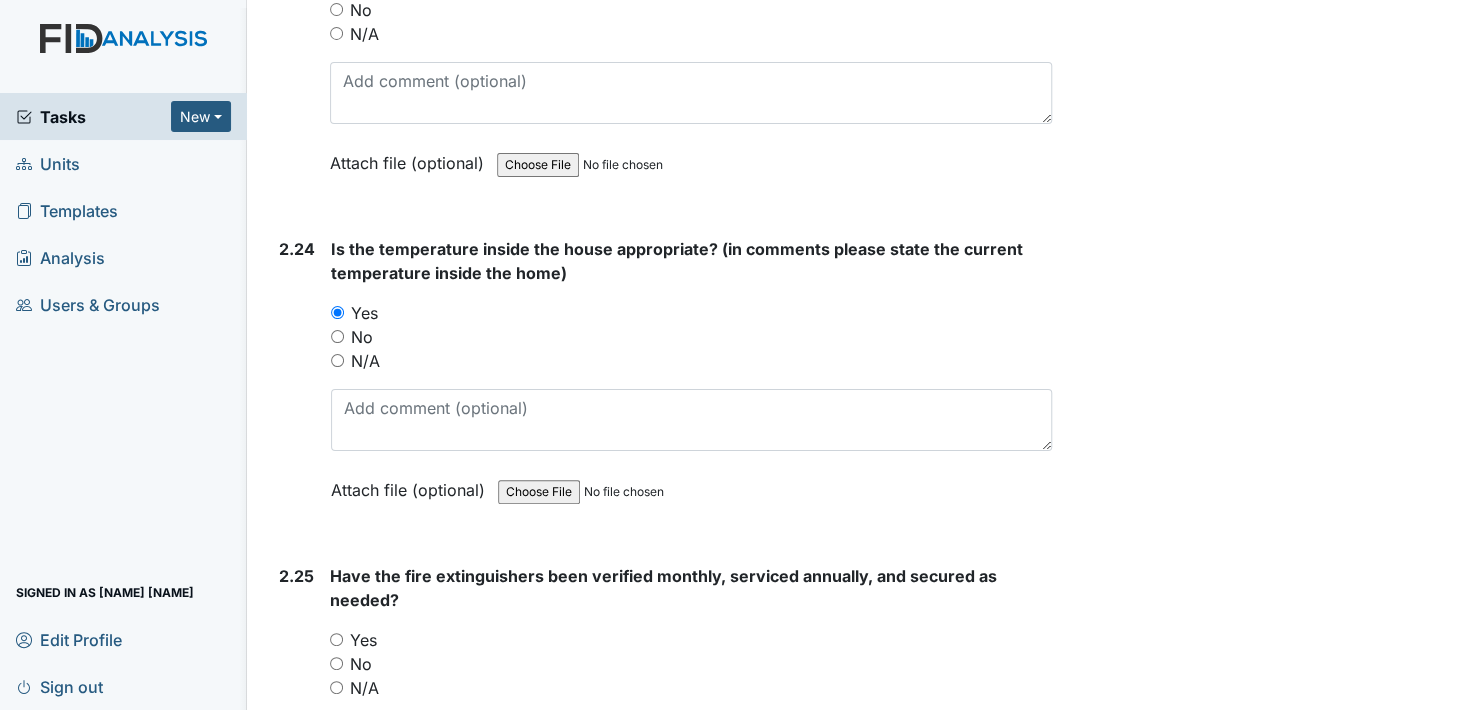 click on "Yes" at bounding box center (336, 639) 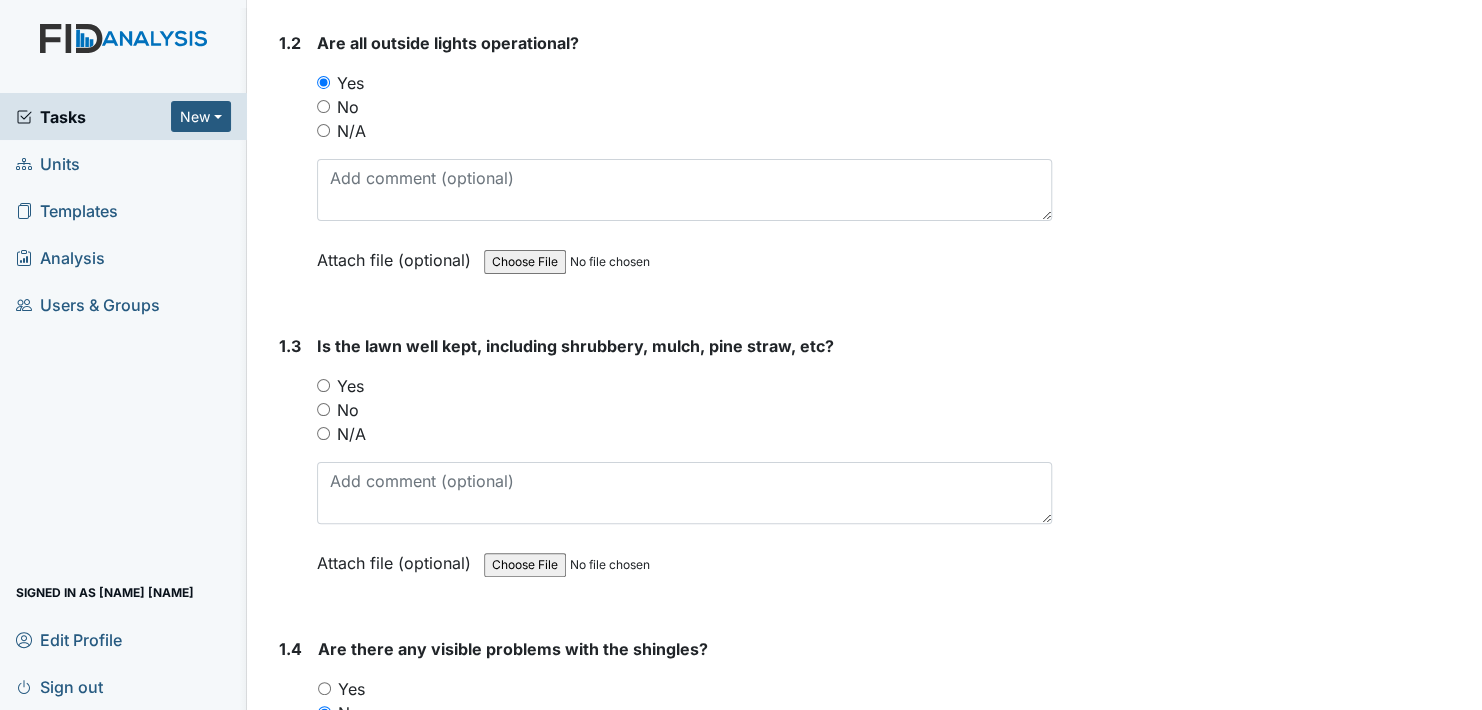 scroll, scrollTop: 599, scrollLeft: 0, axis: vertical 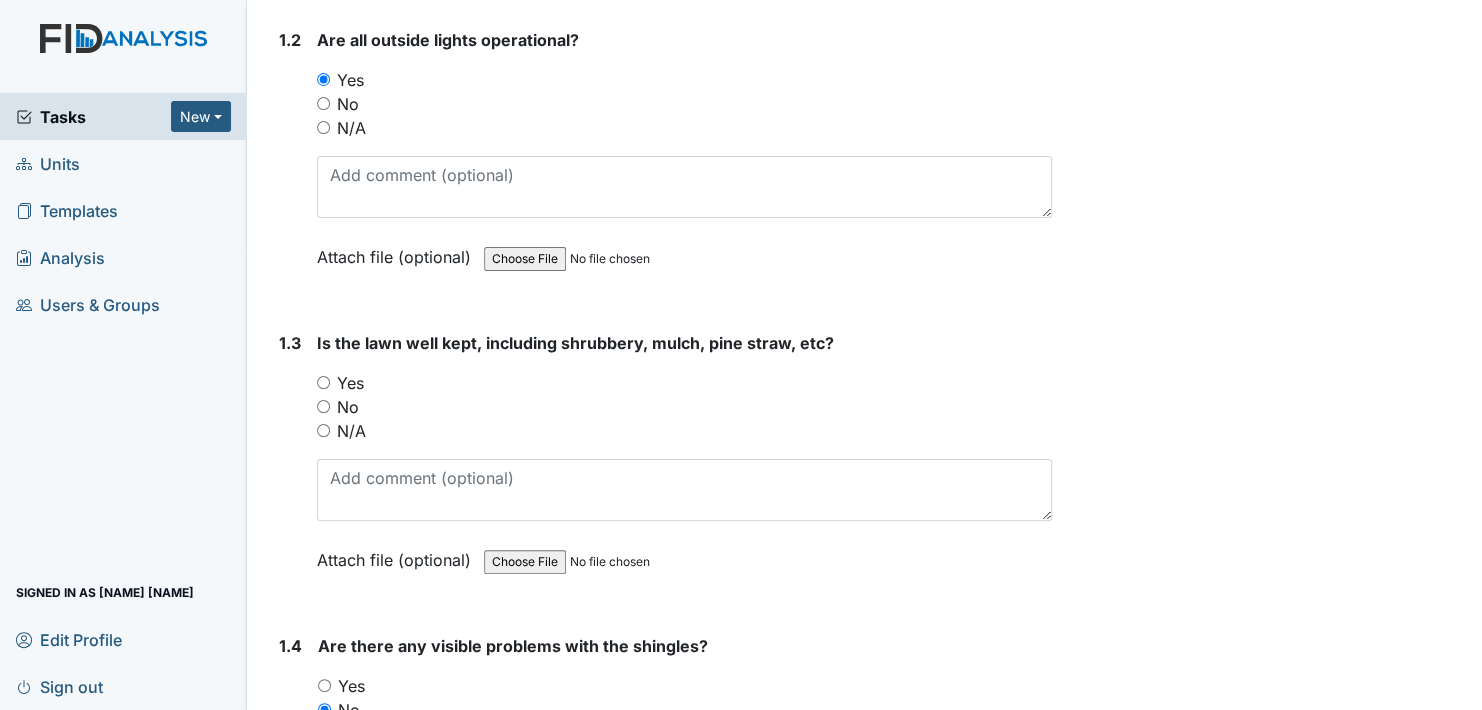 click on "Yes" at bounding box center [323, 382] 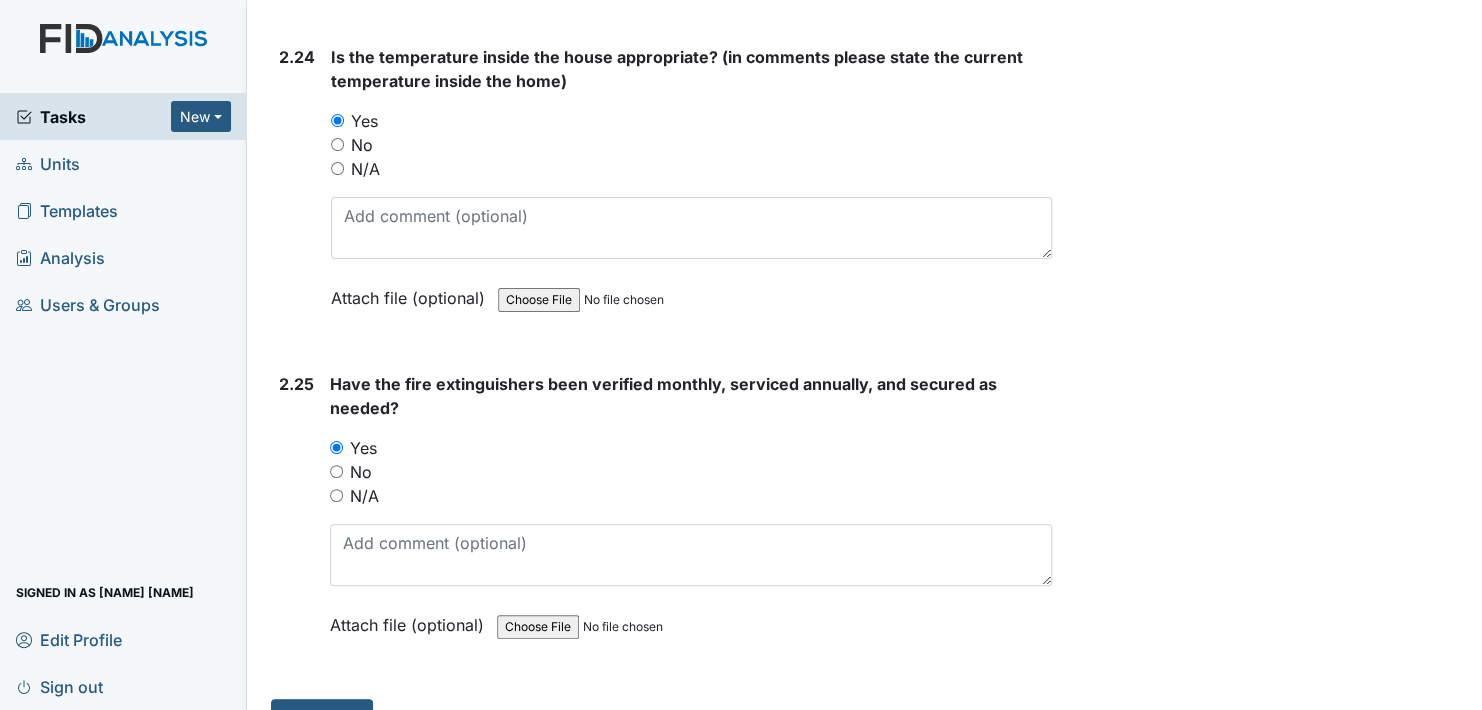 scroll, scrollTop: 10299, scrollLeft: 0, axis: vertical 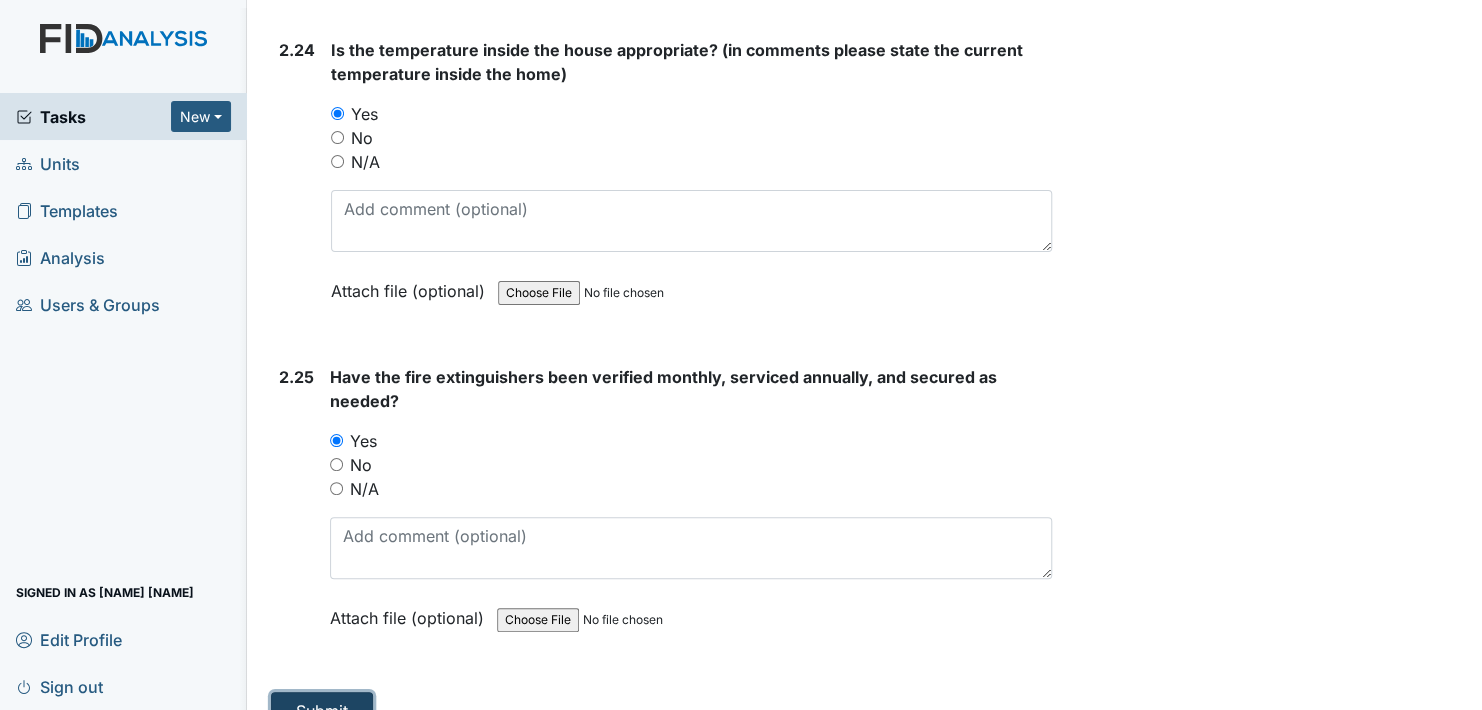 click on "Submit" at bounding box center [322, 711] 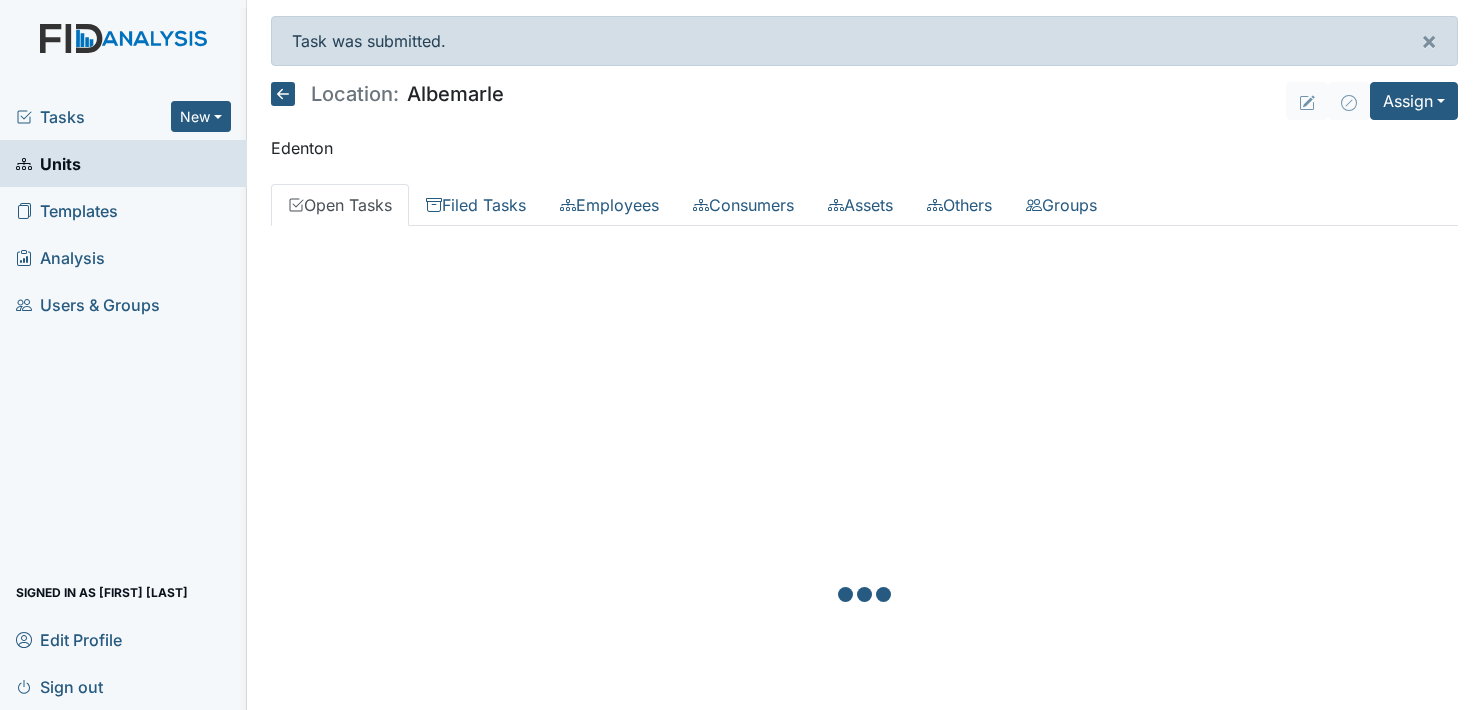 scroll, scrollTop: 0, scrollLeft: 0, axis: both 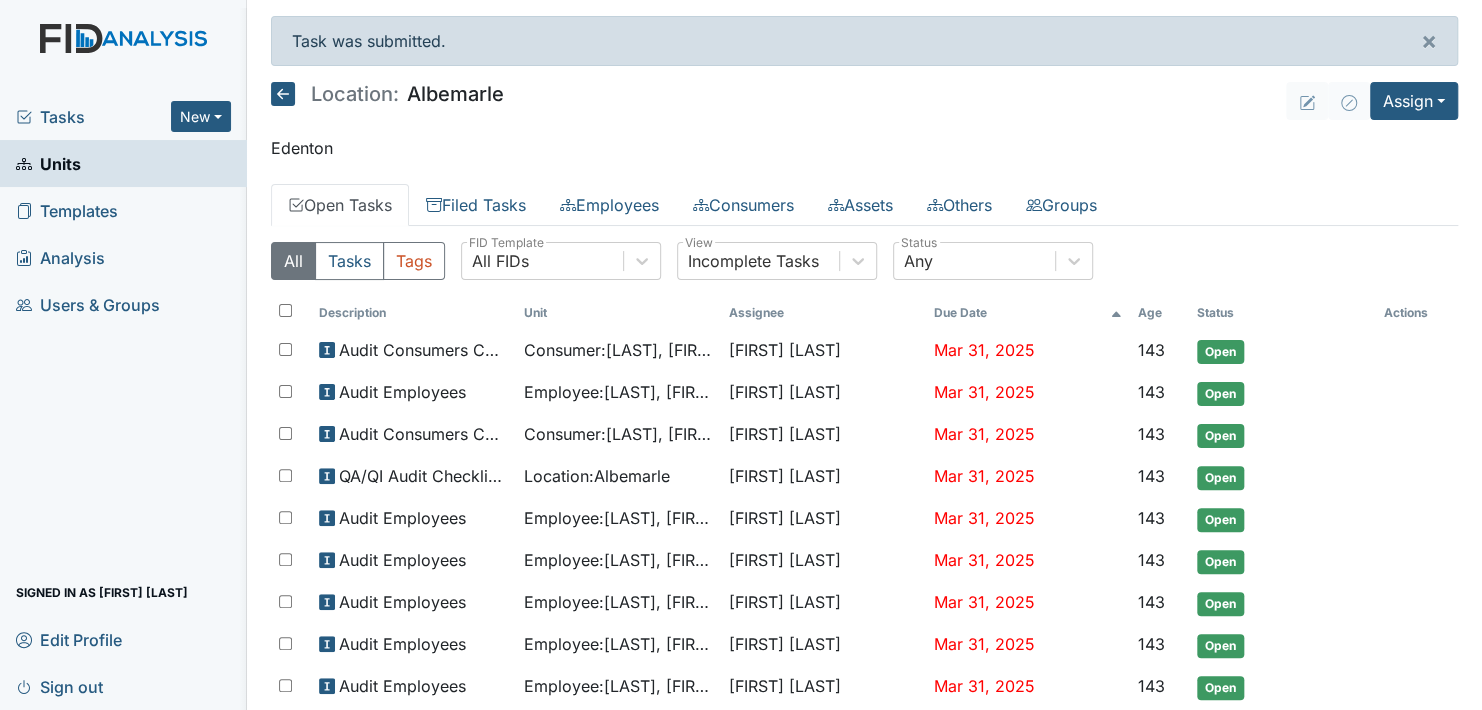 click on "Edenton" at bounding box center (864, 148) 